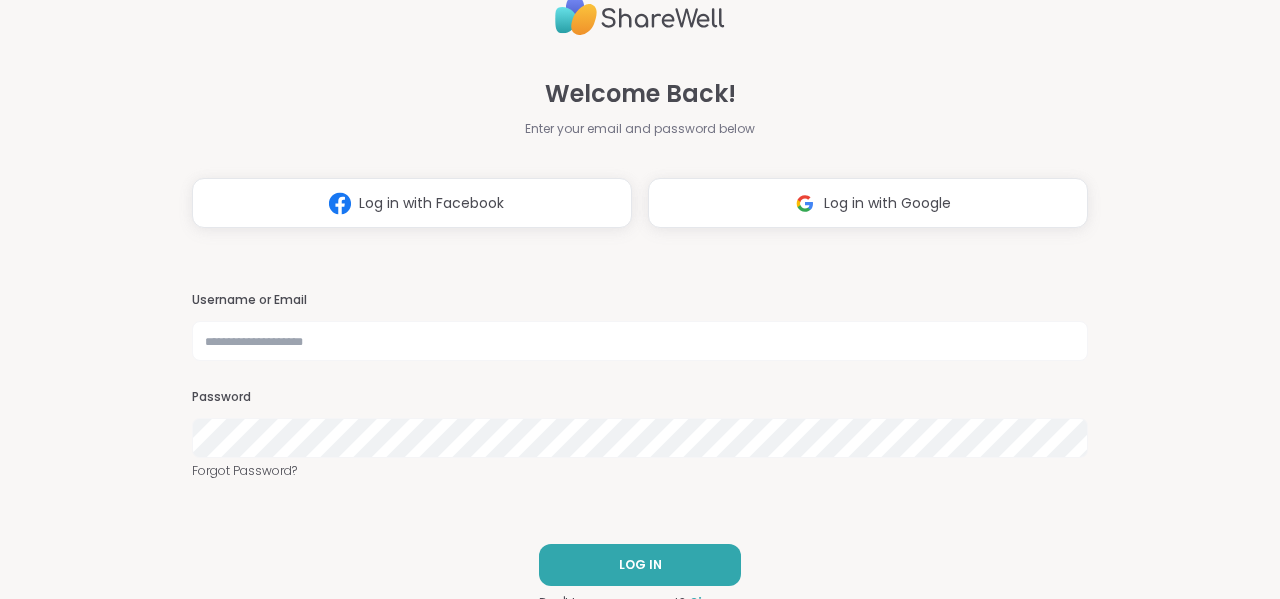 scroll, scrollTop: 0, scrollLeft: 0, axis: both 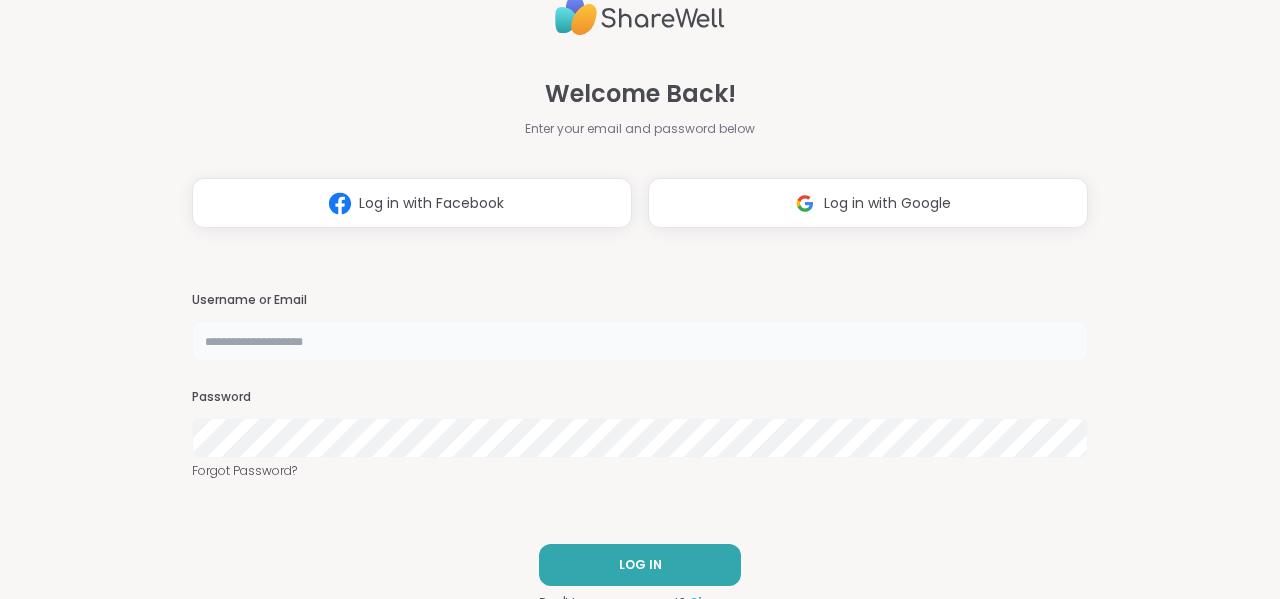 click at bounding box center [640, 341] 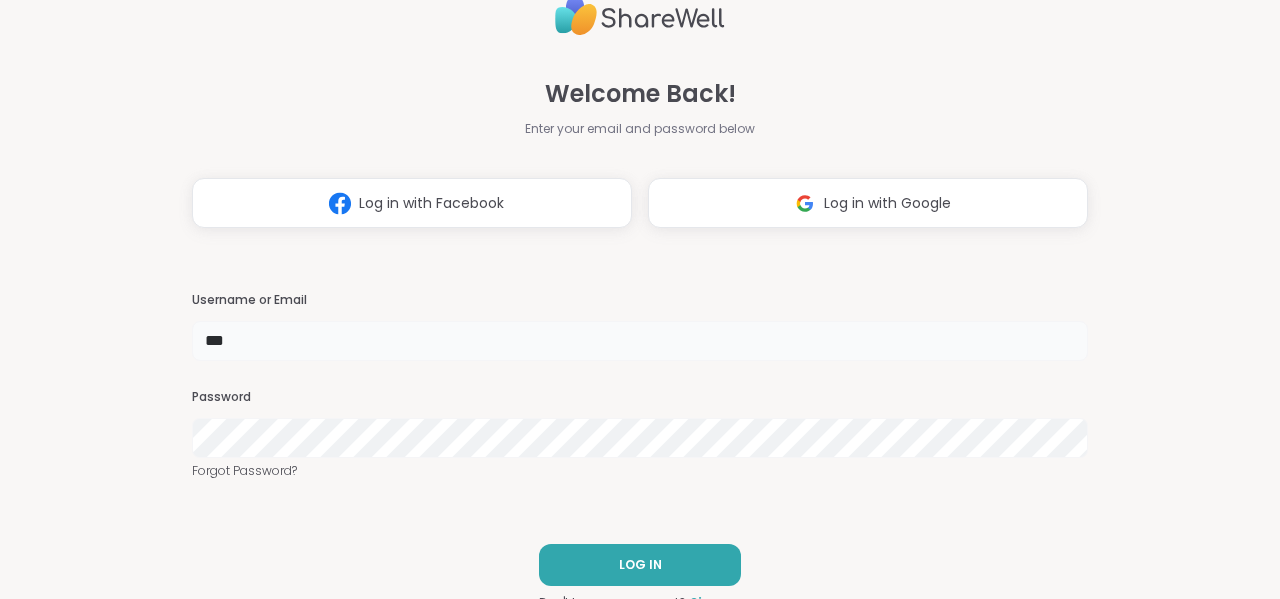 type on "****" 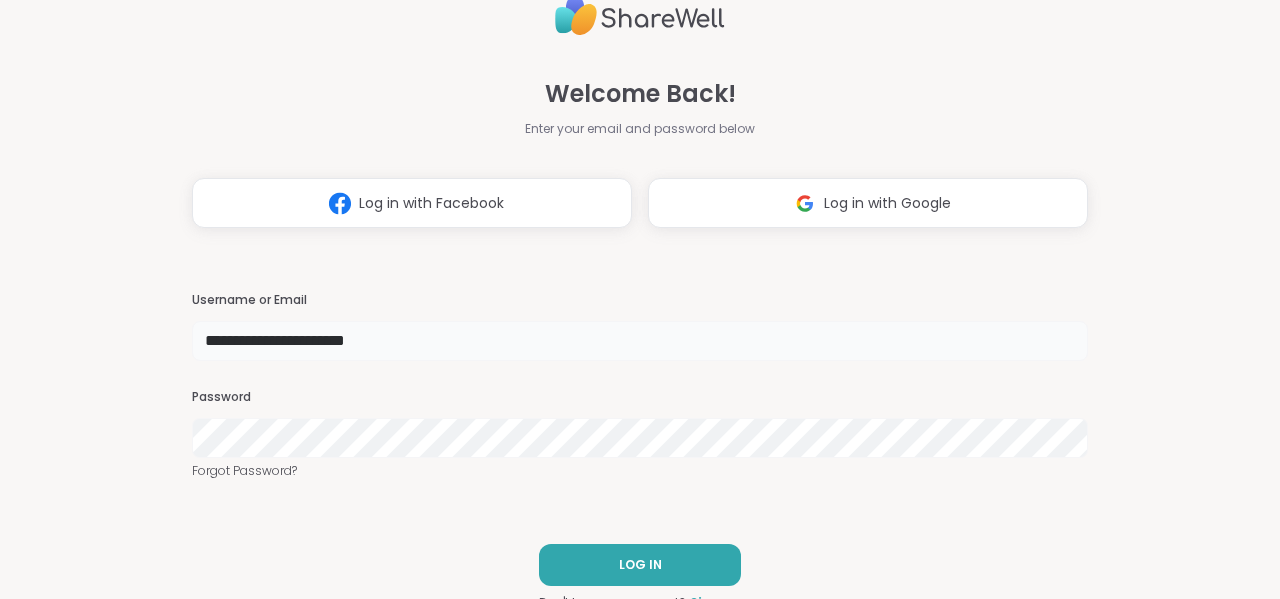 type on "**********" 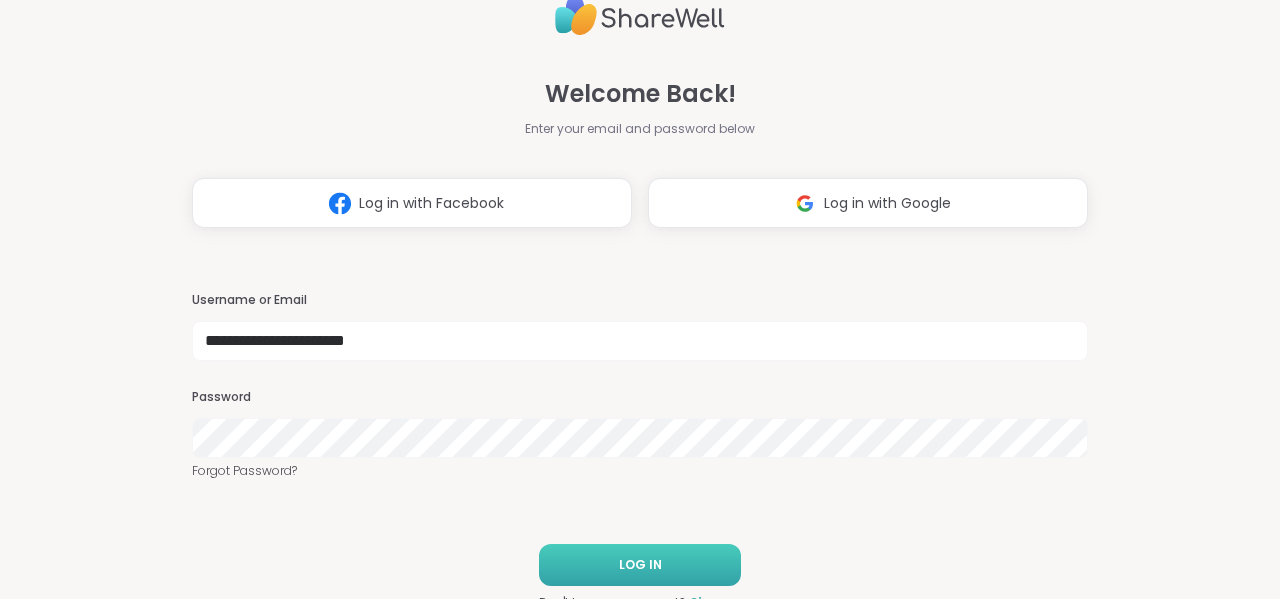 click on "LOG IN" at bounding box center [640, 565] 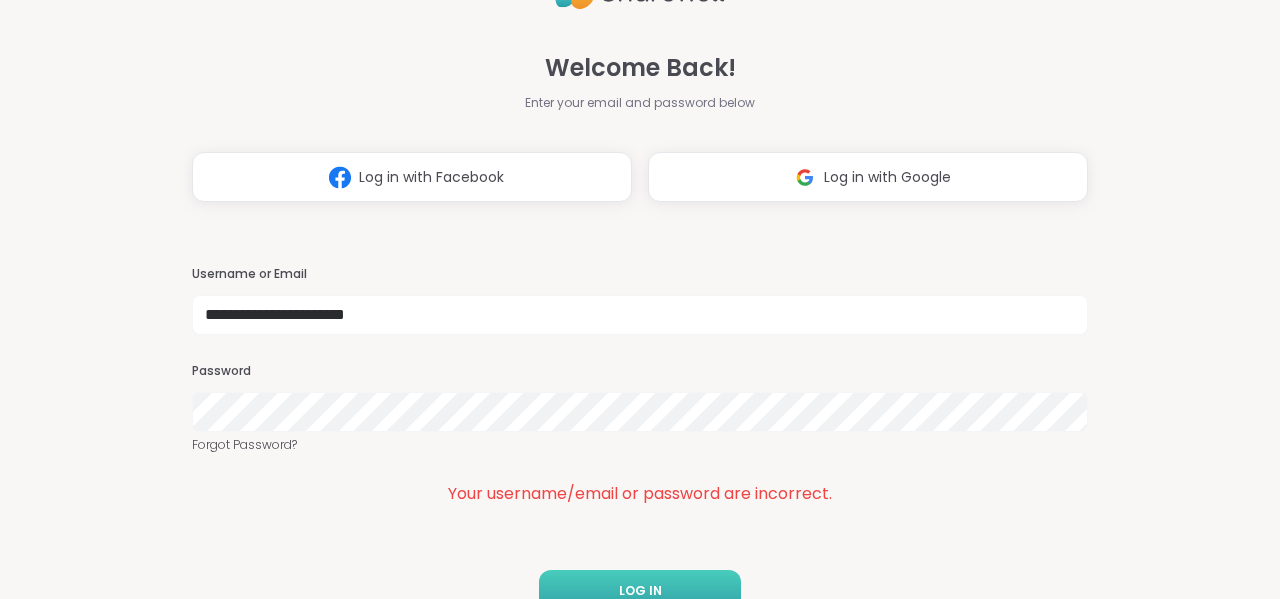 click on "LOG IN" at bounding box center (640, 591) 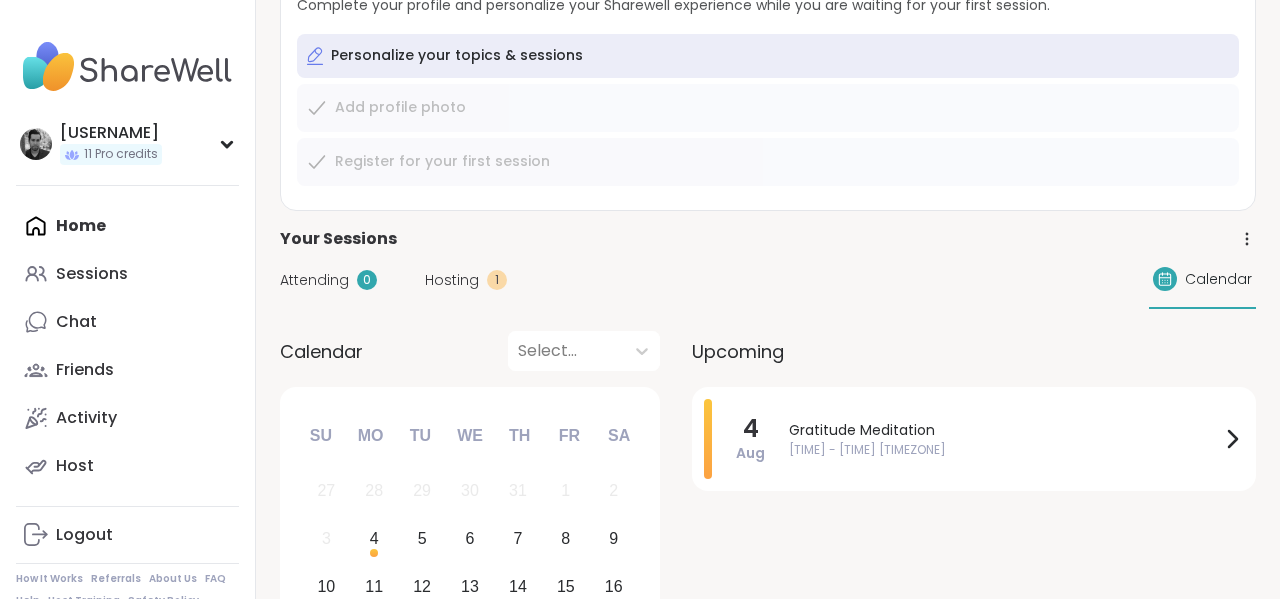 scroll, scrollTop: 191, scrollLeft: 0, axis: vertical 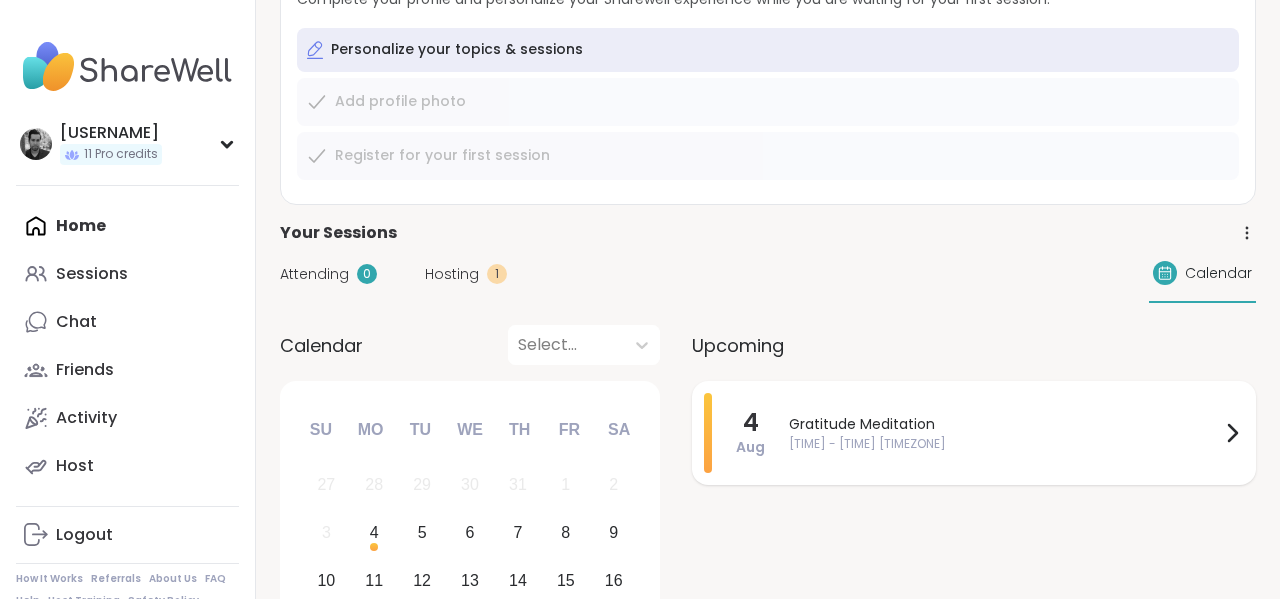 click on "[TIME] - [TIME] [TIMEZONE]" at bounding box center [1004, 444] 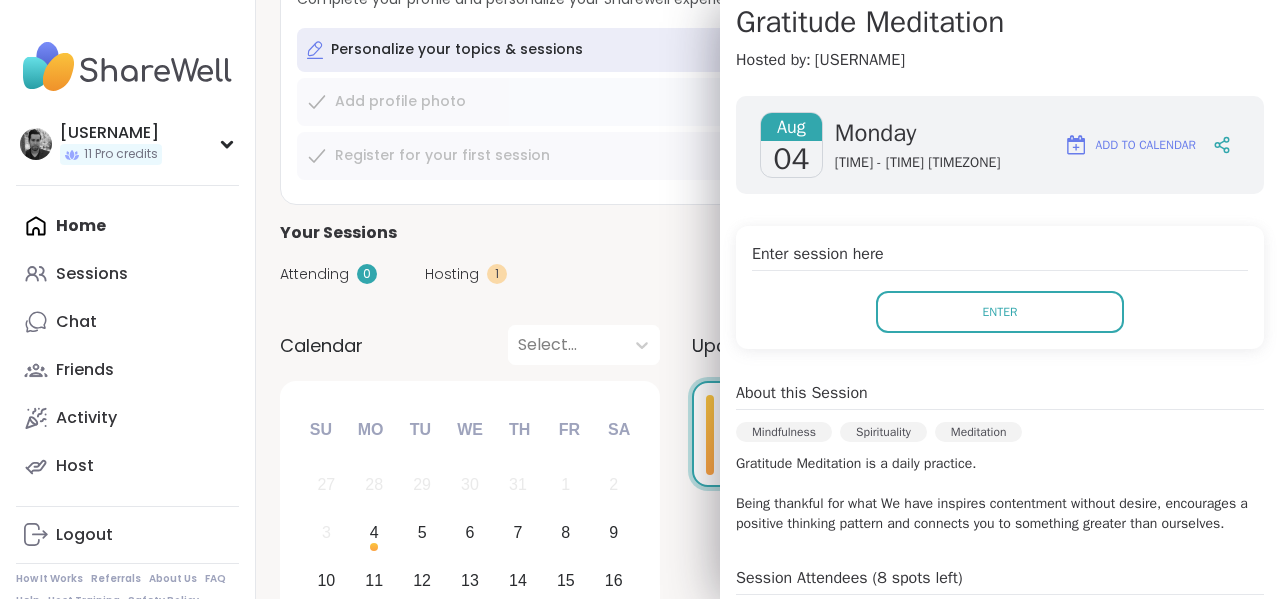 scroll, scrollTop: 196, scrollLeft: 0, axis: vertical 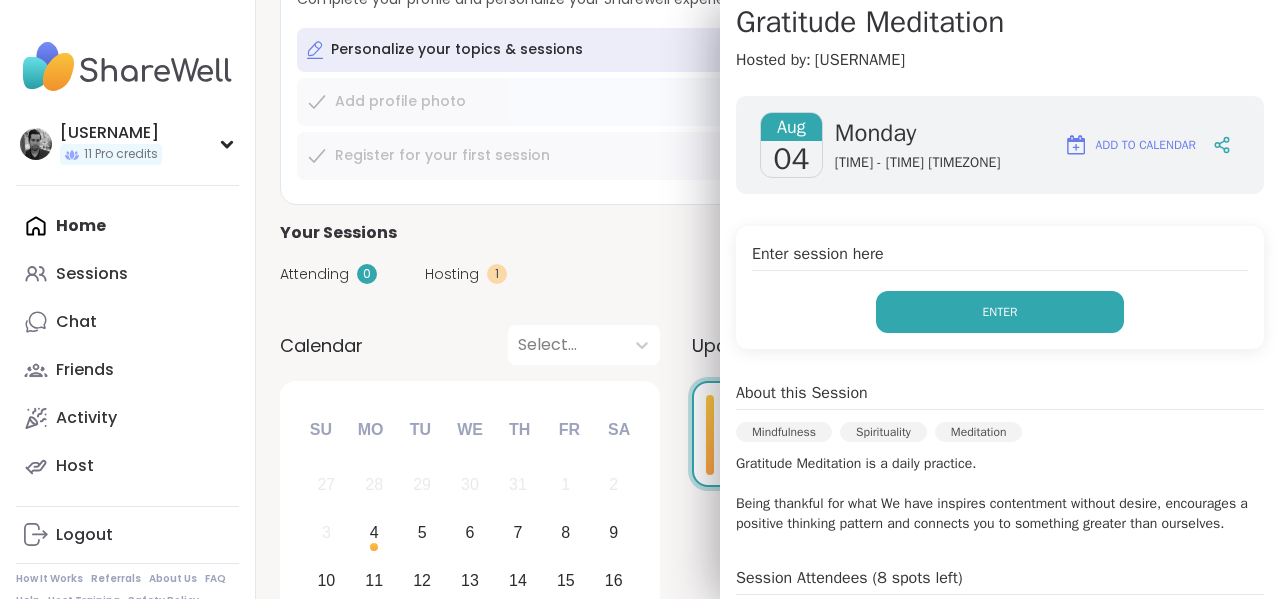 click on "Enter" at bounding box center (1000, 312) 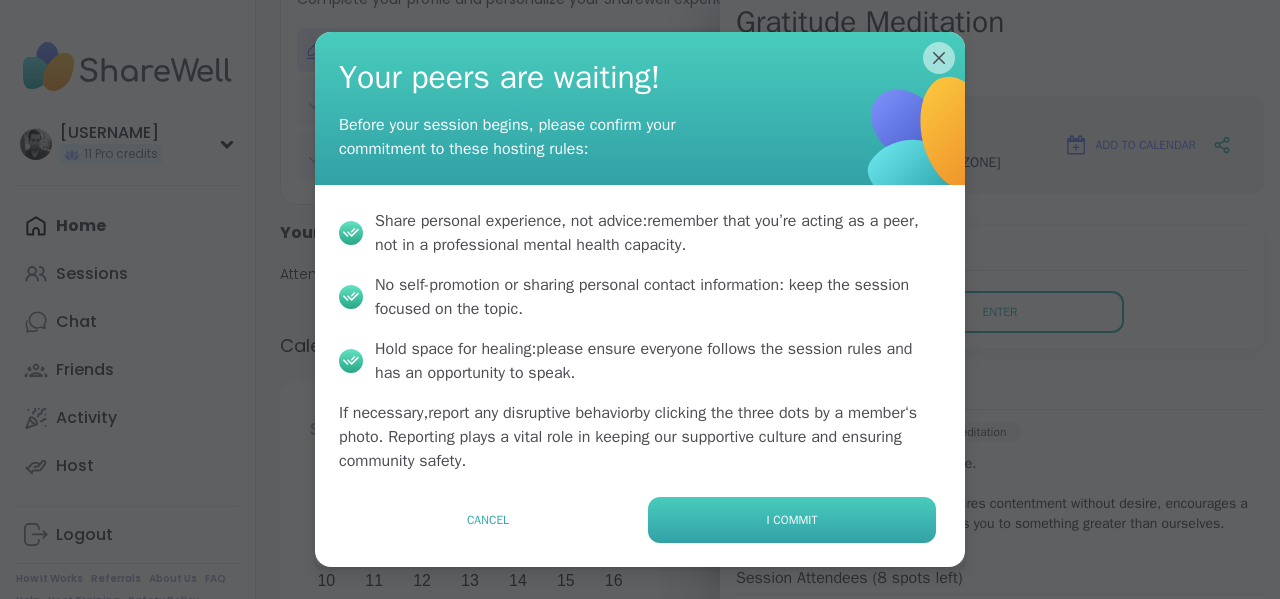 click on "I commit" at bounding box center [792, 520] 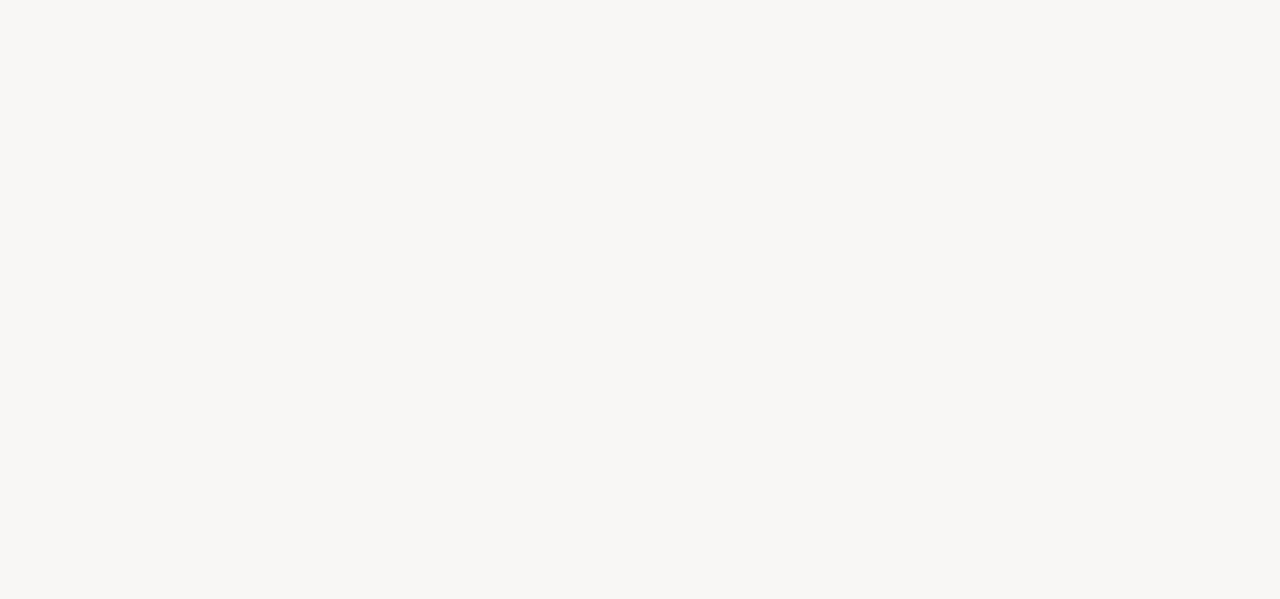 scroll, scrollTop: 0, scrollLeft: 0, axis: both 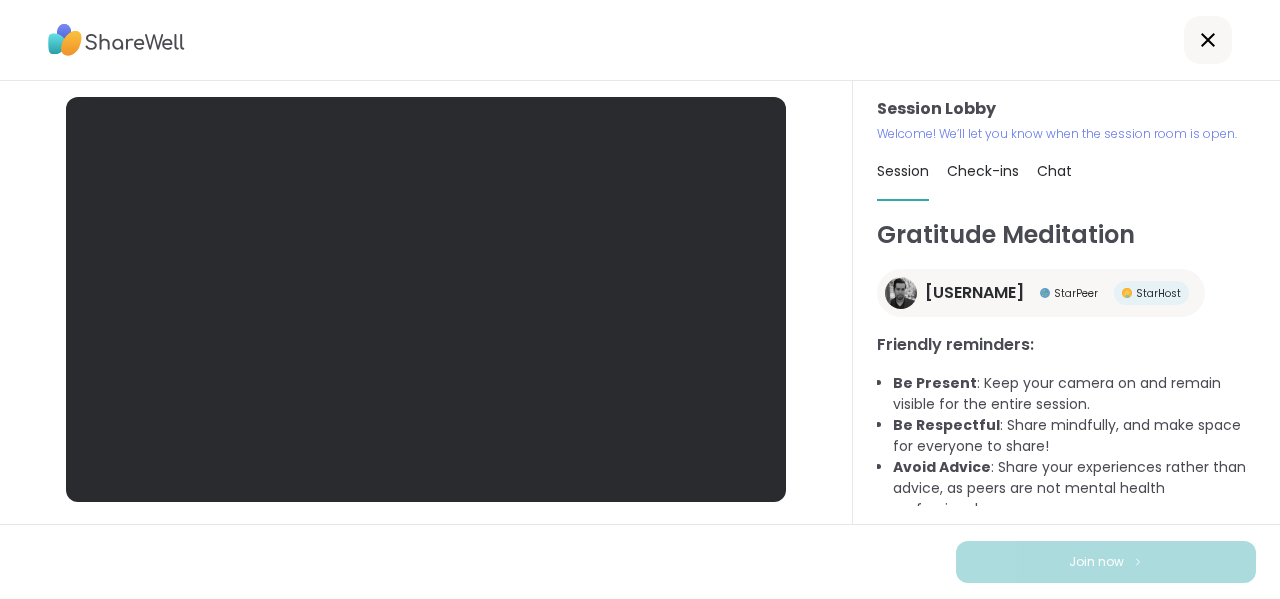 click on "Chat" at bounding box center (1054, 171) 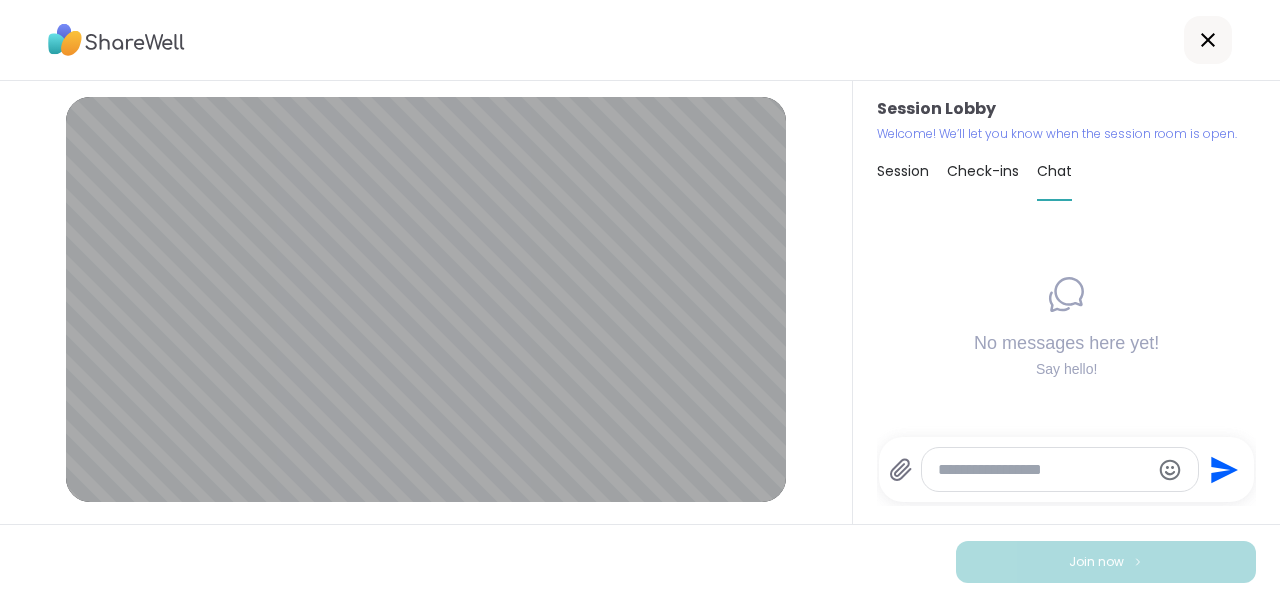 click at bounding box center (1044, 470) 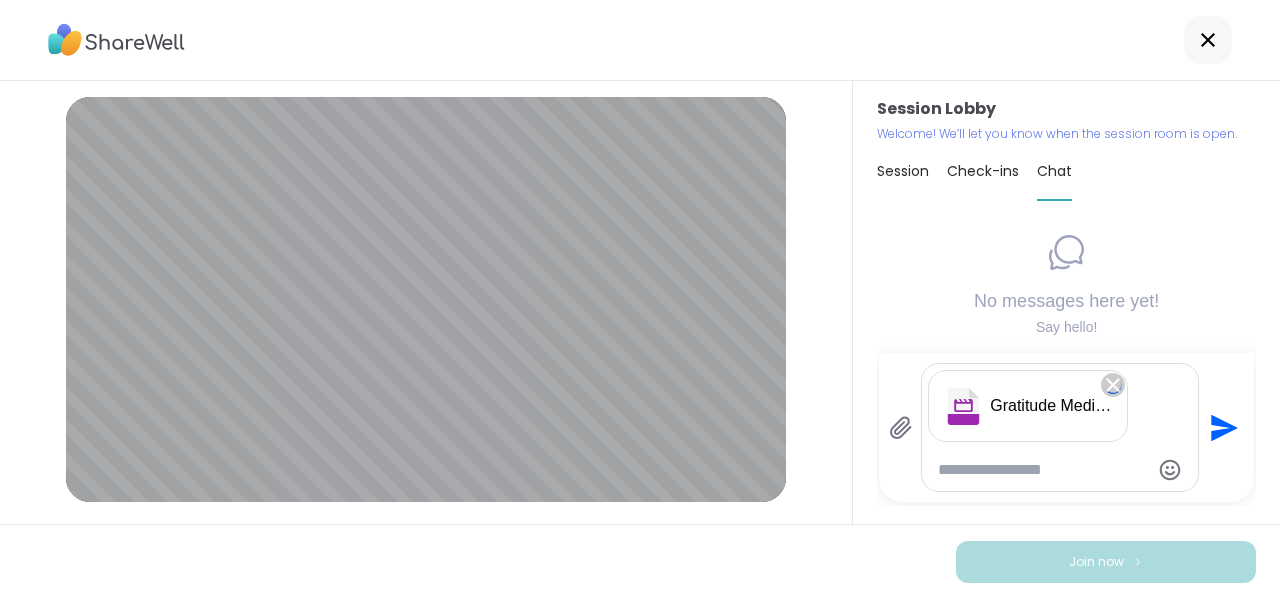 click 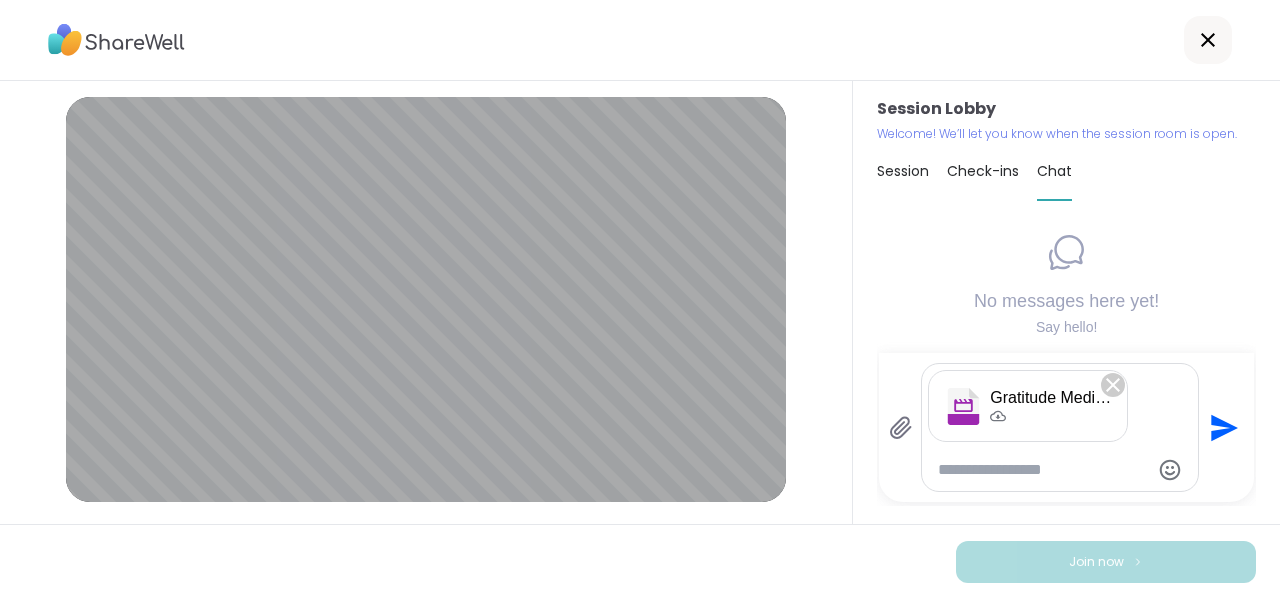 click on "Send" 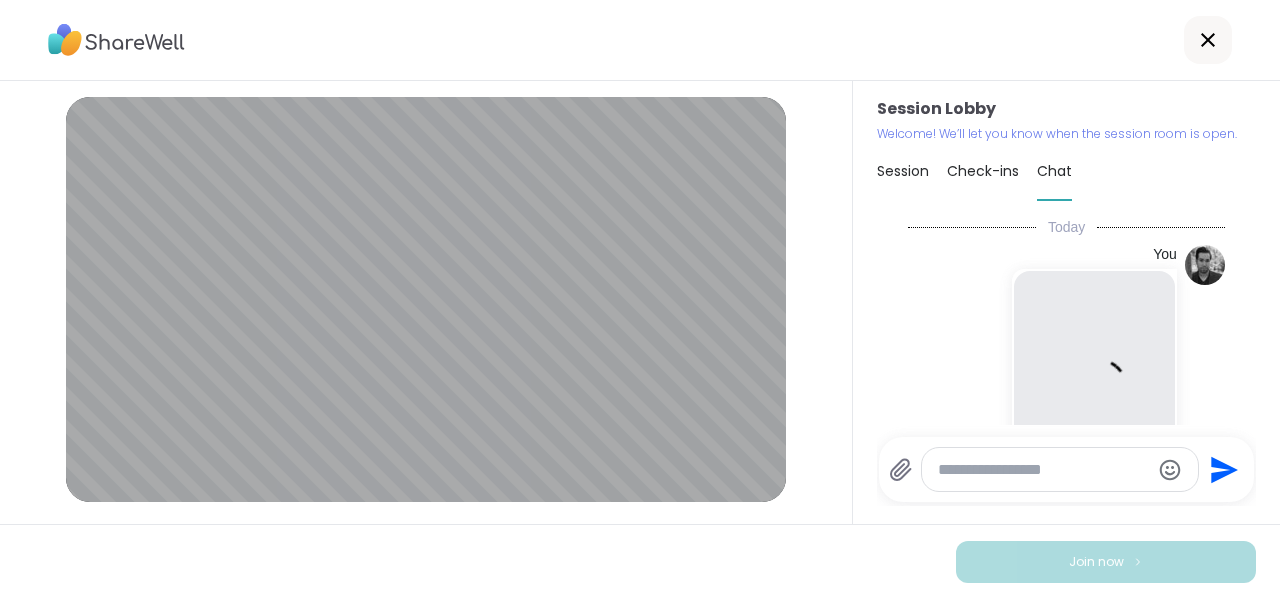 scroll, scrollTop: 160, scrollLeft: 0, axis: vertical 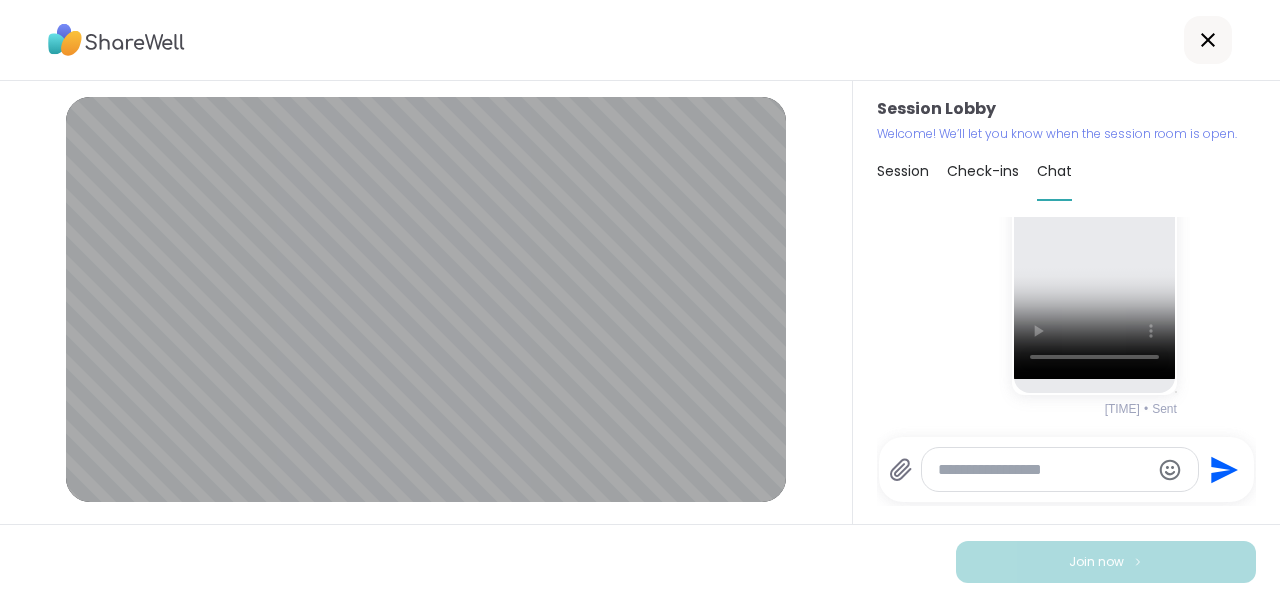 click 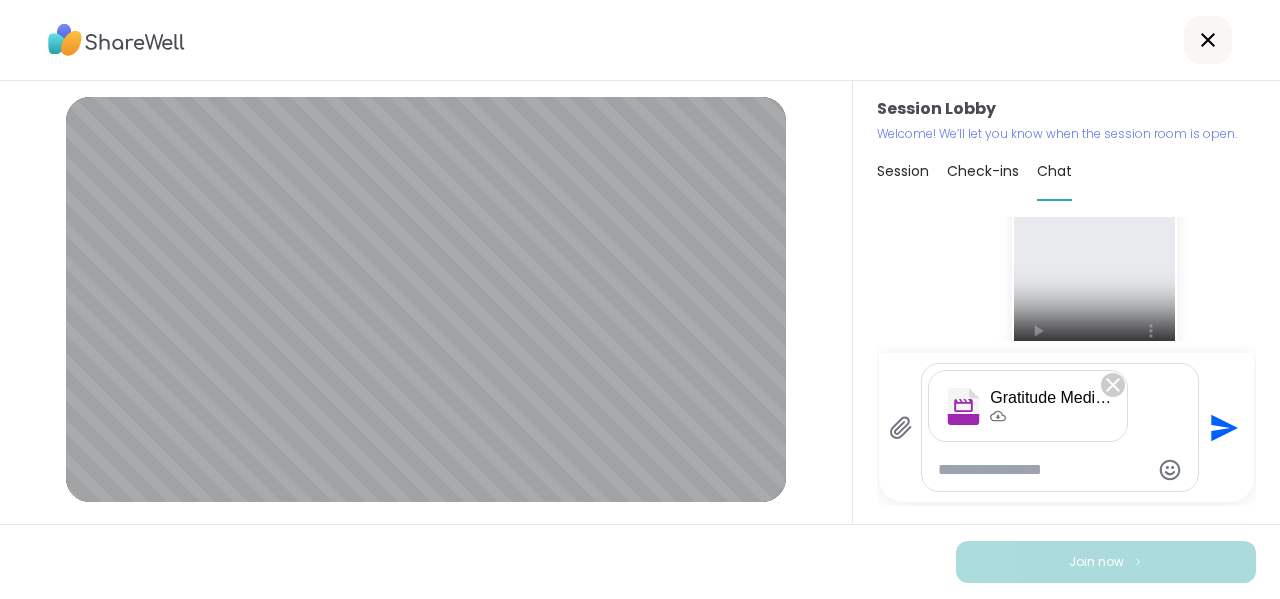 click on "Send" 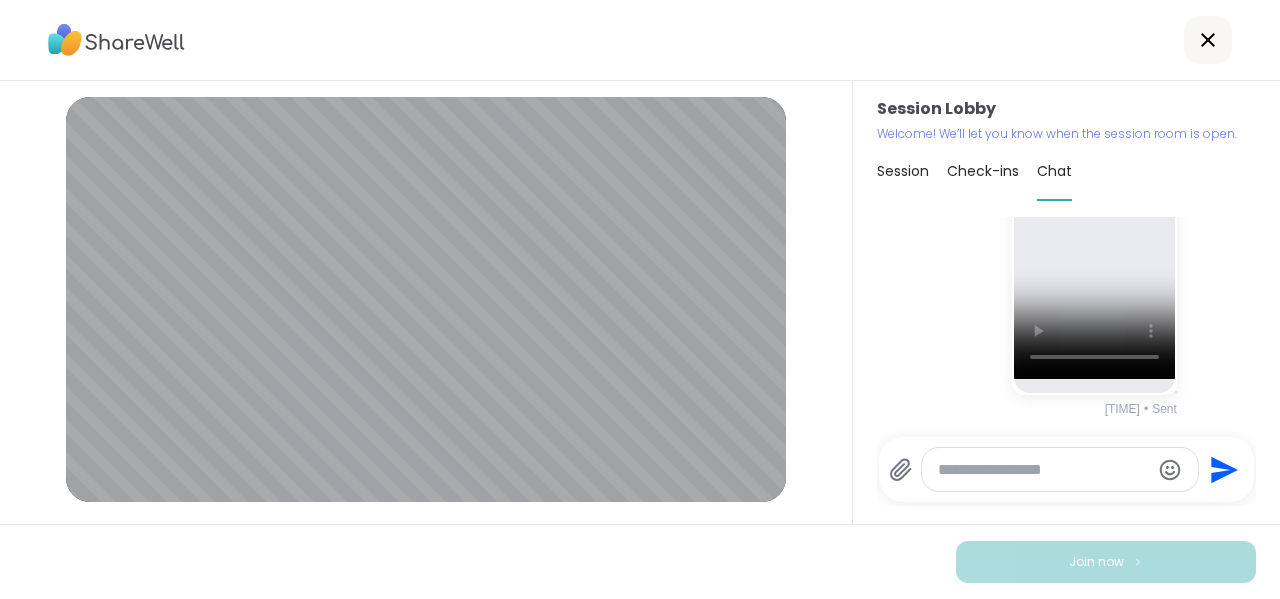 scroll, scrollTop: 702, scrollLeft: 0, axis: vertical 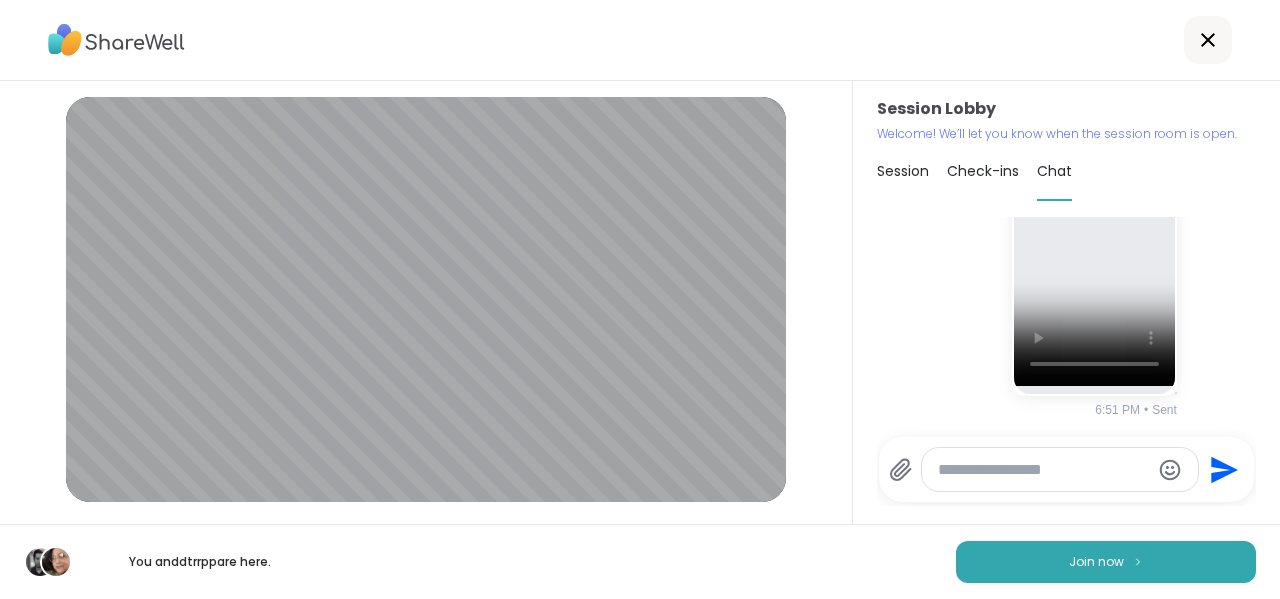 click at bounding box center [1044, 470] 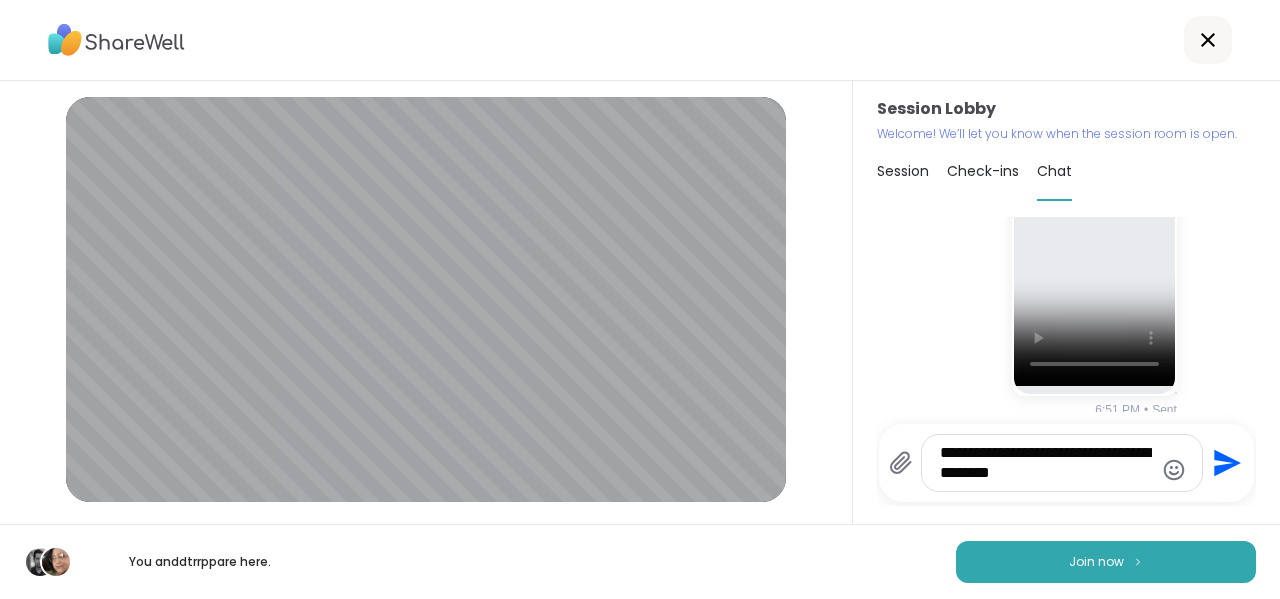 click 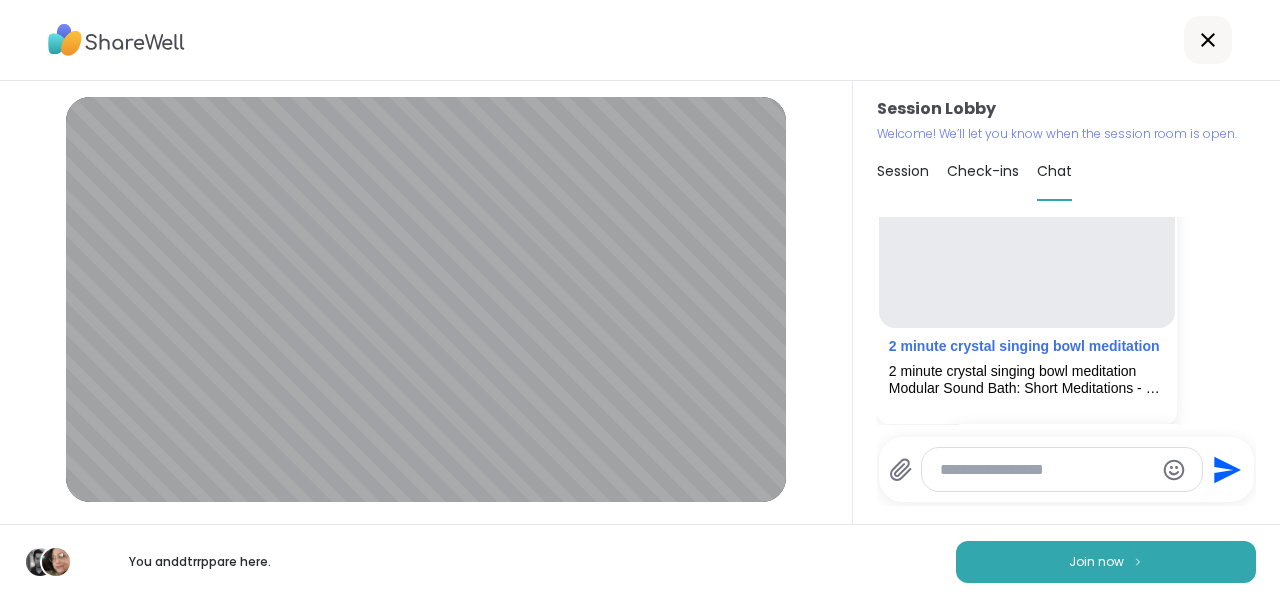 scroll, scrollTop: 1194, scrollLeft: 0, axis: vertical 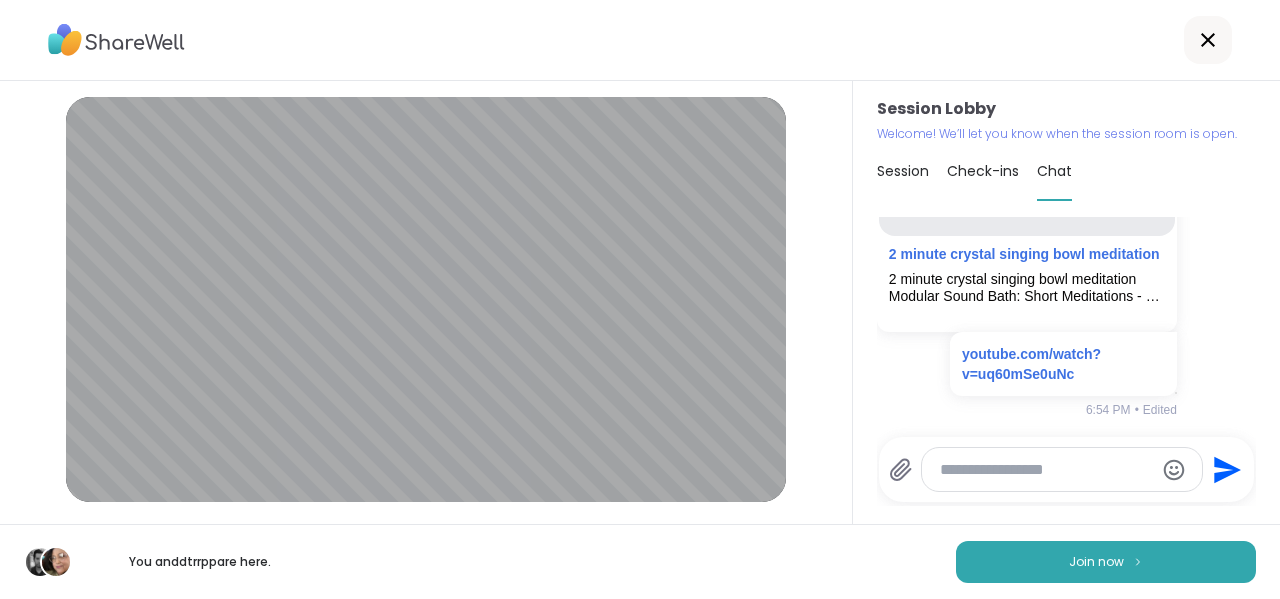click at bounding box center [1046, 470] 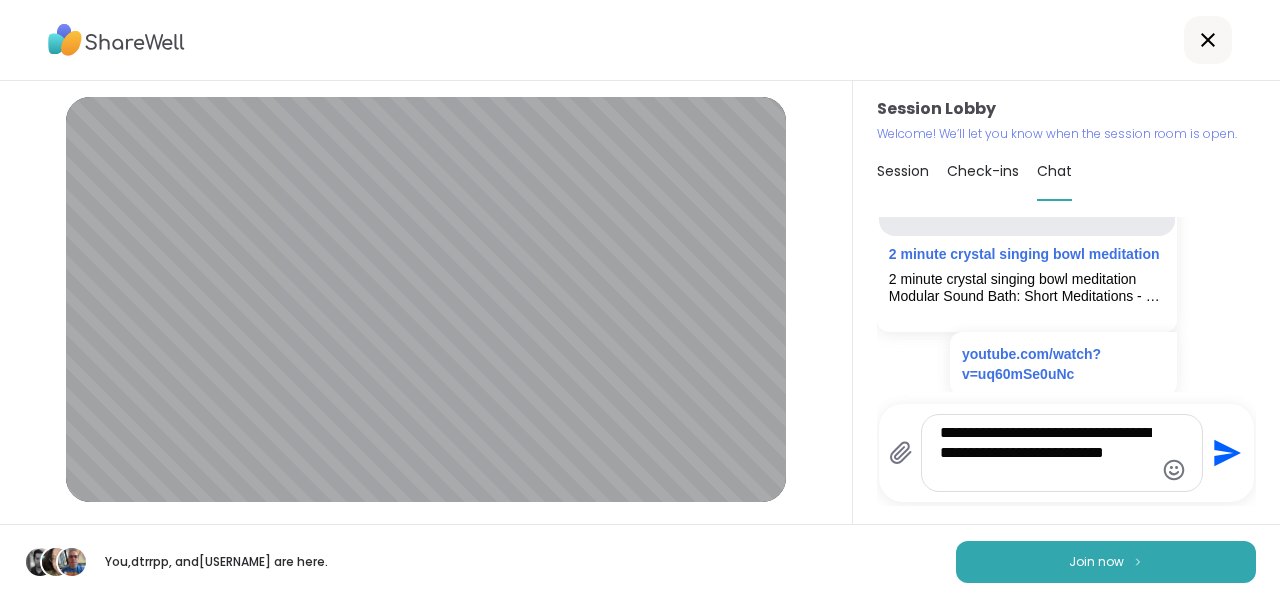 type on "**********" 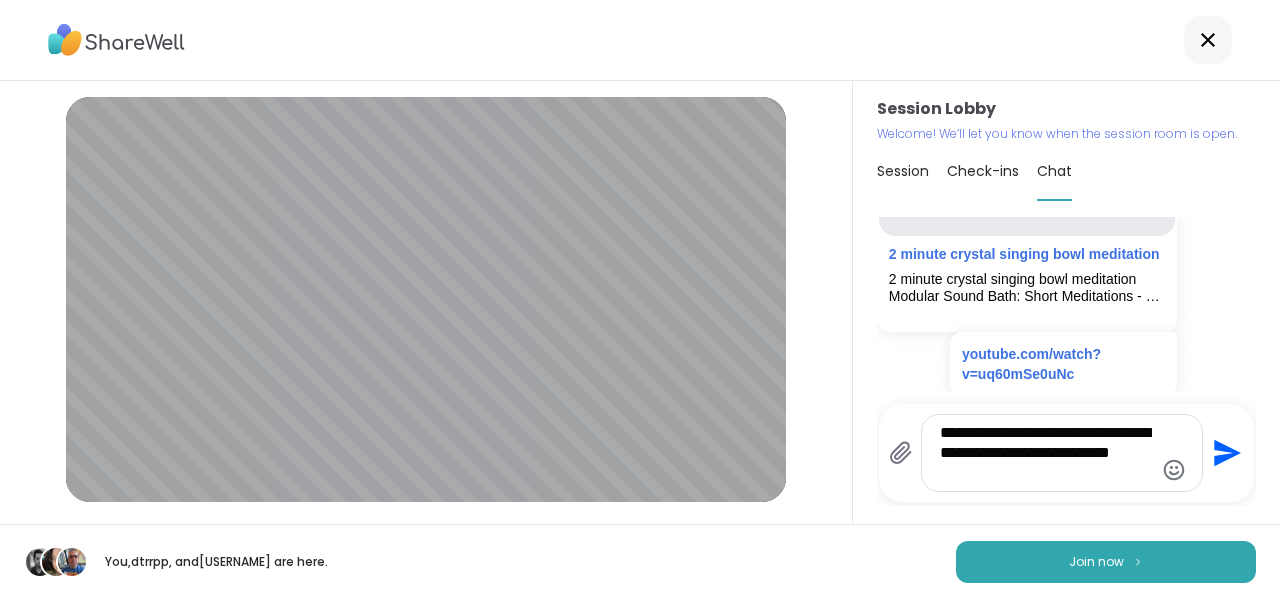 type 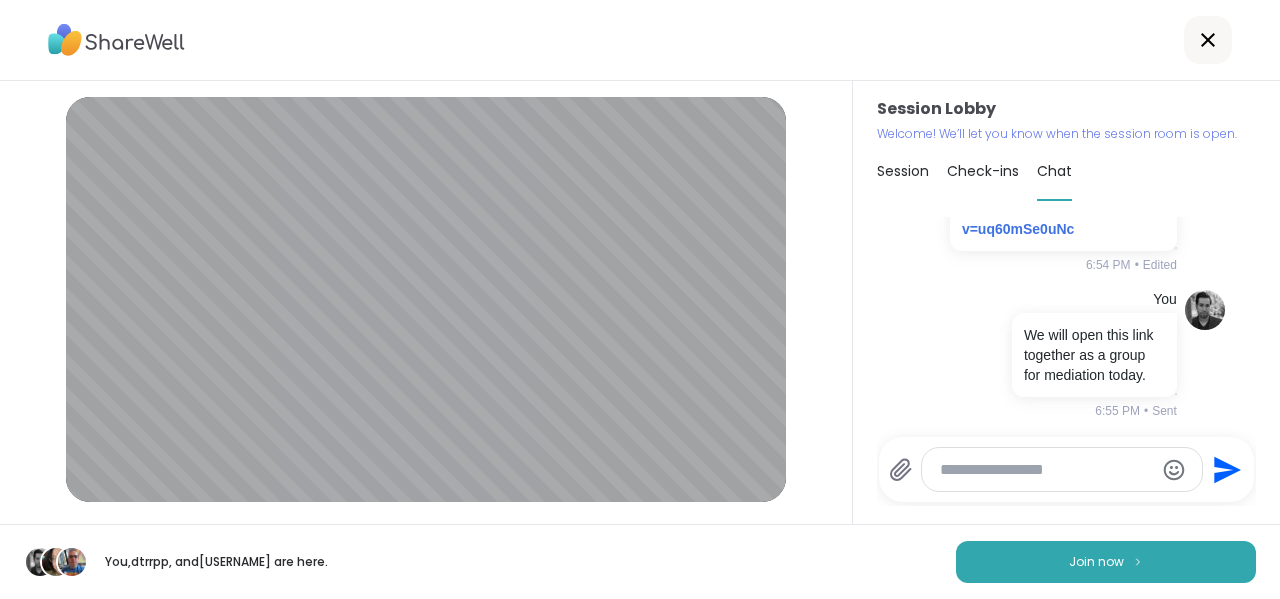 scroll, scrollTop: 0, scrollLeft: 0, axis: both 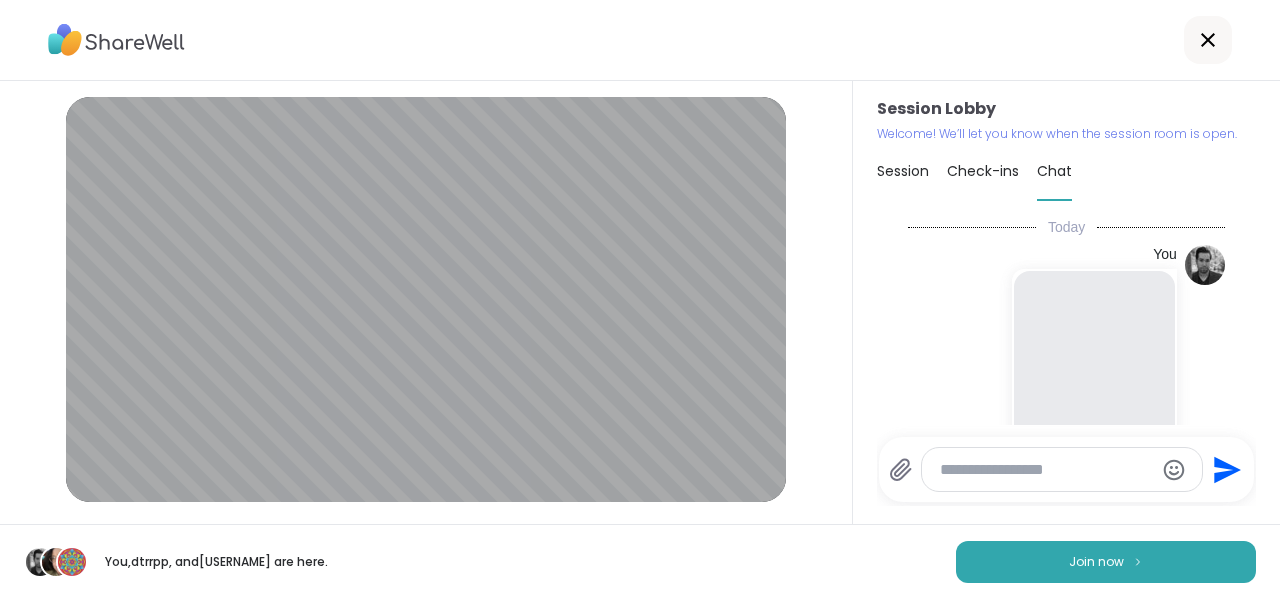 click on "Session Lobby | Default - Internal Mic | Front Camera ([ID]) Test speaker and microphone" at bounding box center (426, 302) 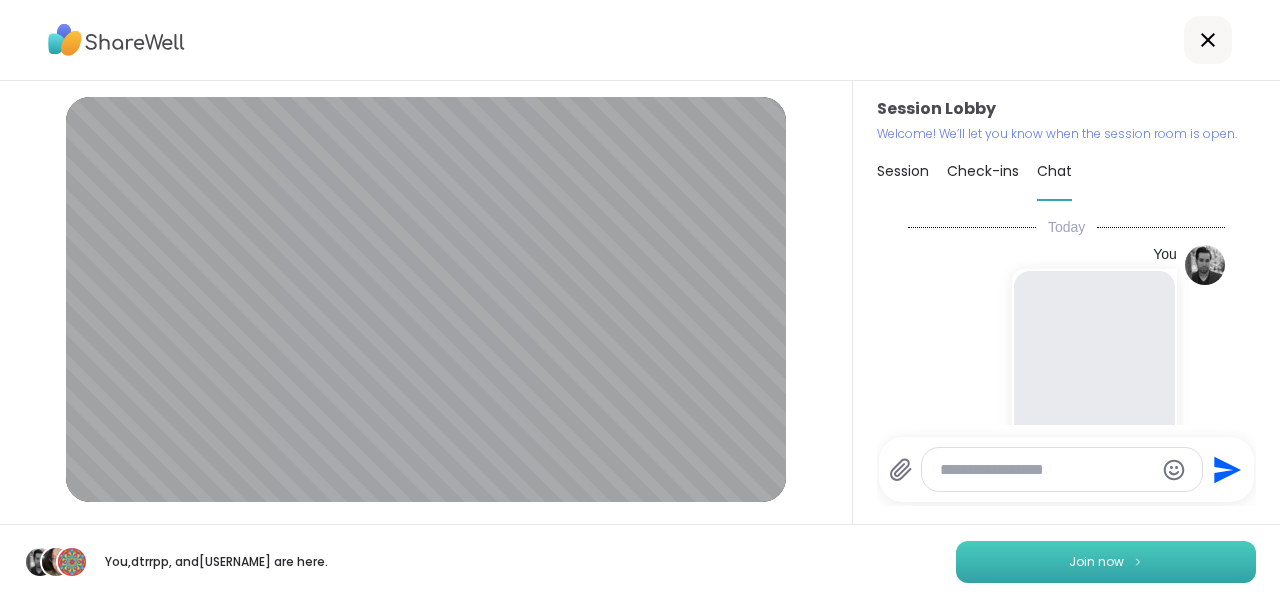click on "Join now" at bounding box center (1106, 562) 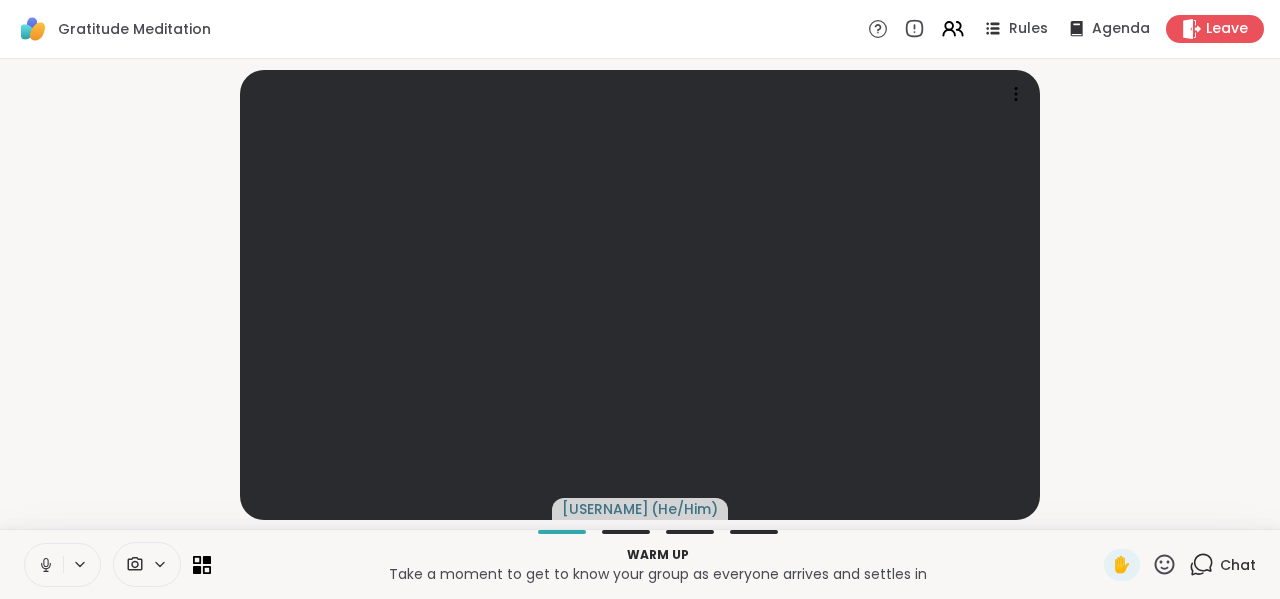 click 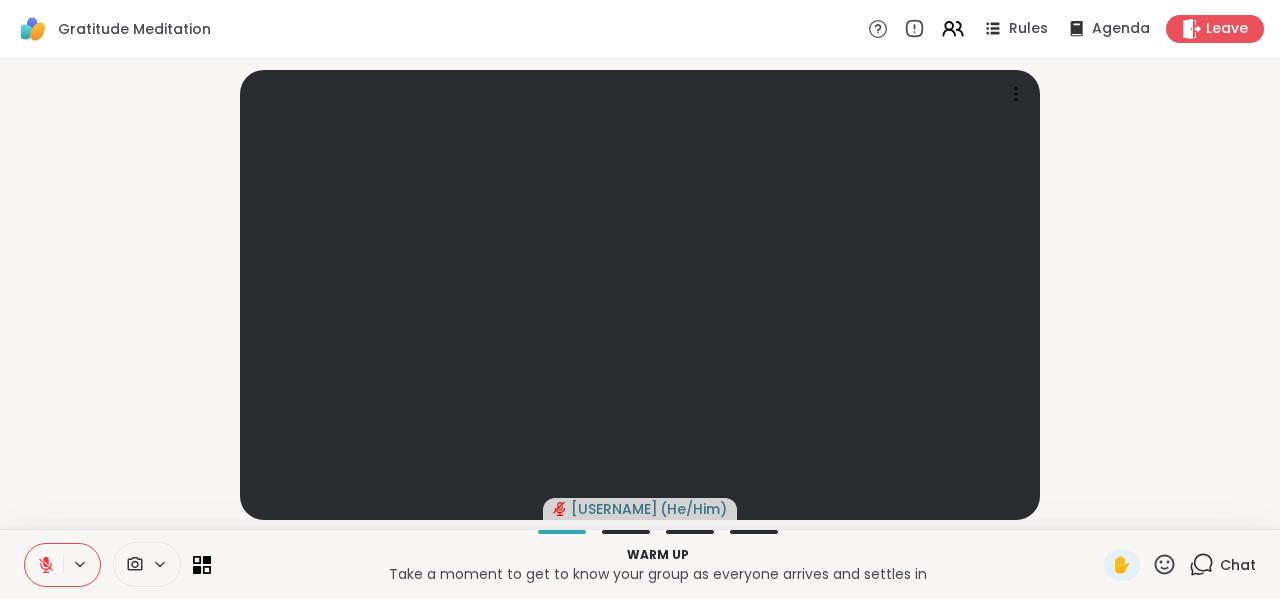 click 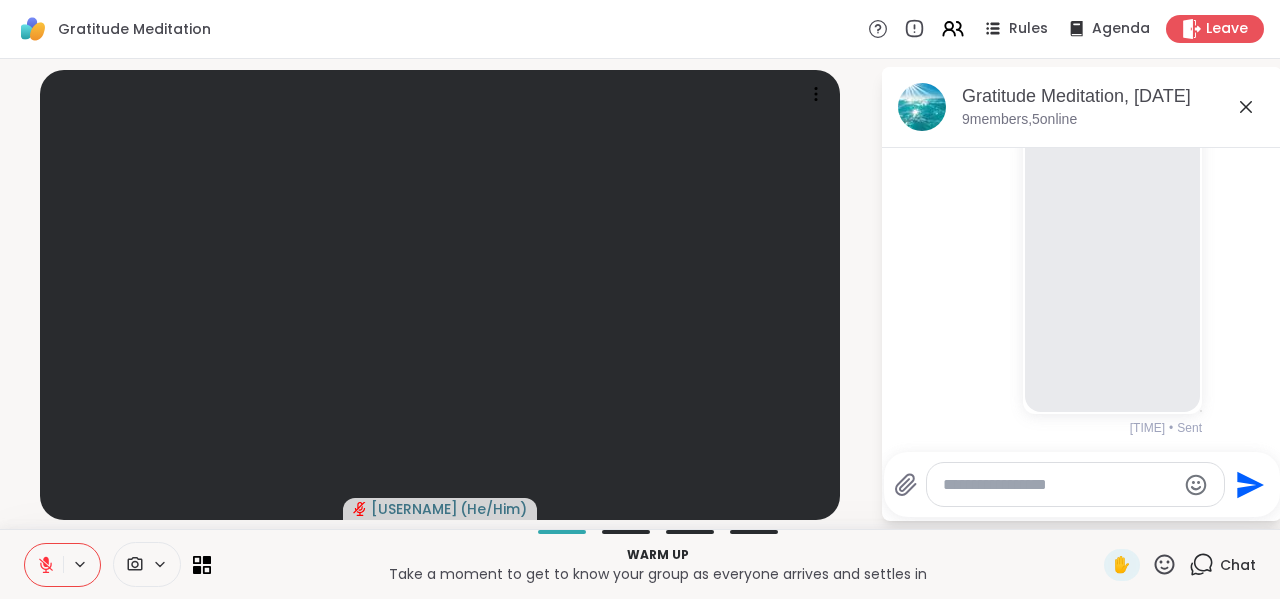 scroll, scrollTop: 0, scrollLeft: 0, axis: both 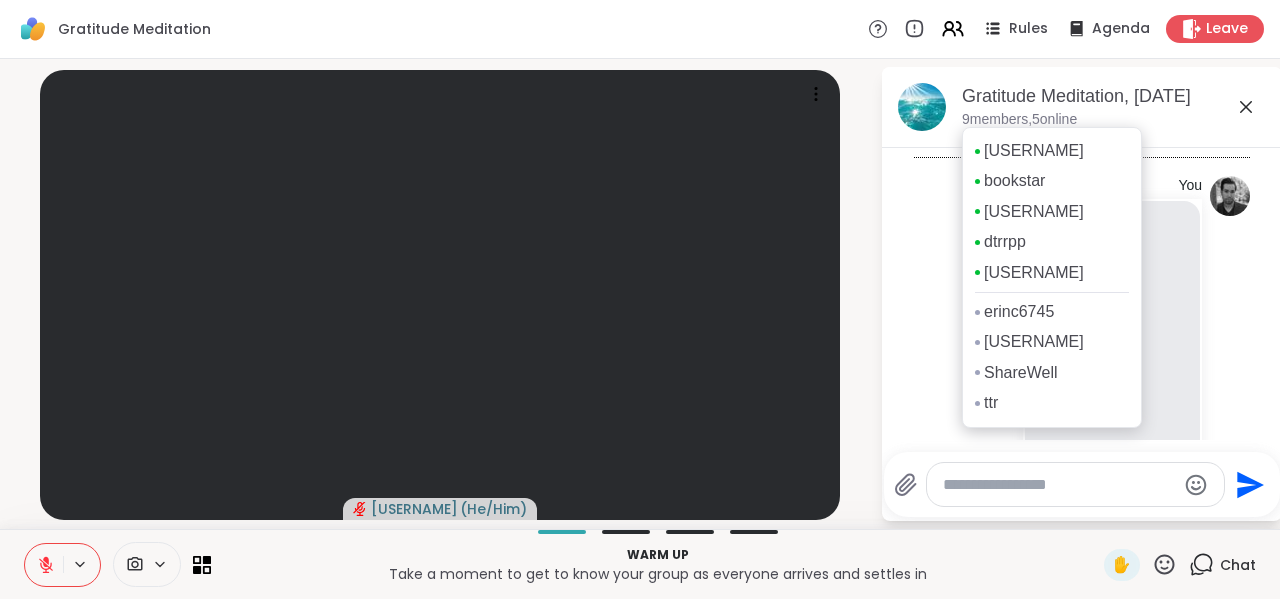 click on "[NUMBER] members, [NUMBER] online" at bounding box center (1019, 120) 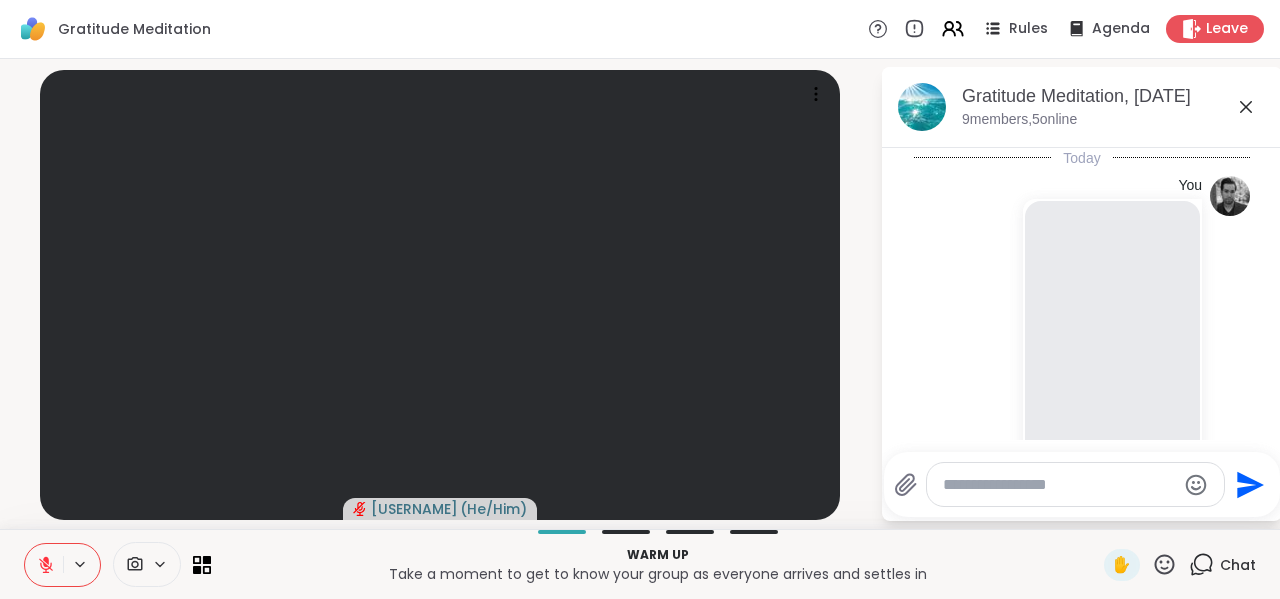 click 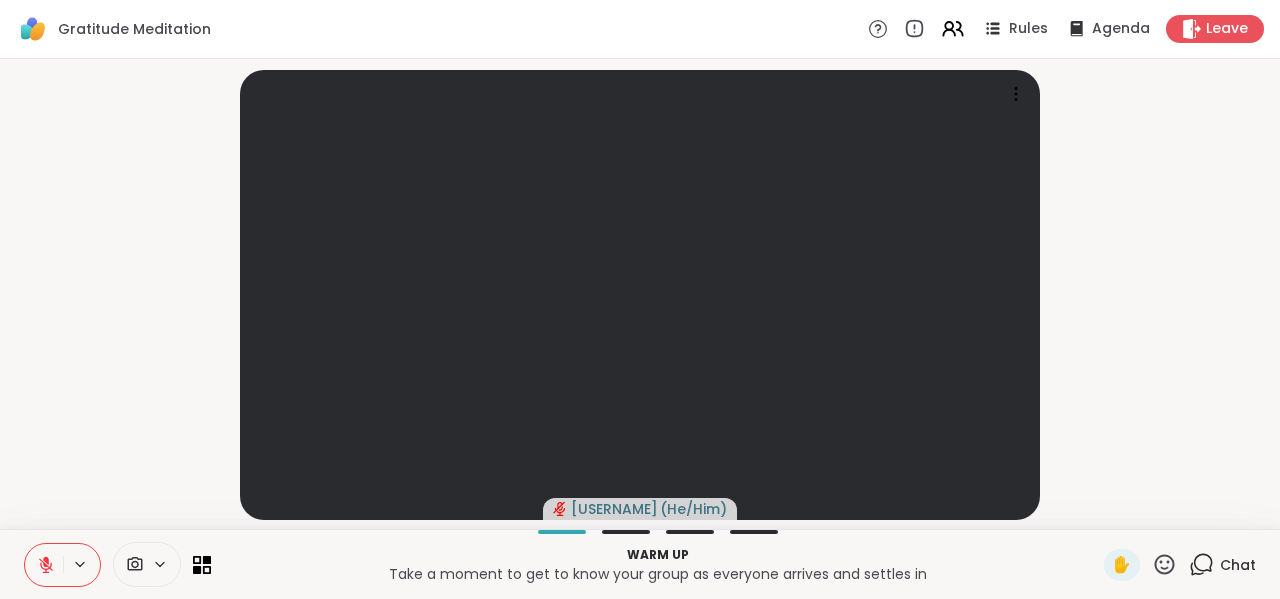 click 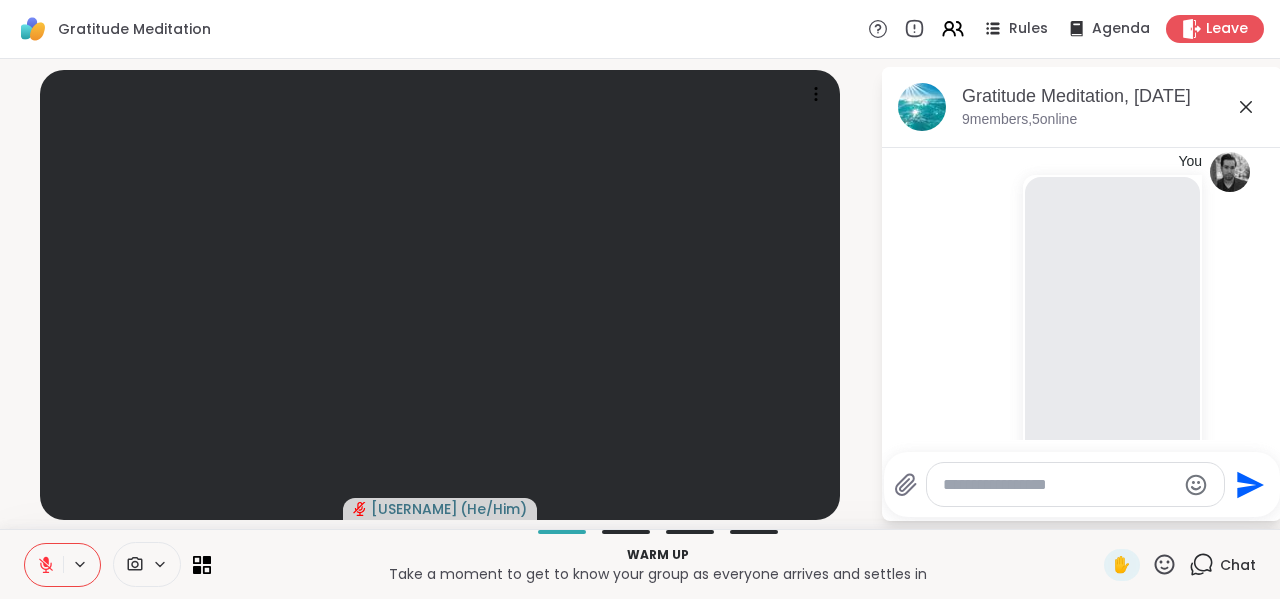 scroll, scrollTop: 0, scrollLeft: 0, axis: both 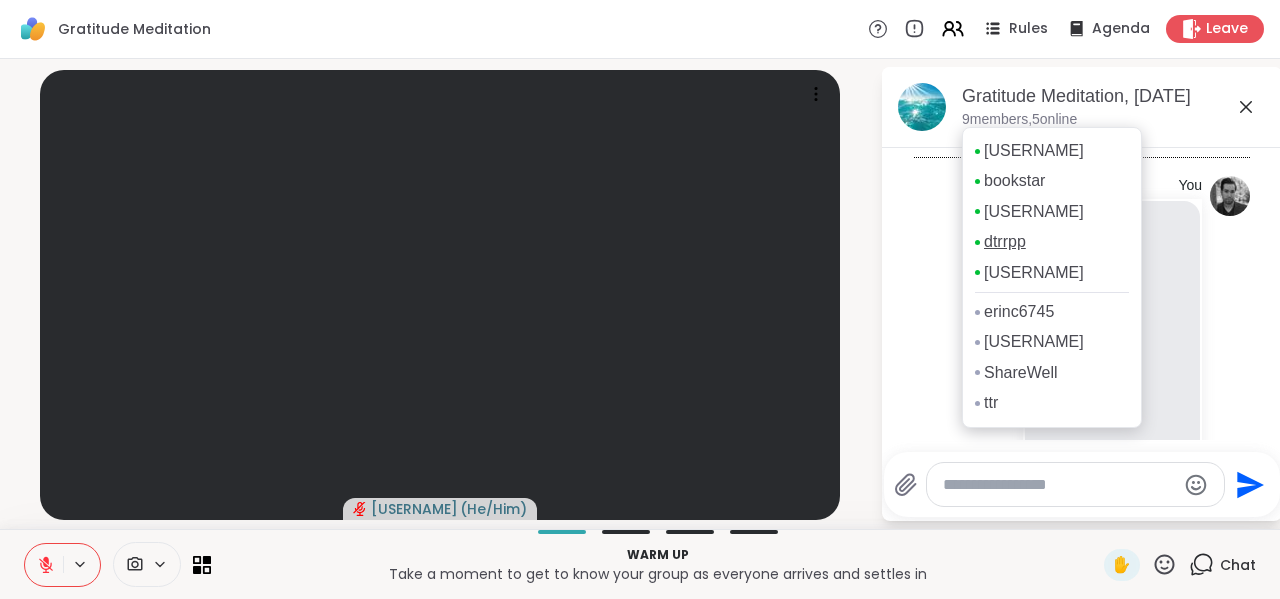 click on "dtrrpp" at bounding box center (1005, 242) 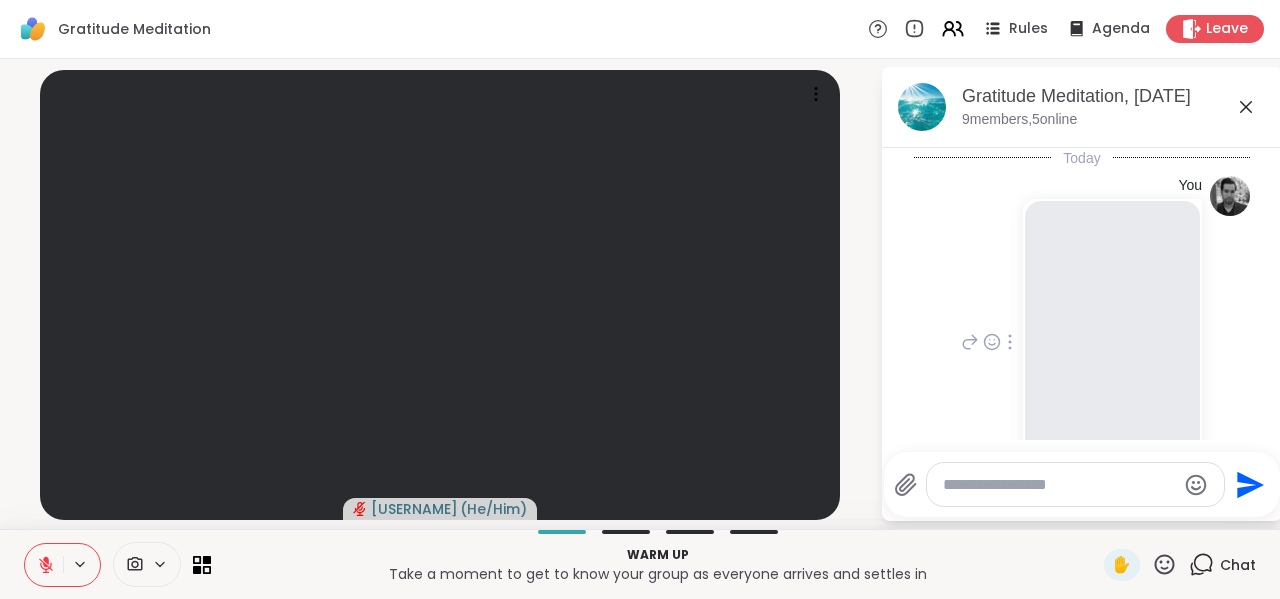 click at bounding box center [1112, 335] 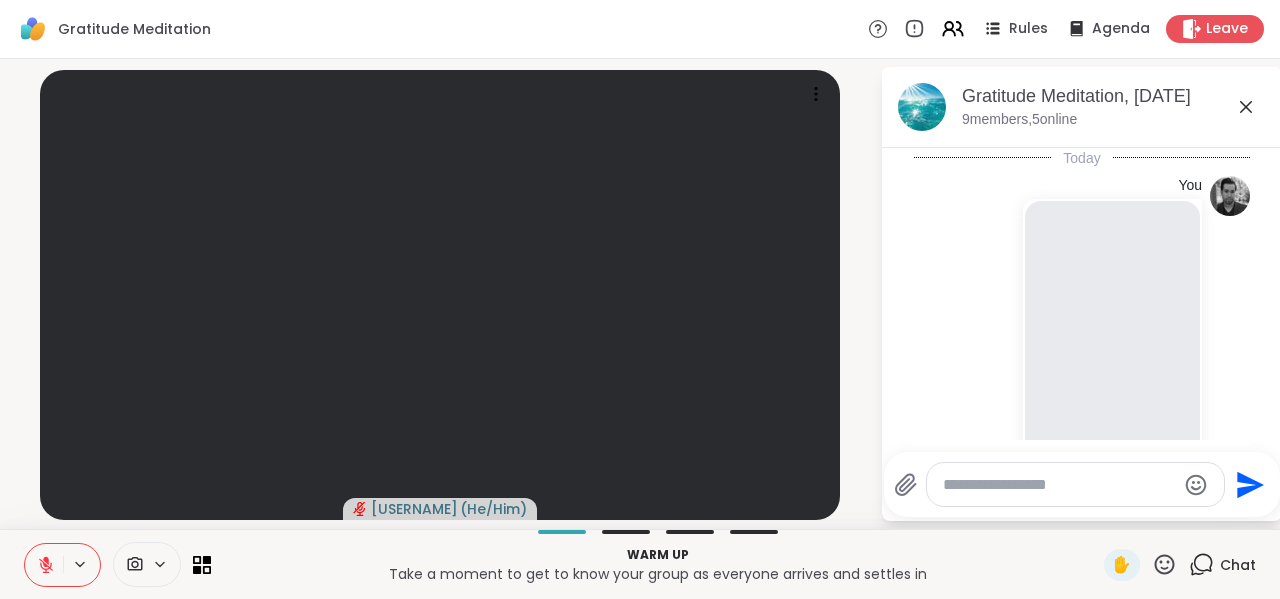 click on "You [TIME] • Sent" at bounding box center (1082, 342) 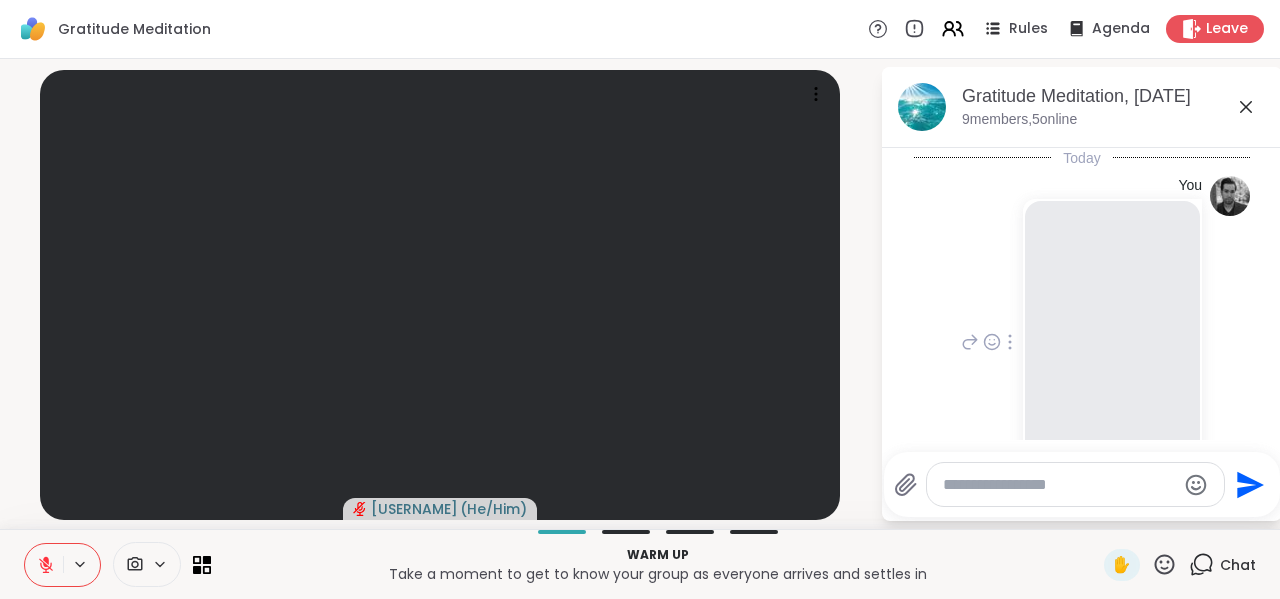 click at bounding box center (1112, 335) 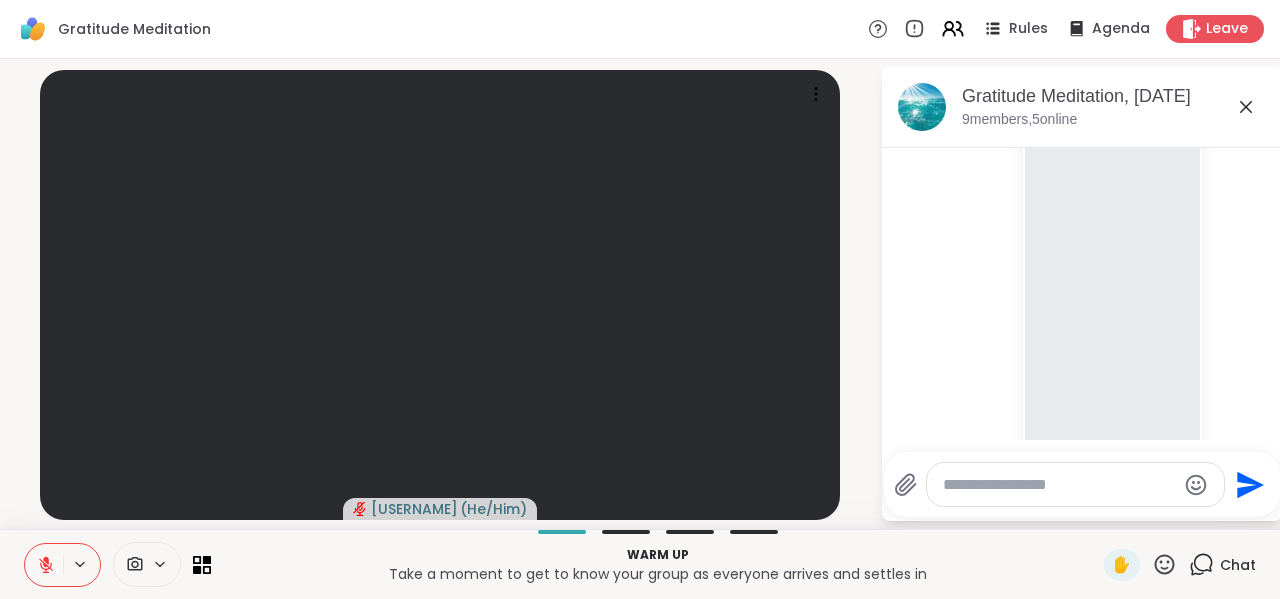 scroll, scrollTop: 472, scrollLeft: 0, axis: vertical 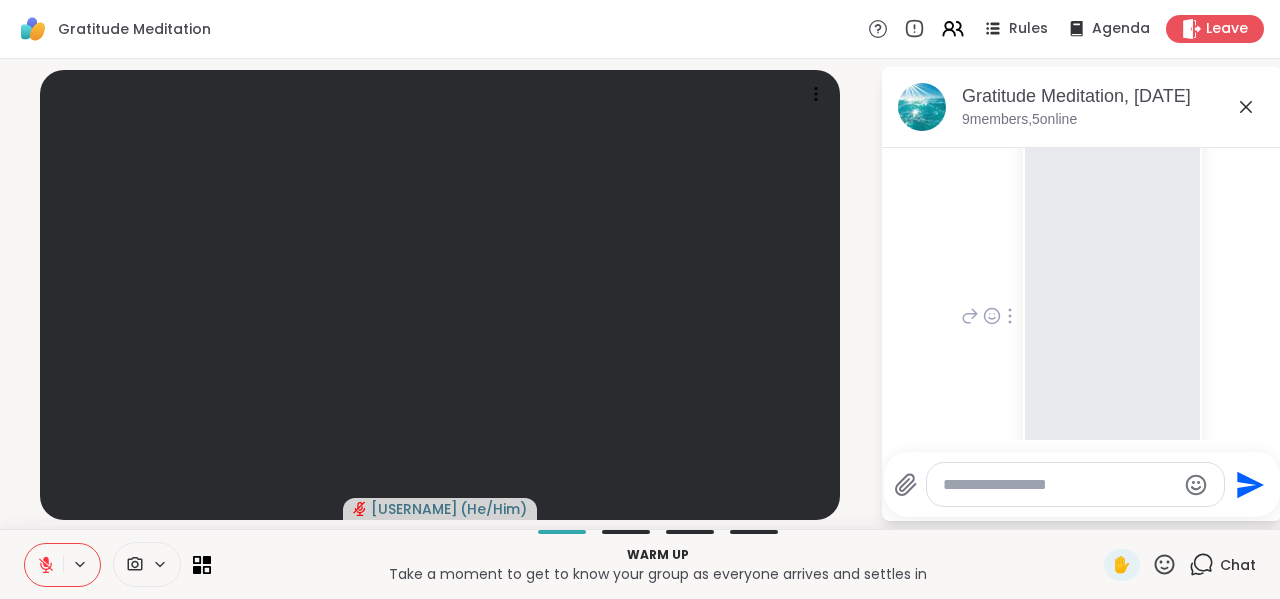 click at bounding box center [1112, 309] 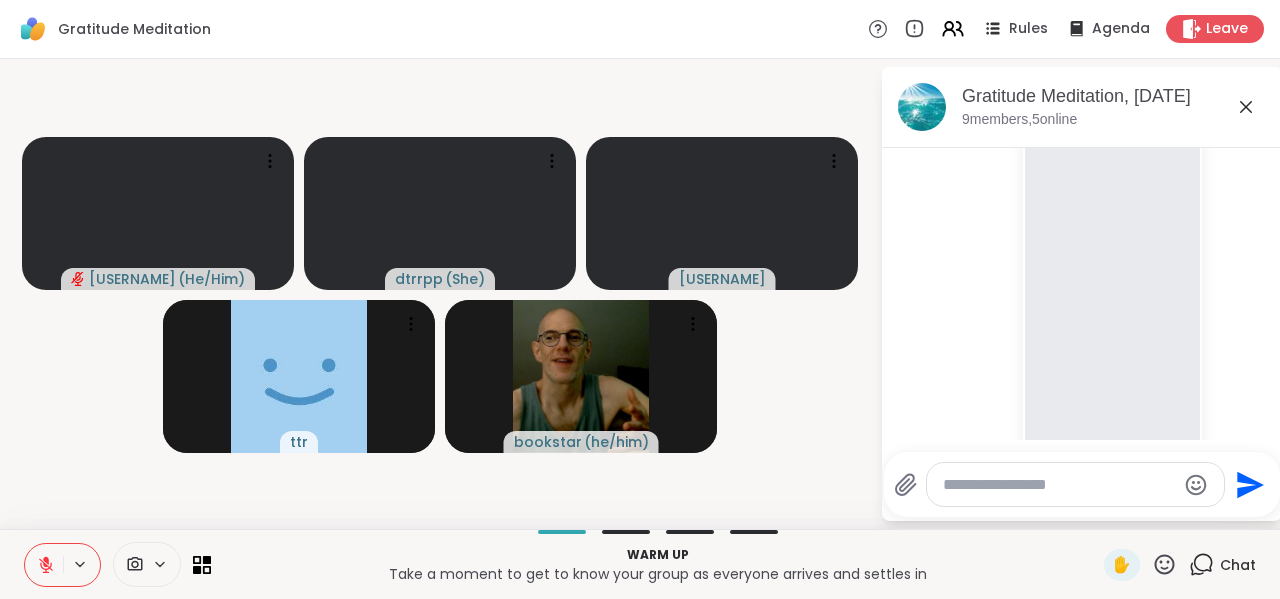 click 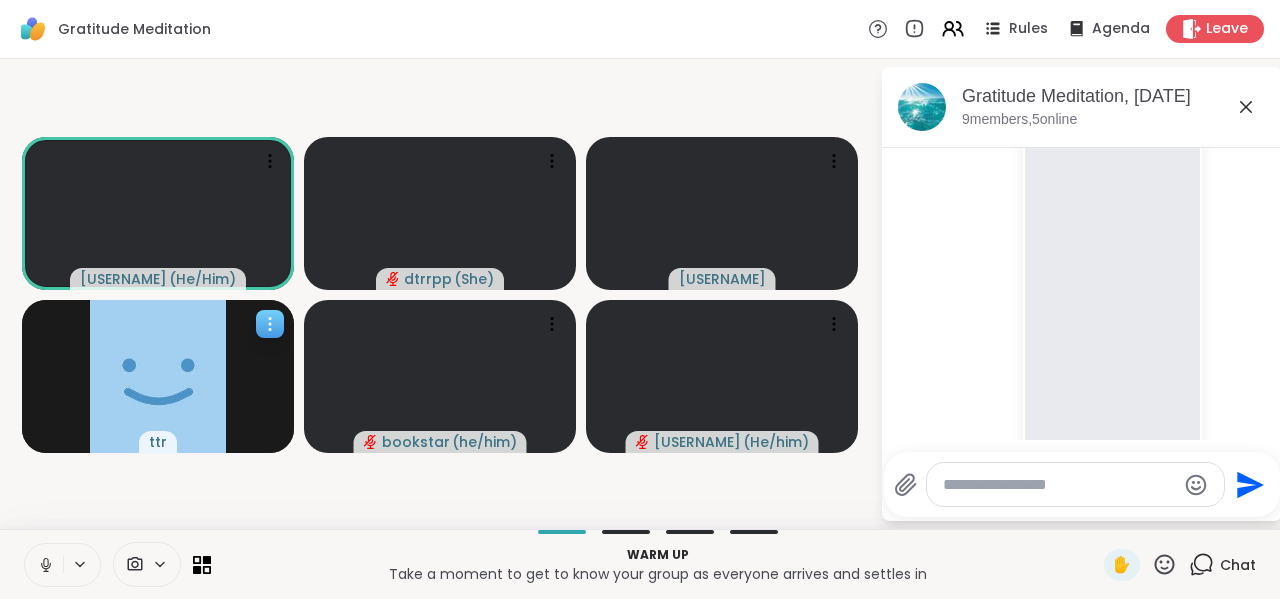 click on "ttr" at bounding box center (158, 442) 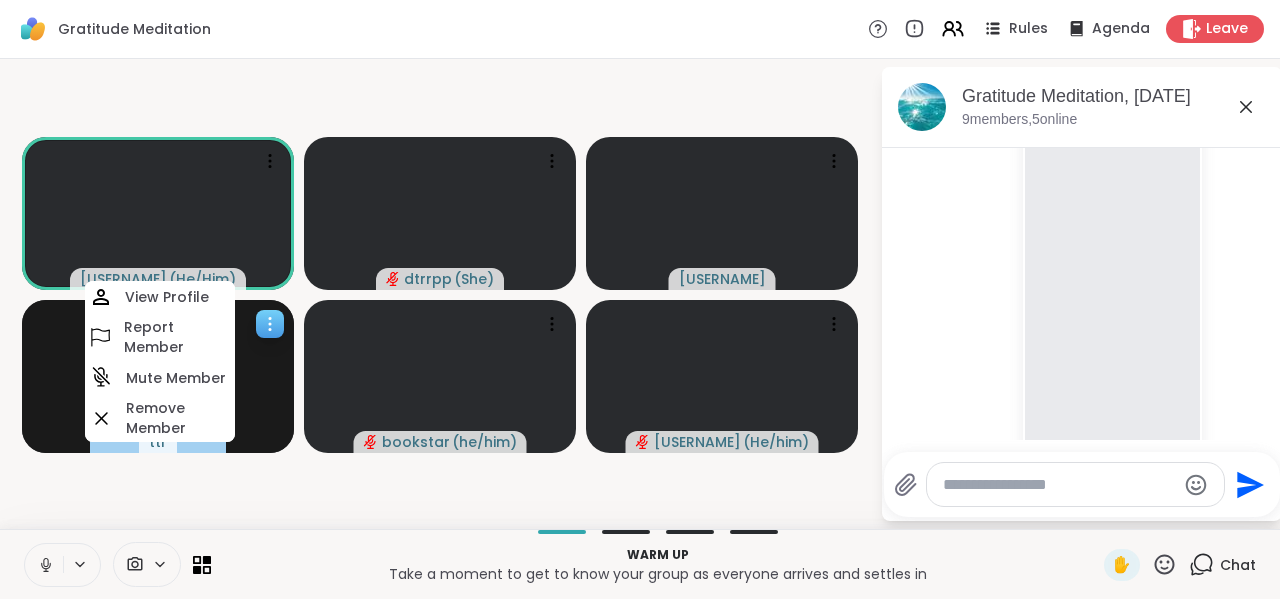 click on "ttr" at bounding box center [158, 442] 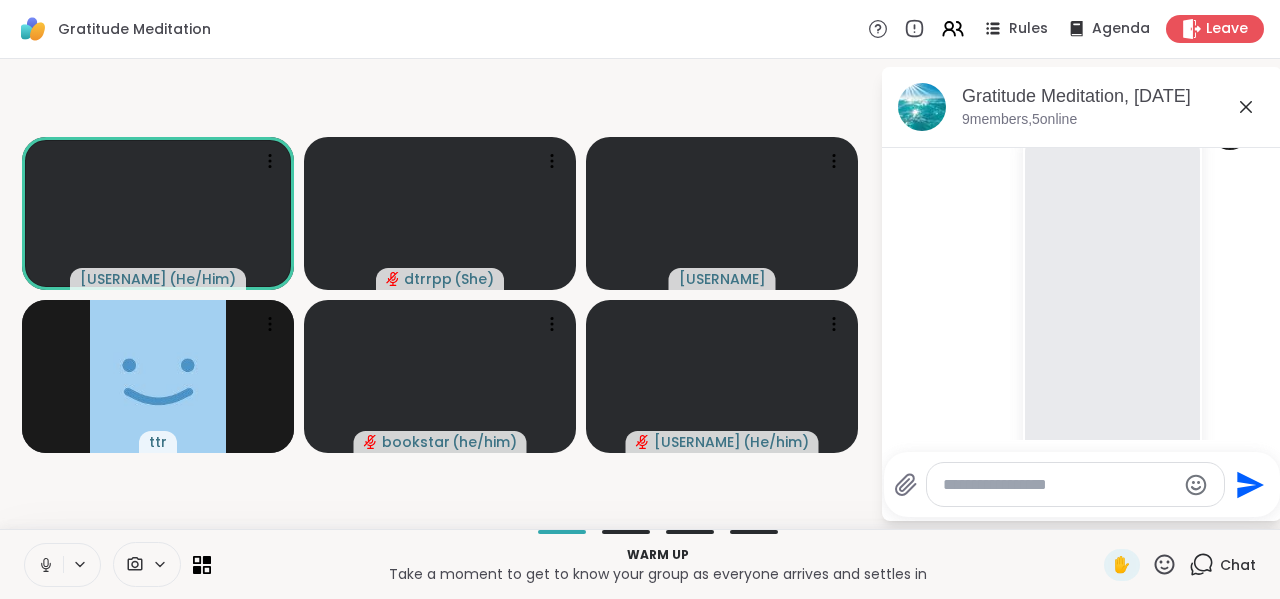 scroll, scrollTop: 362, scrollLeft: 0, axis: vertical 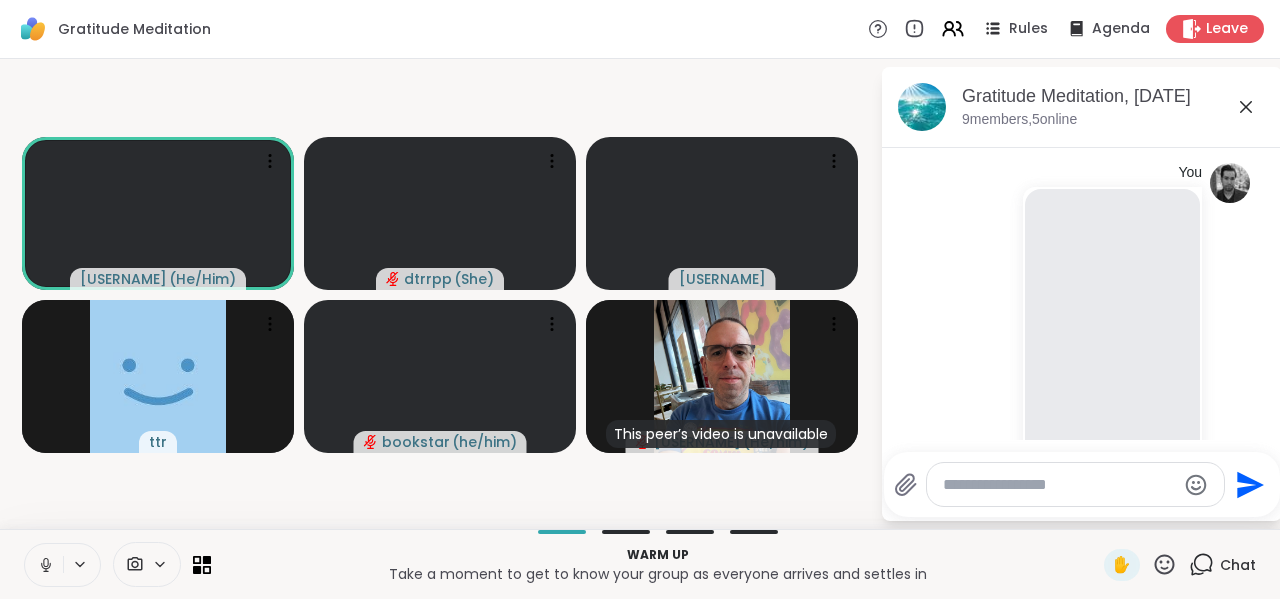 click 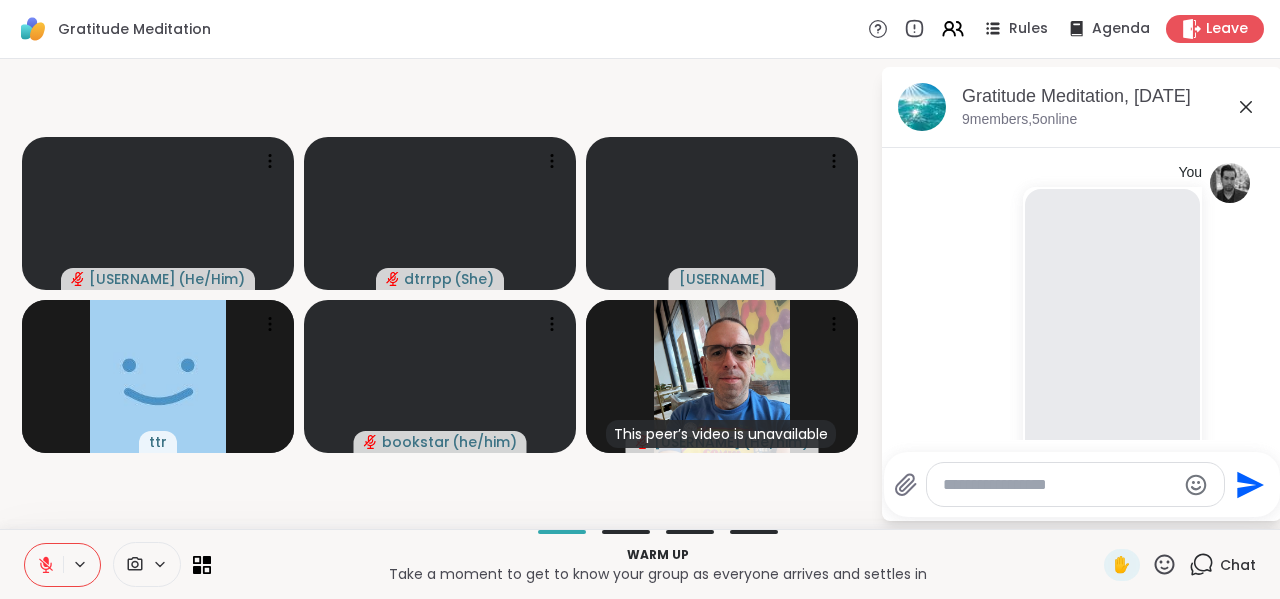 click at bounding box center [1059, 485] 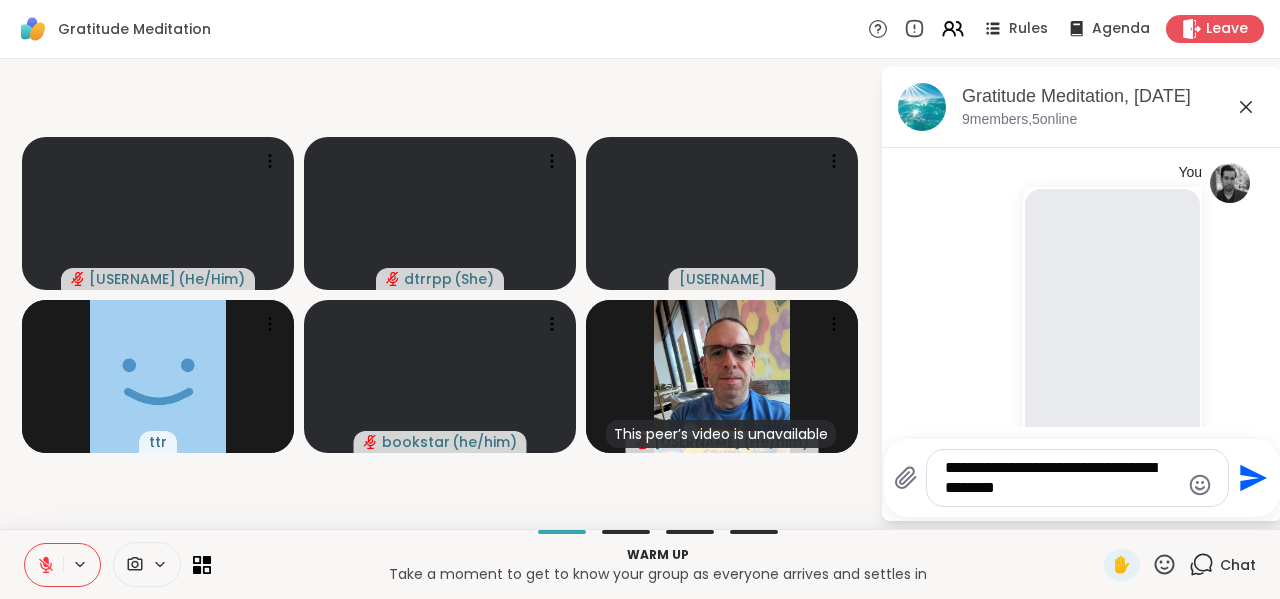 type 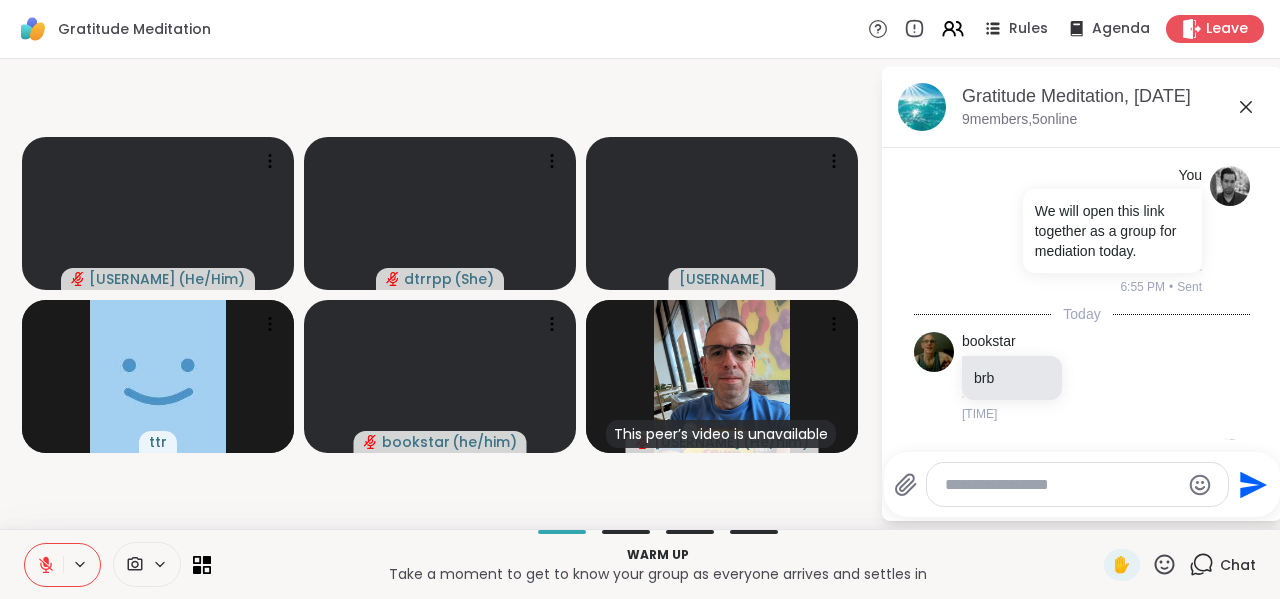 scroll, scrollTop: 1887, scrollLeft: 0, axis: vertical 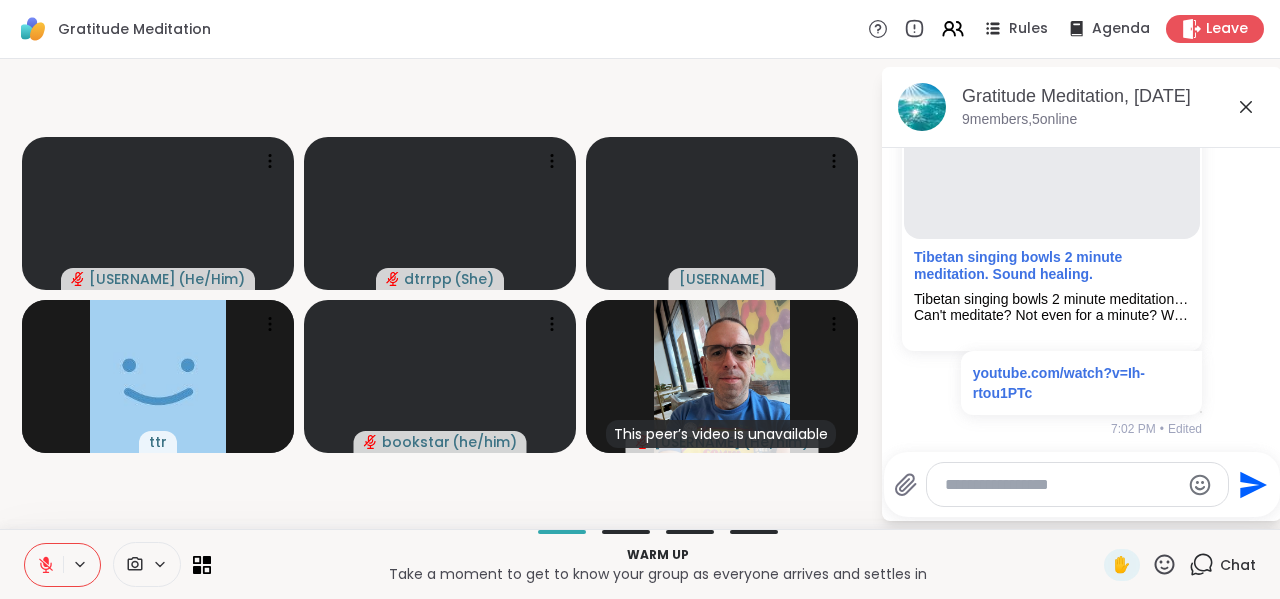 click 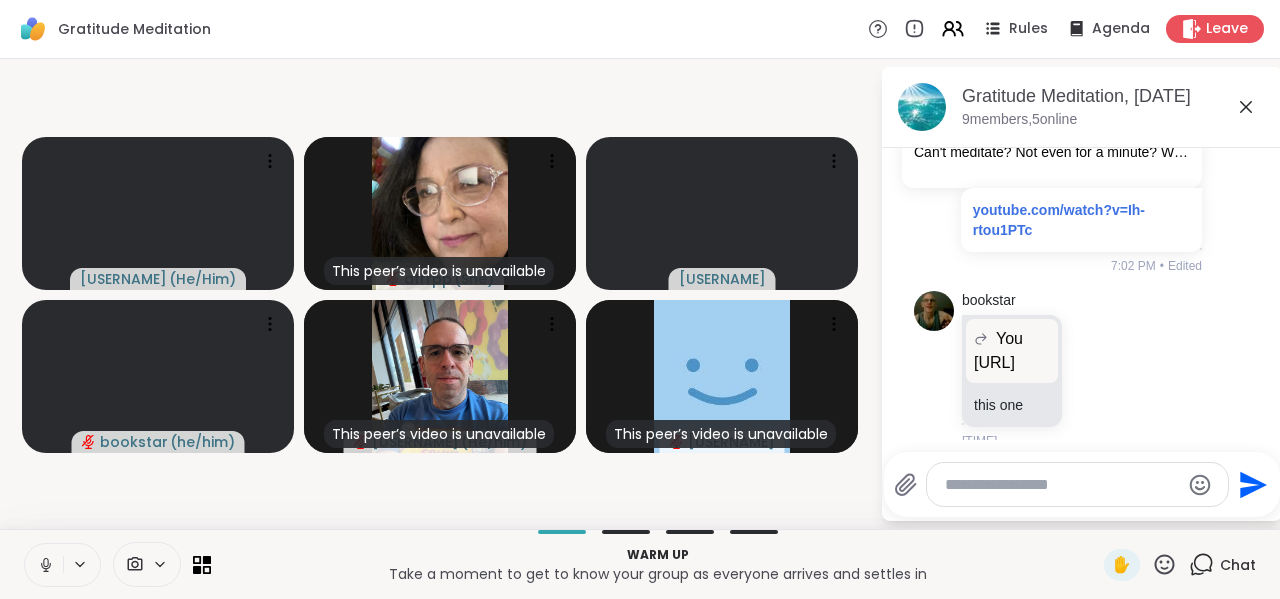 scroll, scrollTop: 2109, scrollLeft: 0, axis: vertical 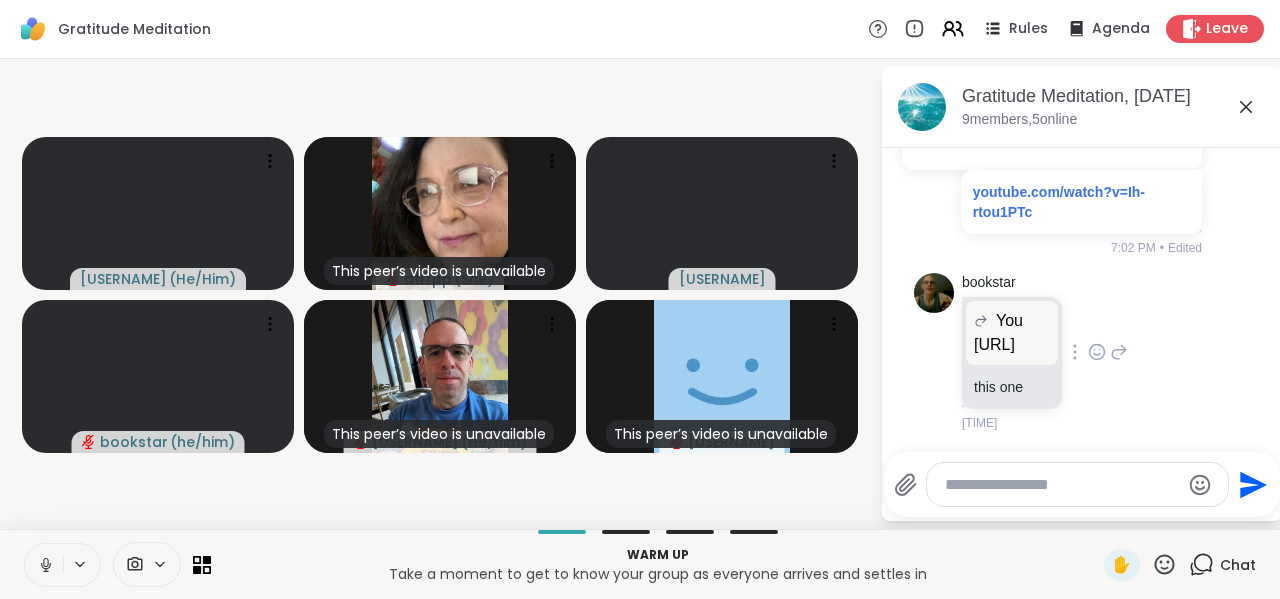 click on "[URL]" at bounding box center [1012, 345] 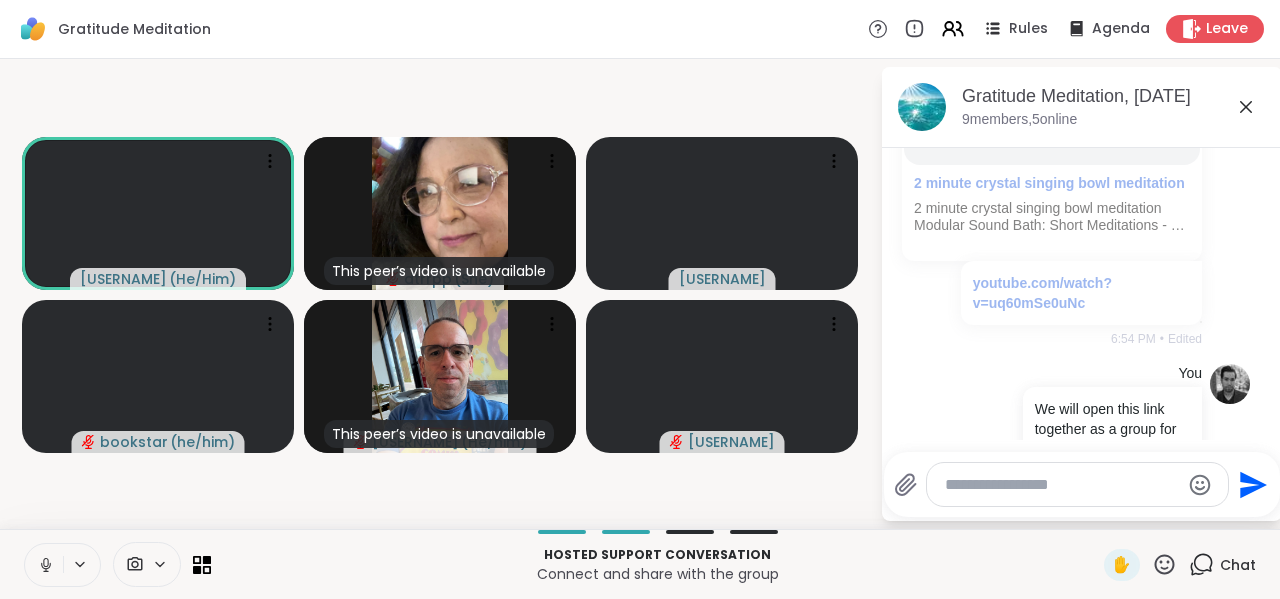 scroll, scrollTop: 2109, scrollLeft: 0, axis: vertical 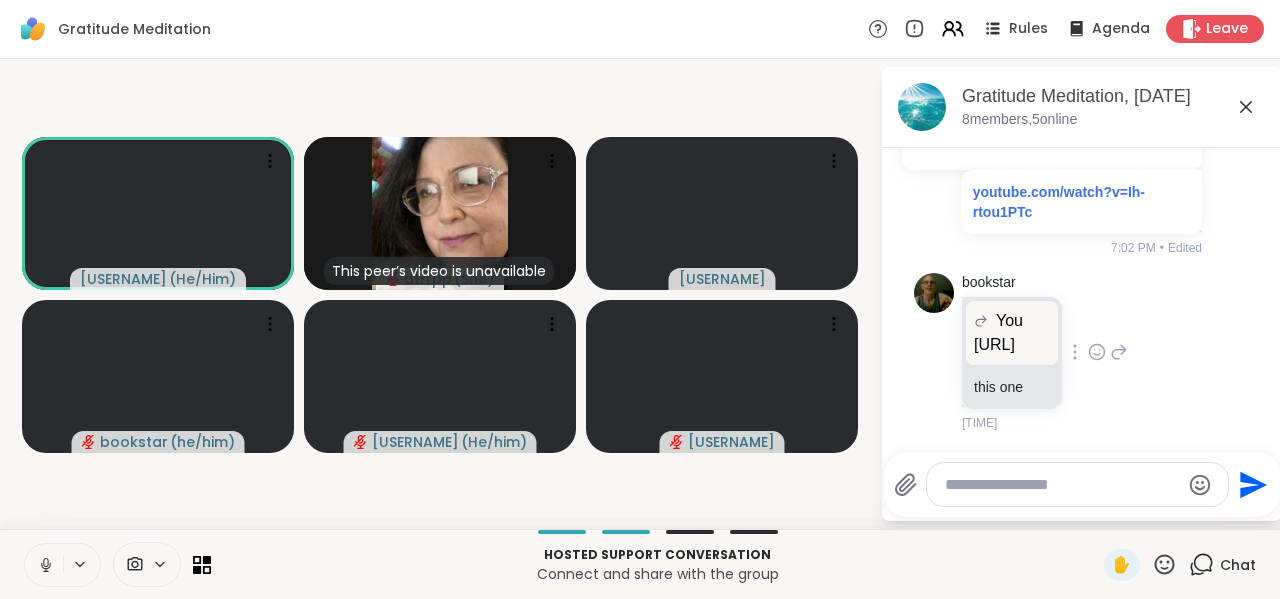 click on "[URL]" at bounding box center [1012, 345] 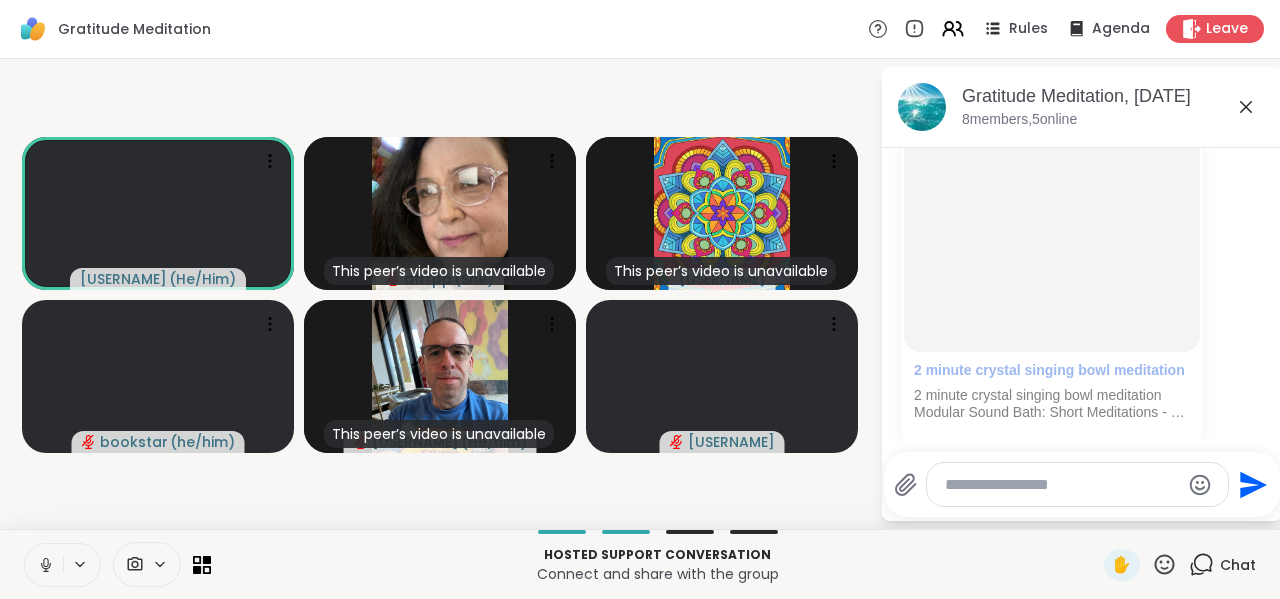 click 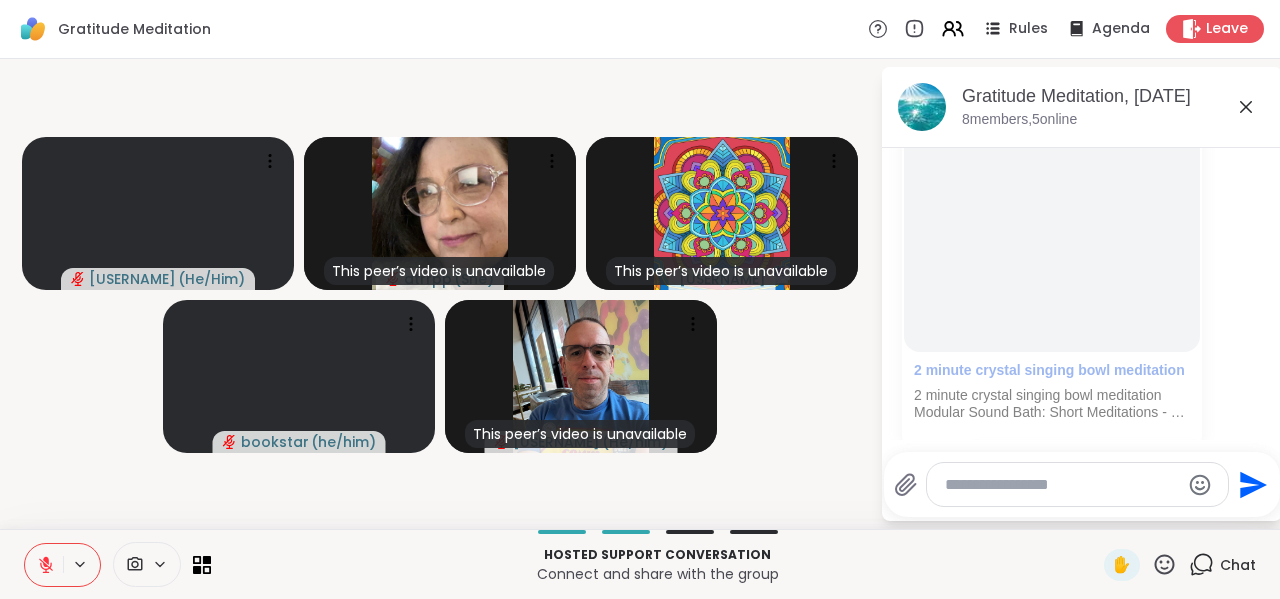 click 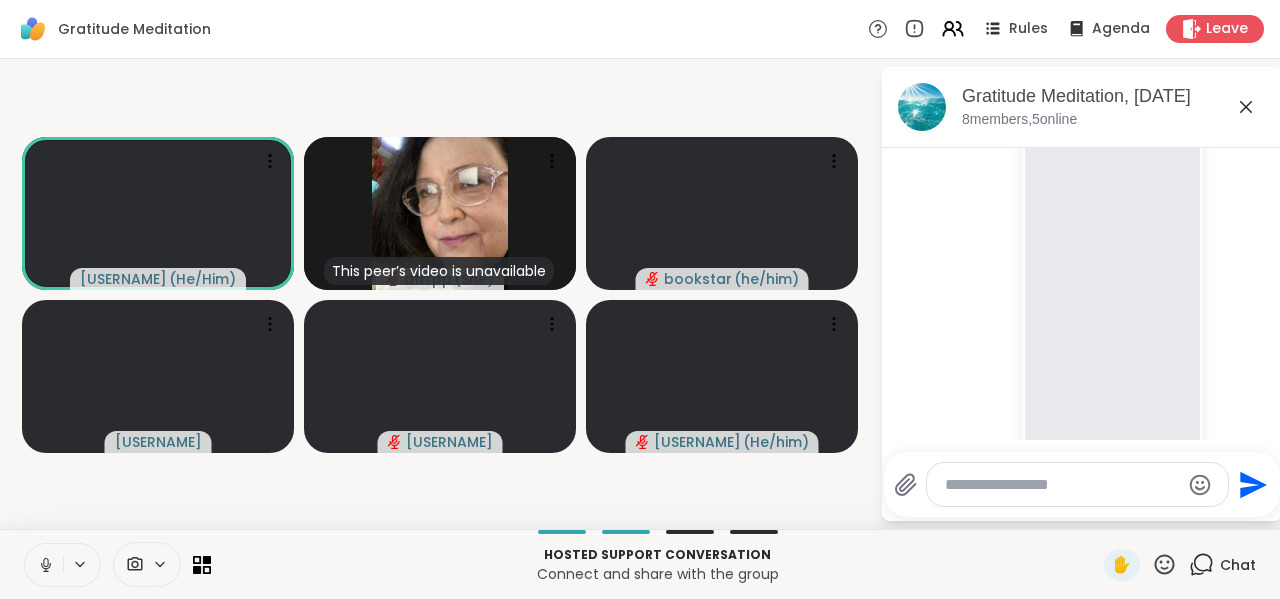scroll, scrollTop: 394, scrollLeft: 0, axis: vertical 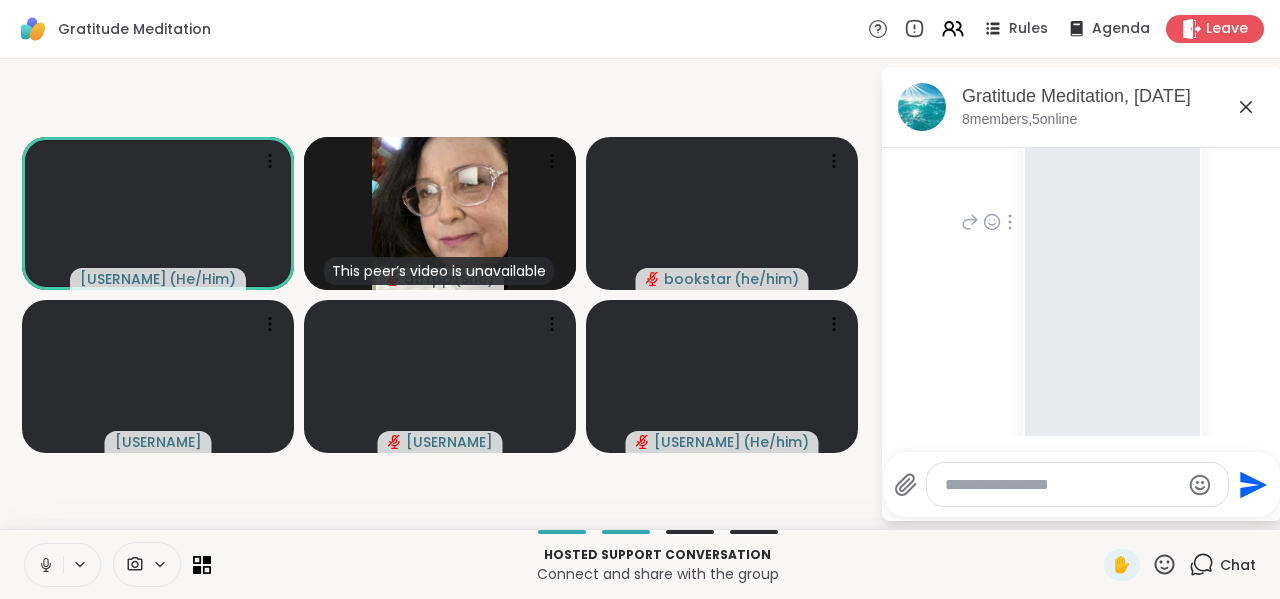 click at bounding box center [1112, 215] 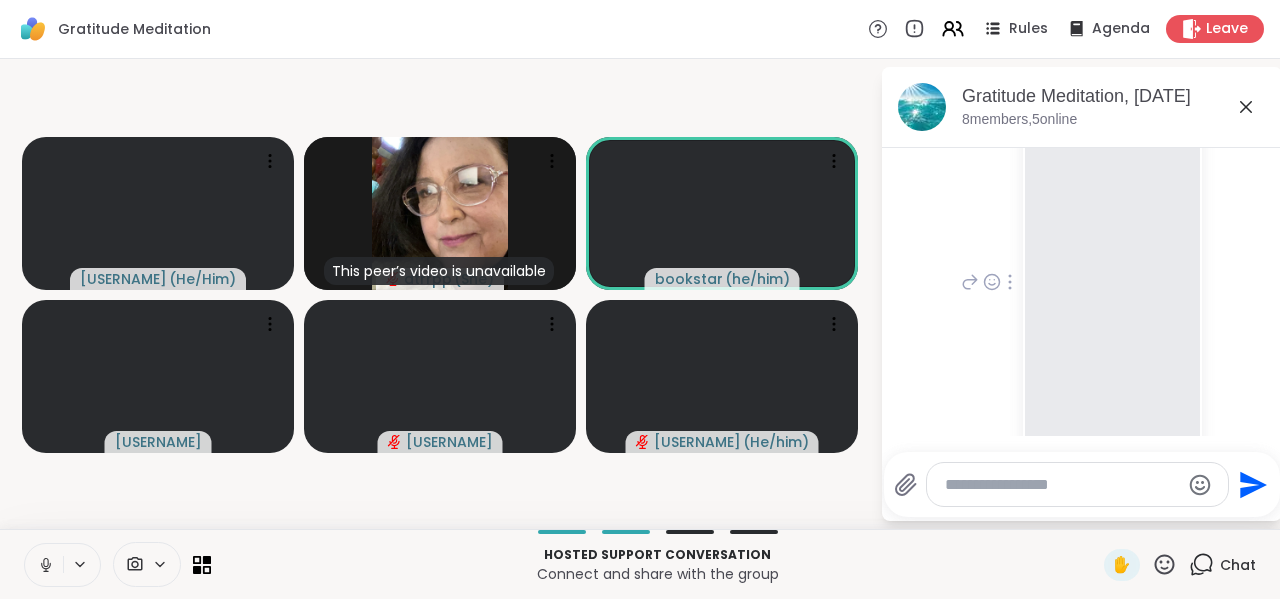 scroll, scrollTop: 508, scrollLeft: 0, axis: vertical 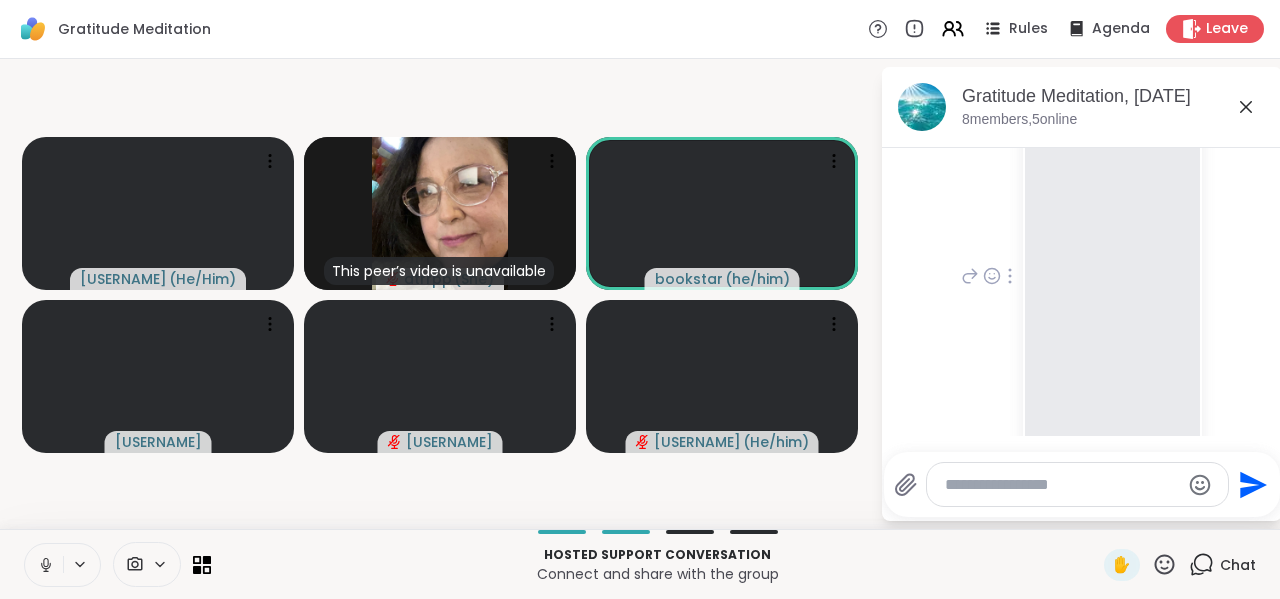 click at bounding box center (1112, 269) 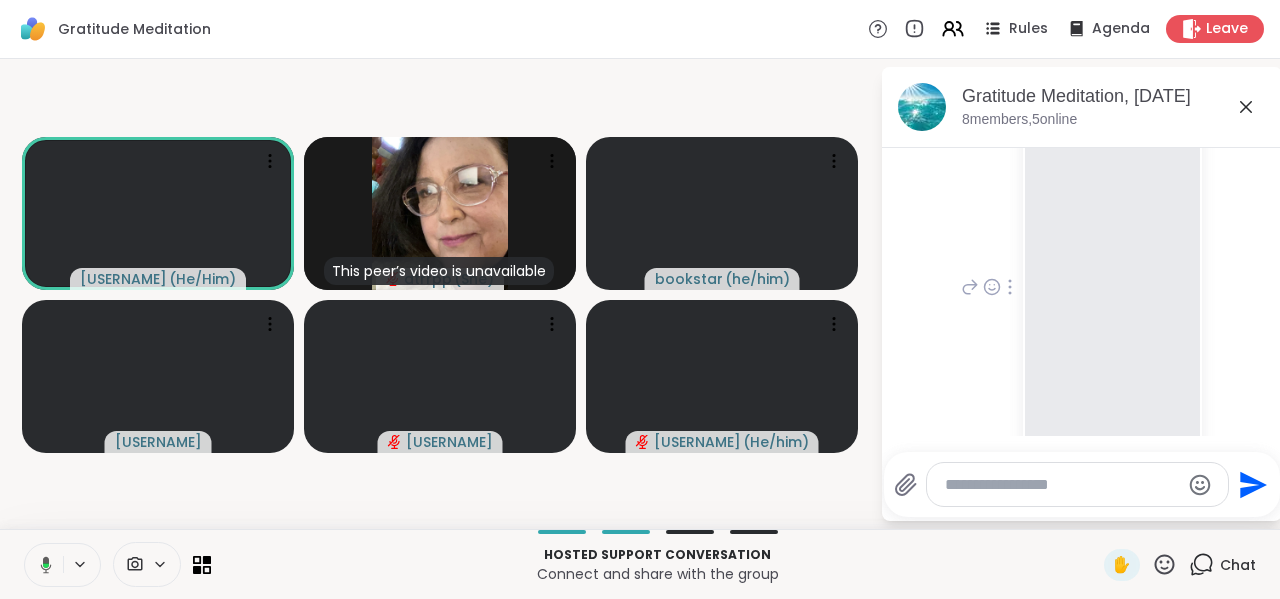scroll, scrollTop: 513, scrollLeft: 0, axis: vertical 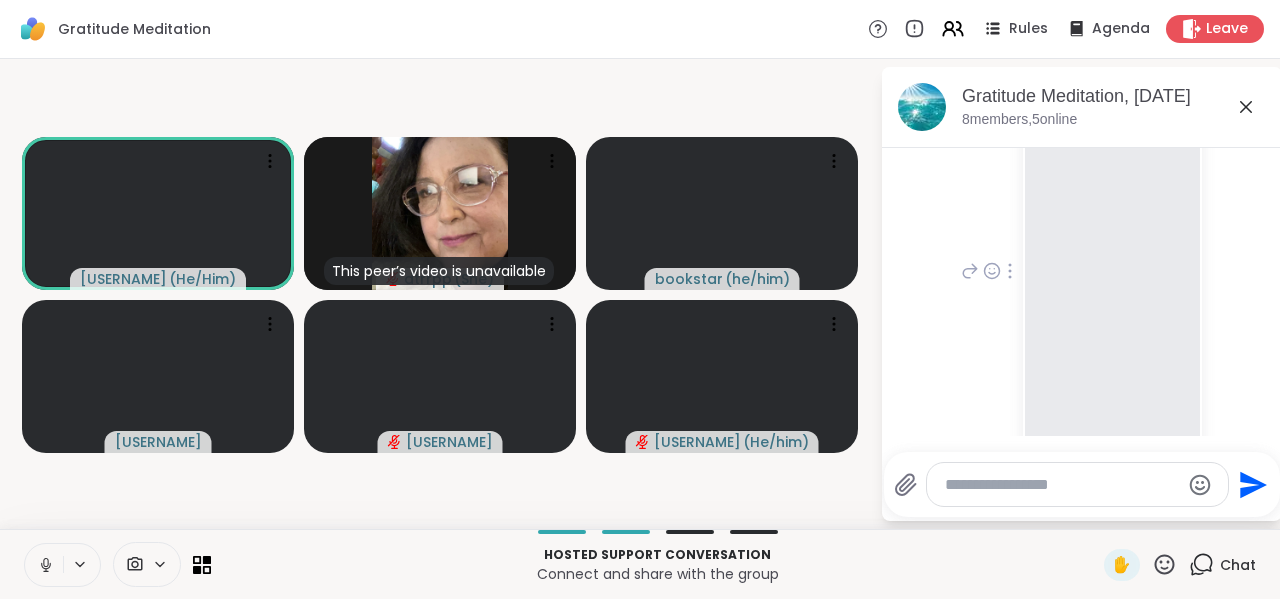 click at bounding box center [1112, 264] 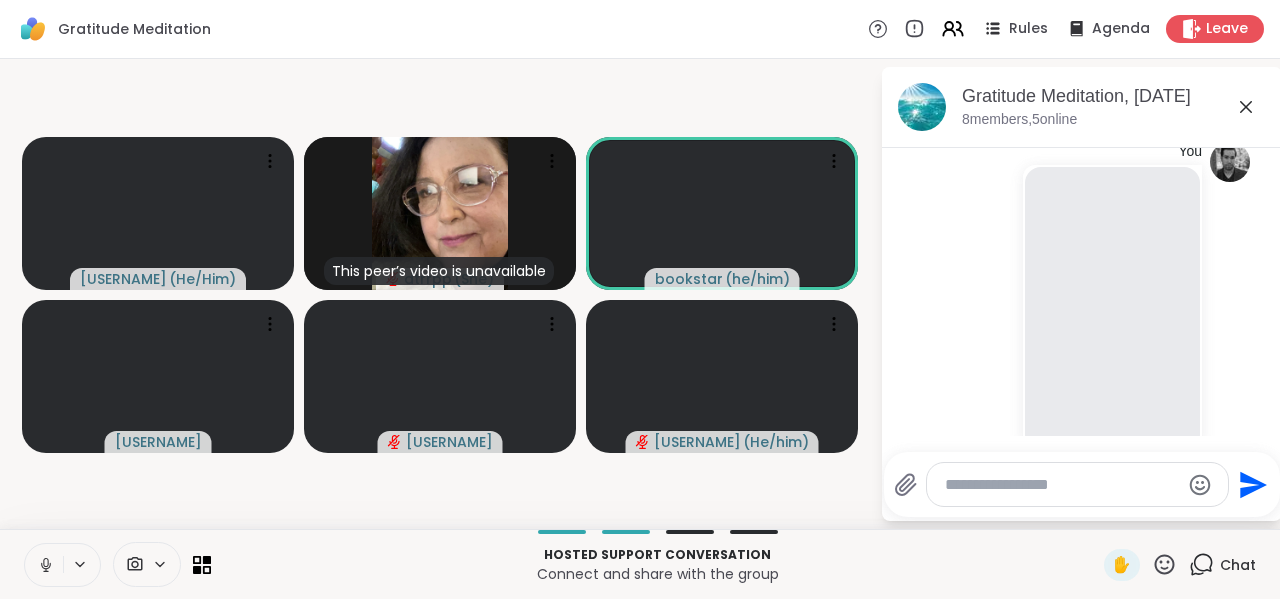 scroll, scrollTop: 34, scrollLeft: 0, axis: vertical 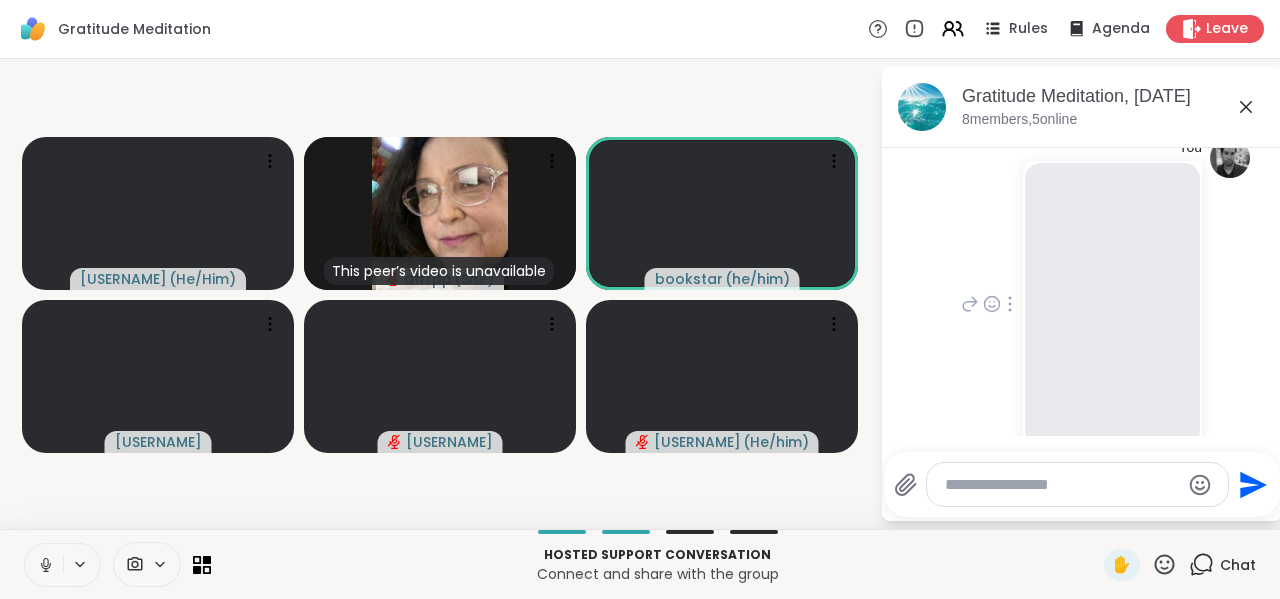 click at bounding box center (1112, 297) 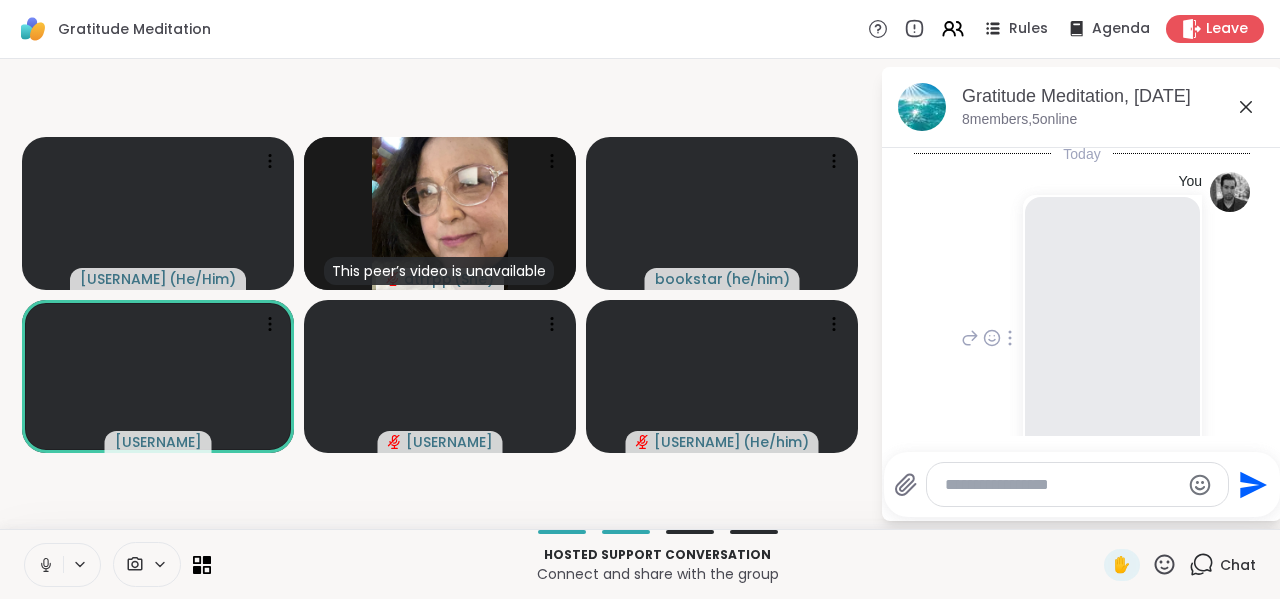 scroll, scrollTop: 4, scrollLeft: 0, axis: vertical 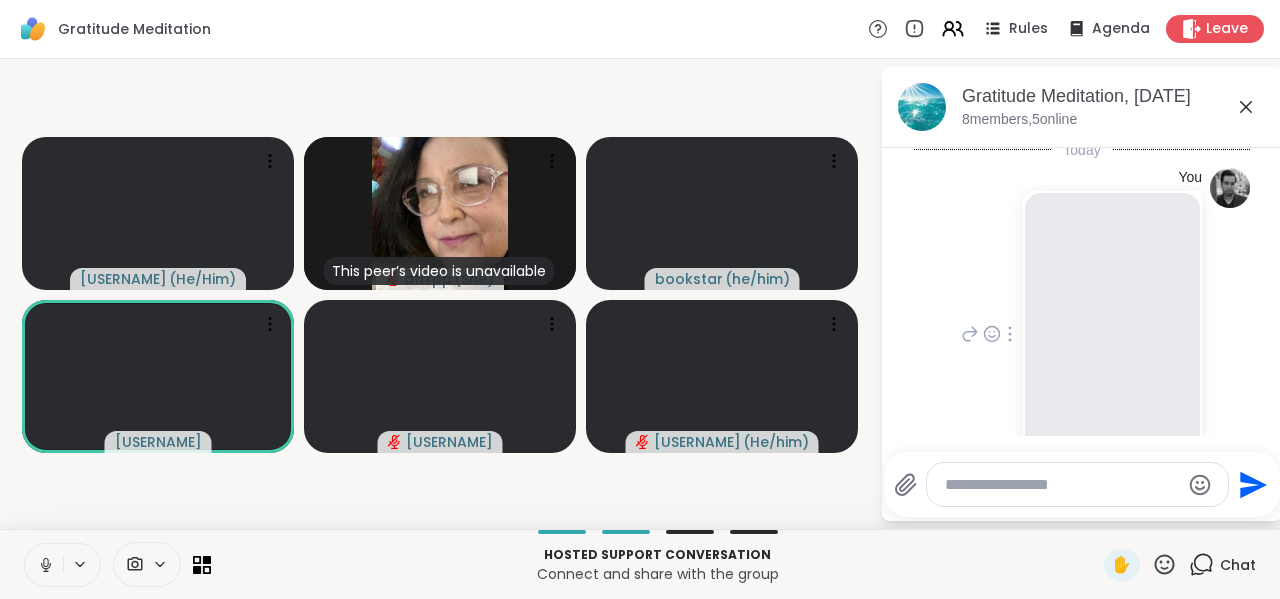 click at bounding box center (1112, 327) 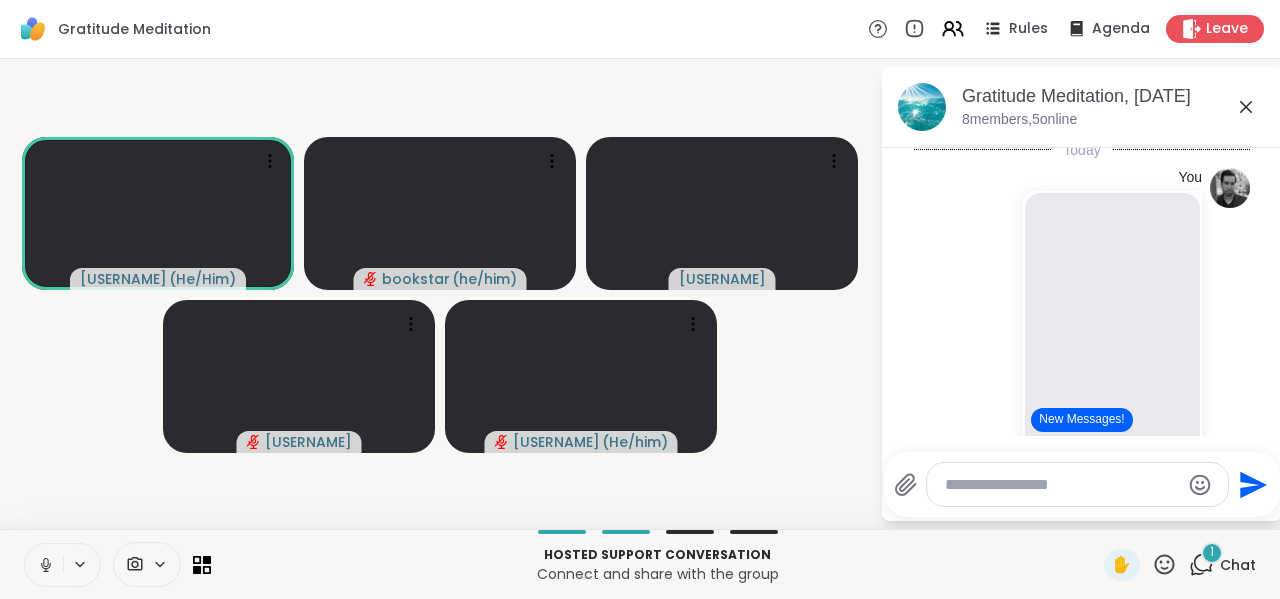 click 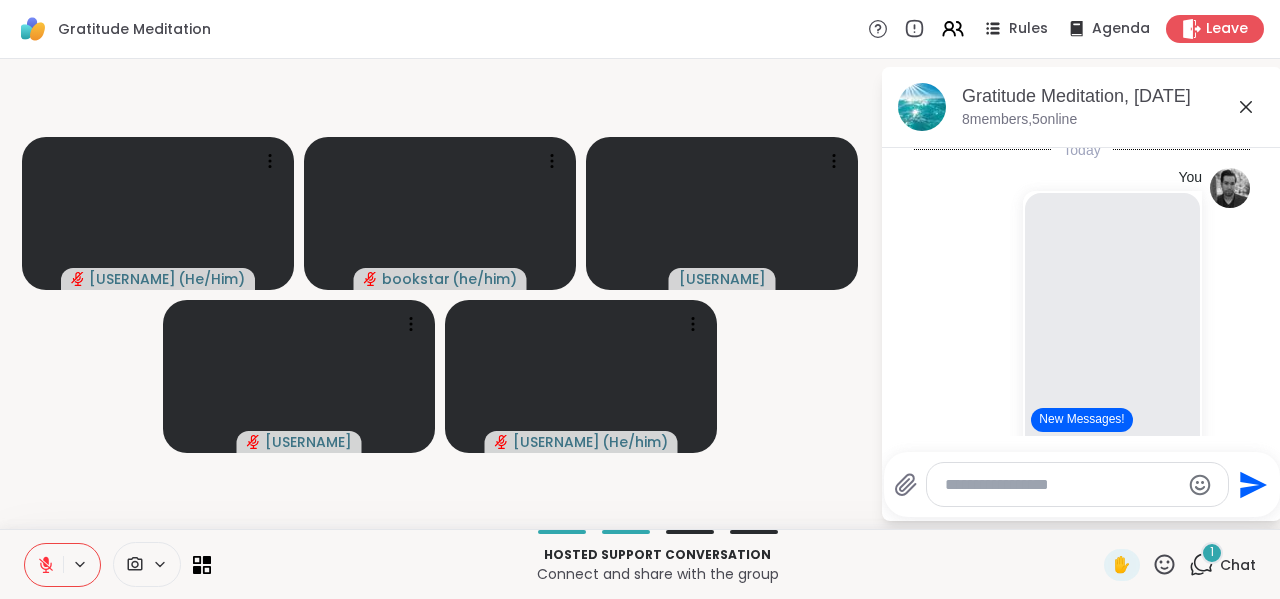 click on "1" at bounding box center [1212, 552] 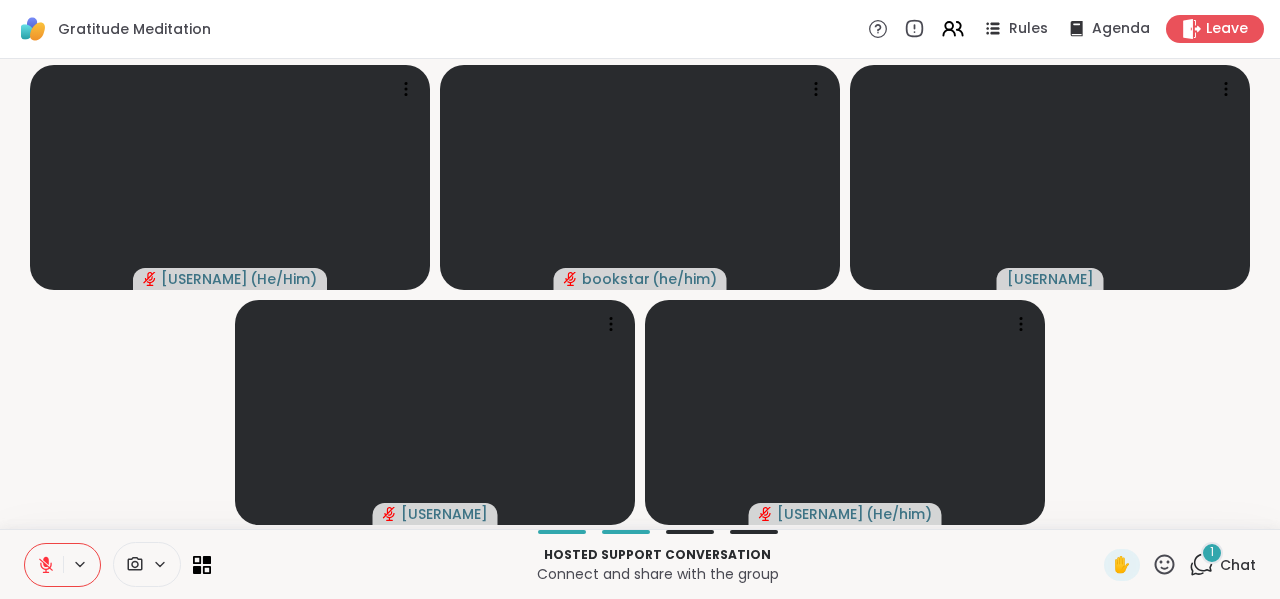 click 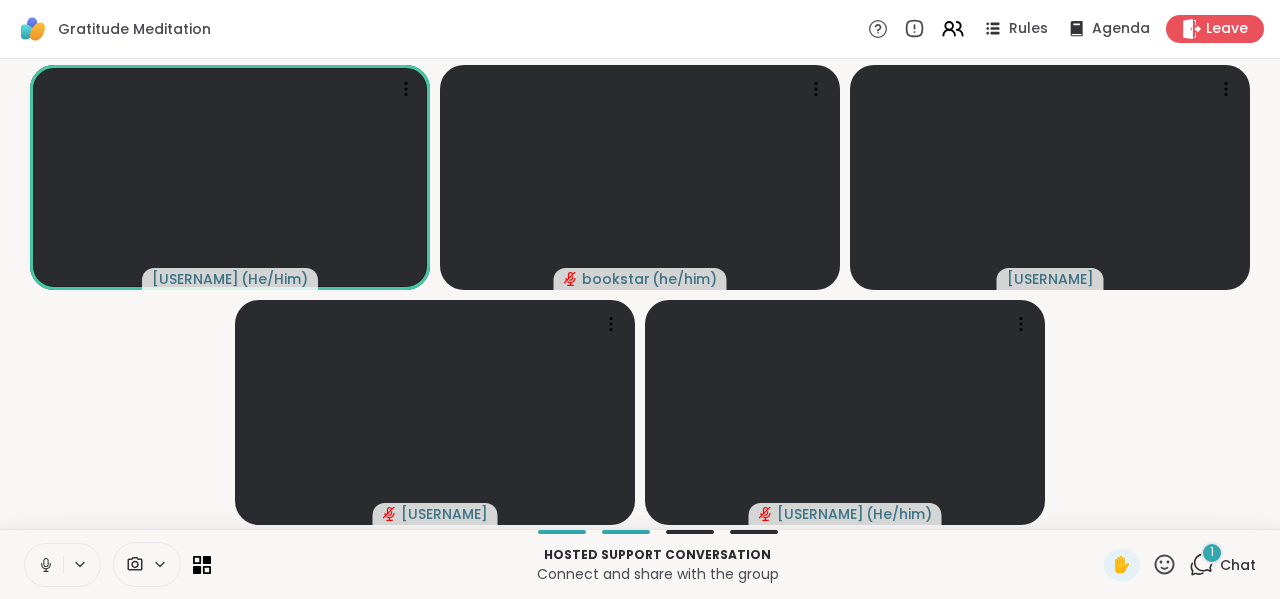 click 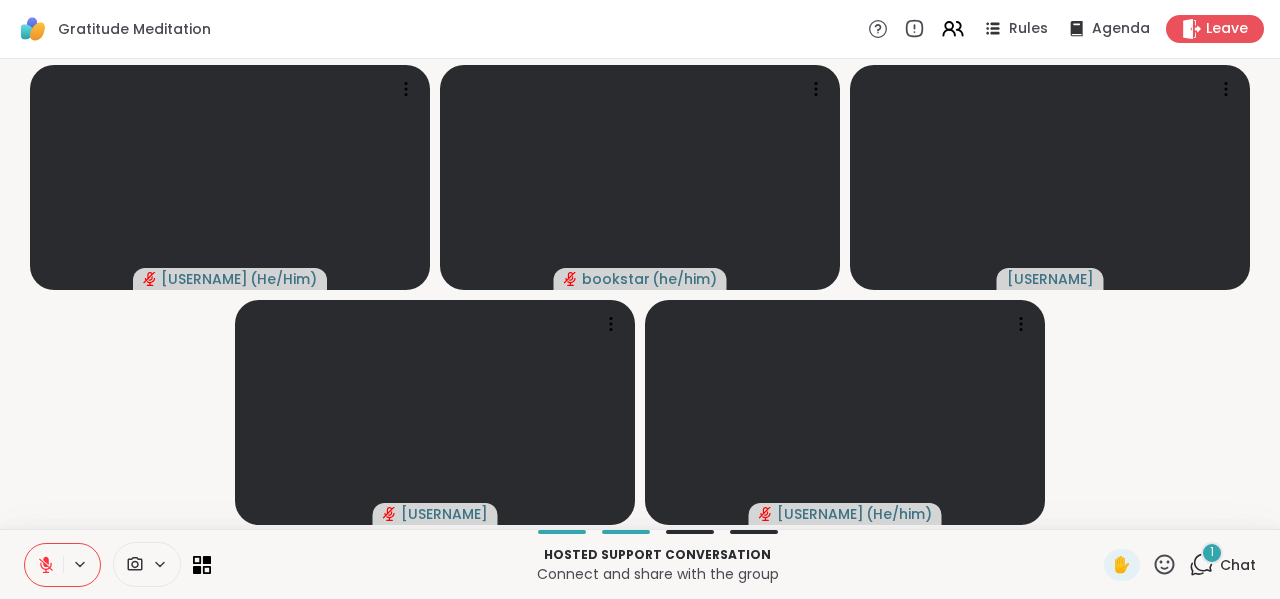 click 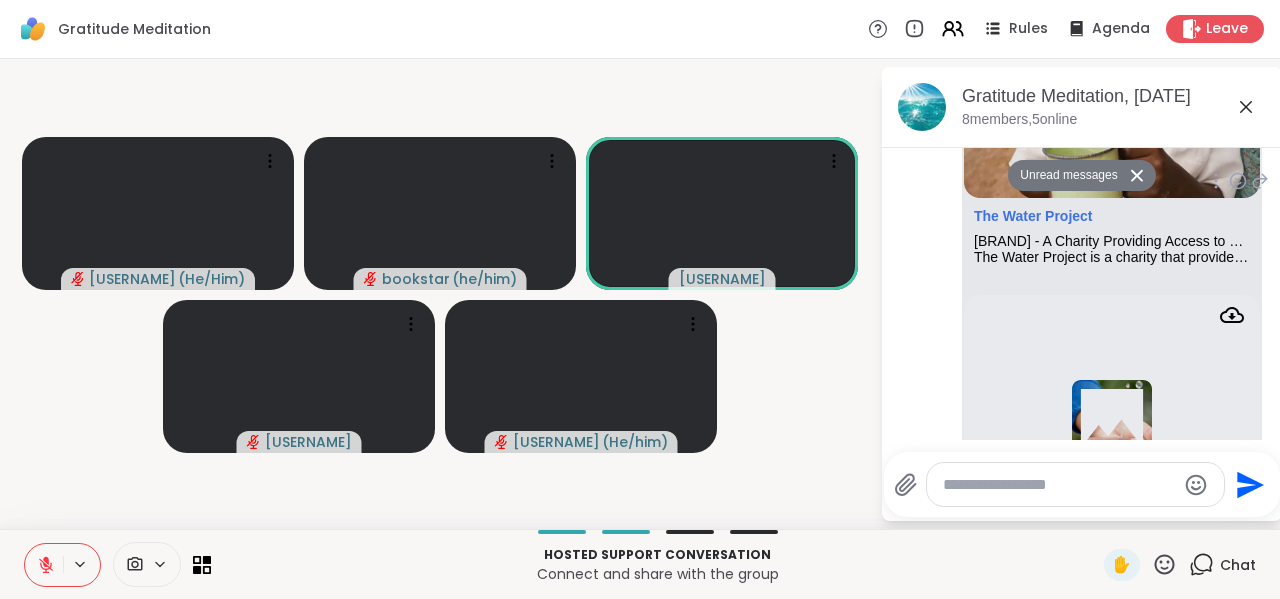 scroll, scrollTop: 3018, scrollLeft: 0, axis: vertical 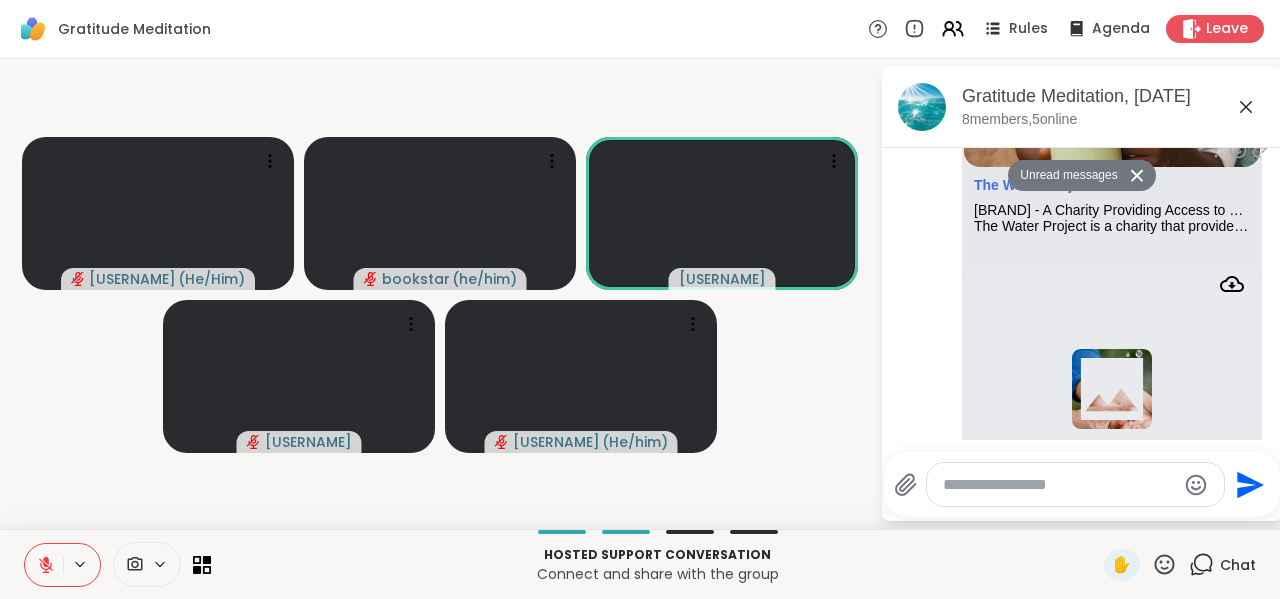 click on "Water For People Water For People | Ending the Global Water Crisis Water For People is helping millions of people across nine countries get access to clean water. You can make a difference!" at bounding box center [1112, 435] 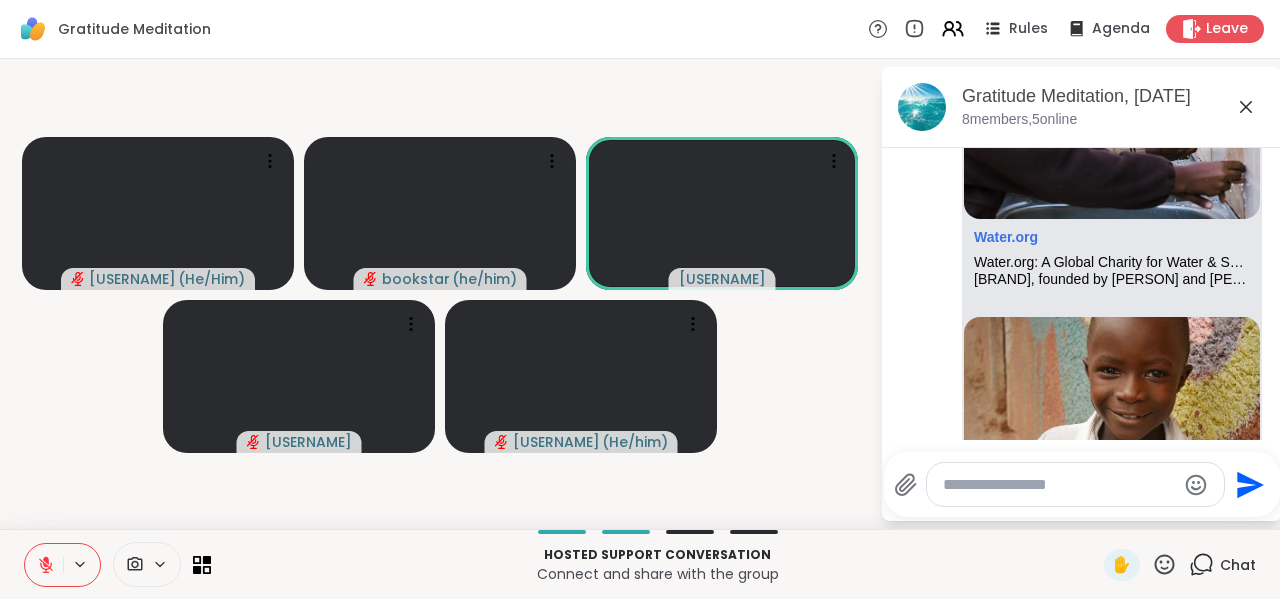 scroll, scrollTop: 2620, scrollLeft: 0, axis: vertical 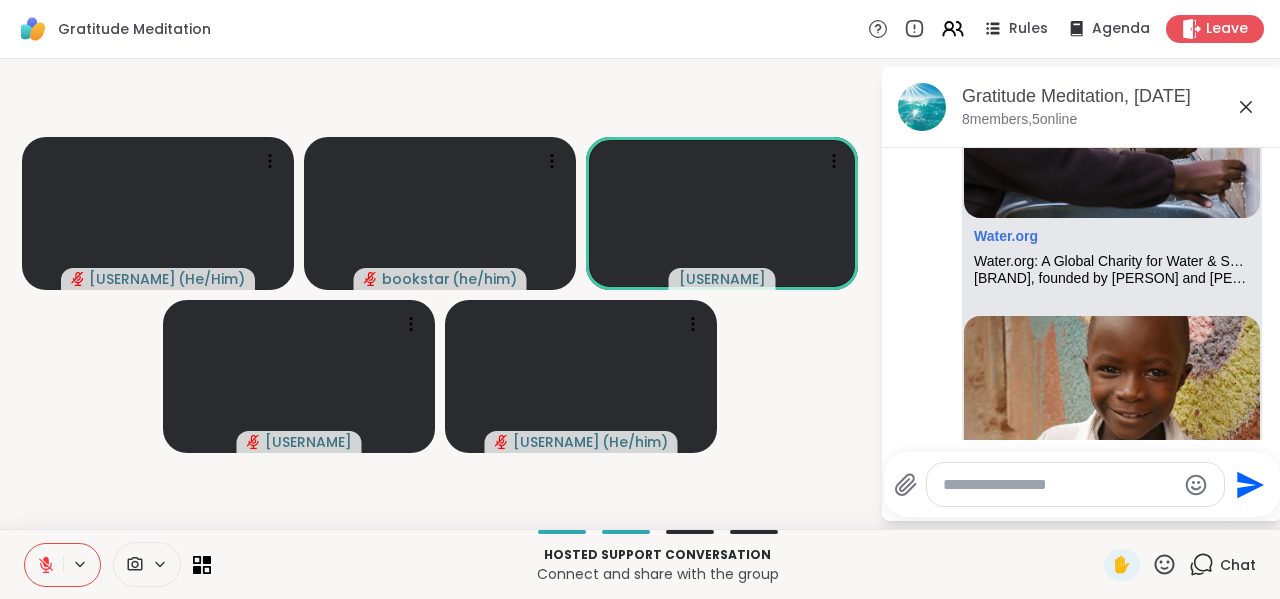 click at bounding box center (1059, 485) 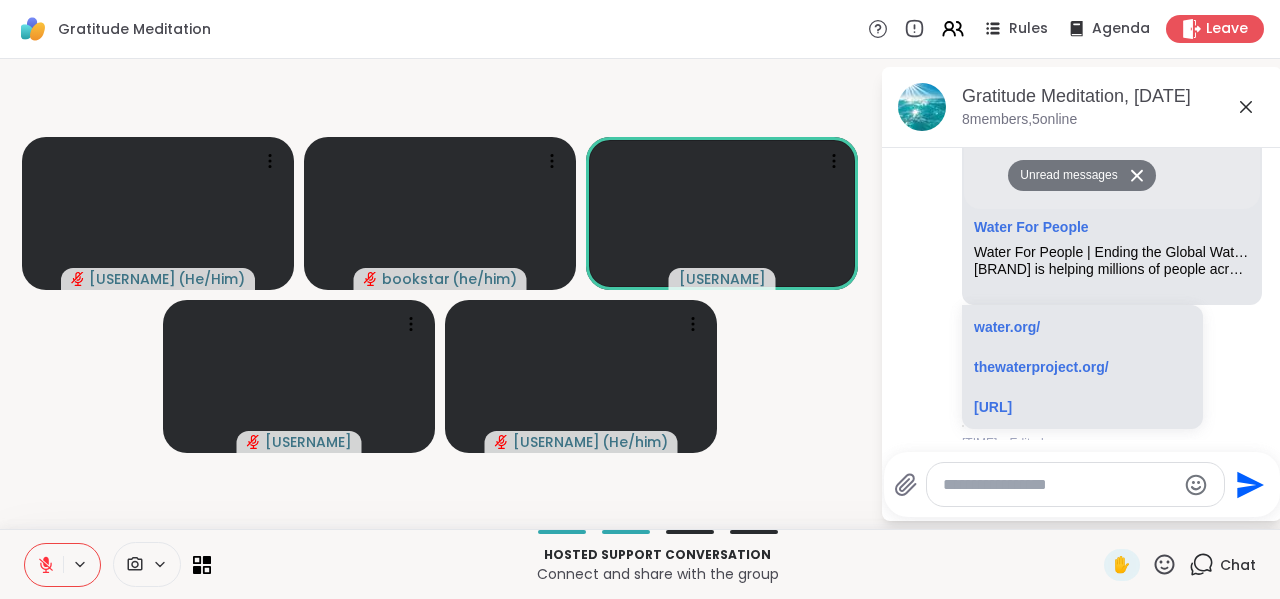 scroll, scrollTop: 3382, scrollLeft: 0, axis: vertical 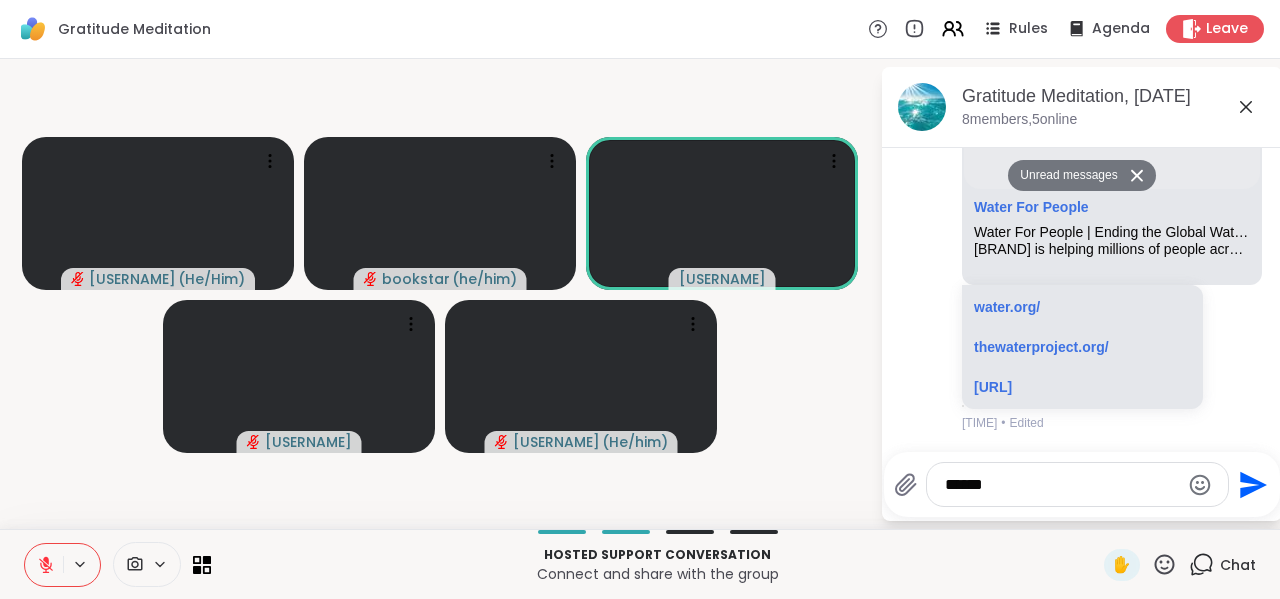 click on "water.org/" at bounding box center [1082, 307] 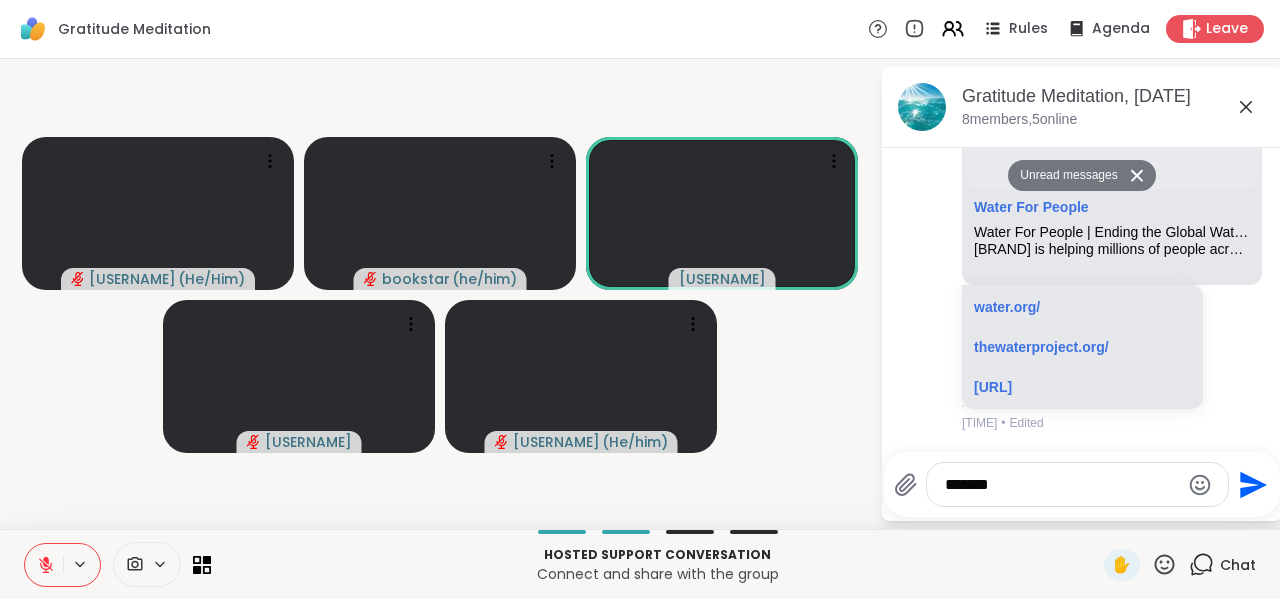 click on "*****" at bounding box center (1062, 485) 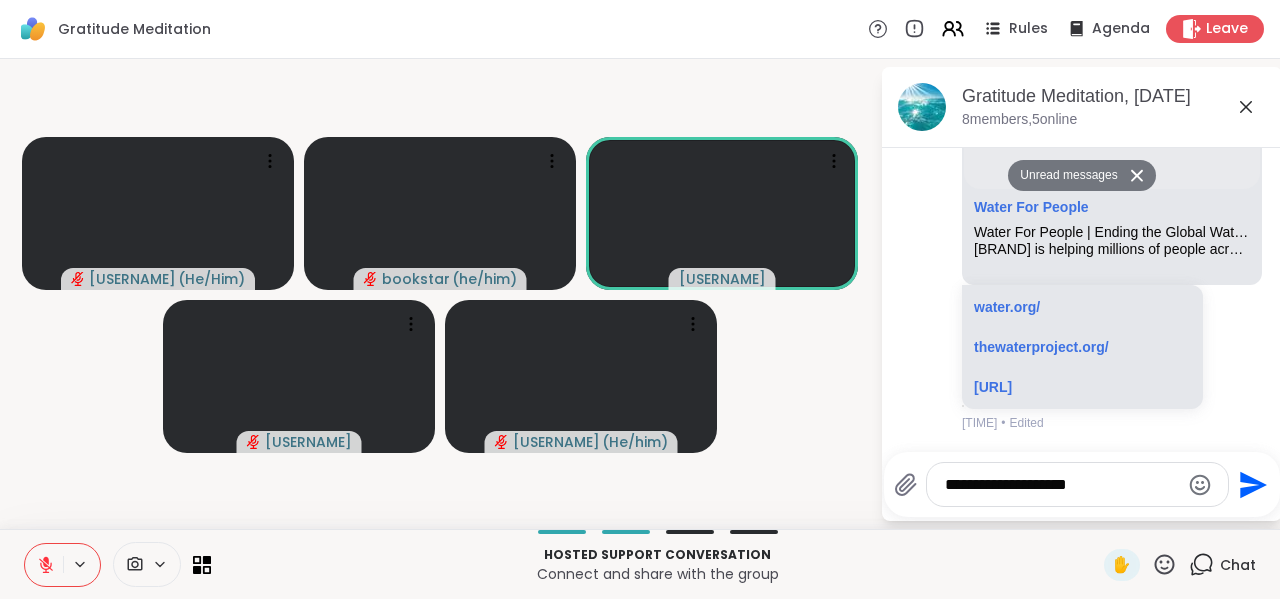 type on "**********" 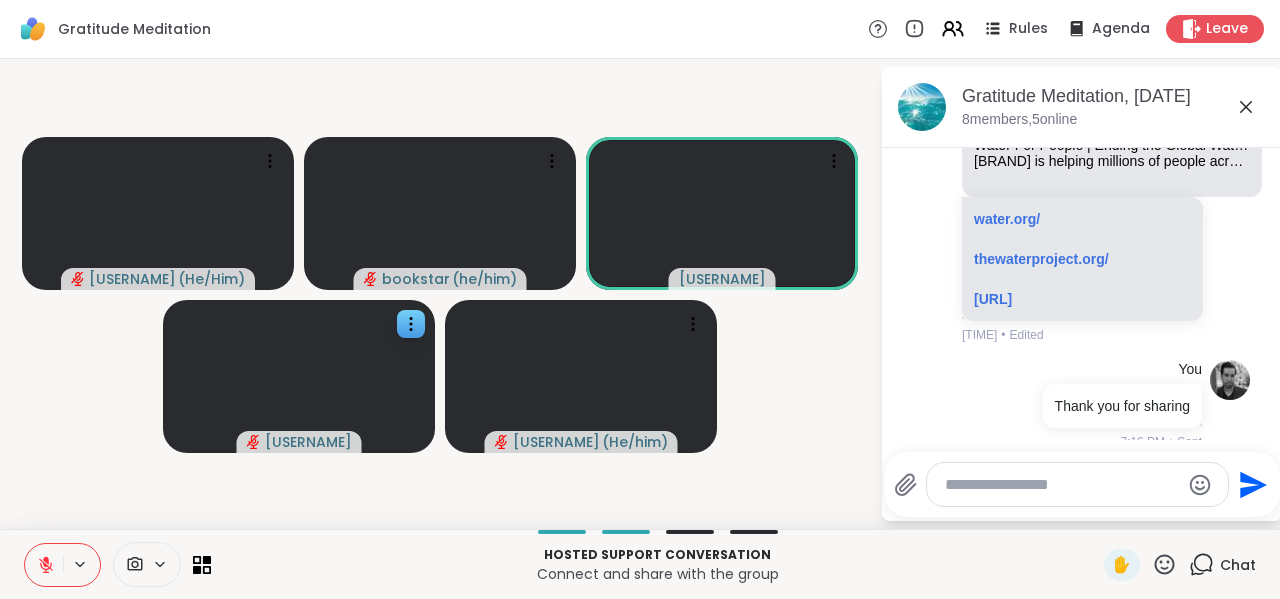 scroll, scrollTop: 3440, scrollLeft: 0, axis: vertical 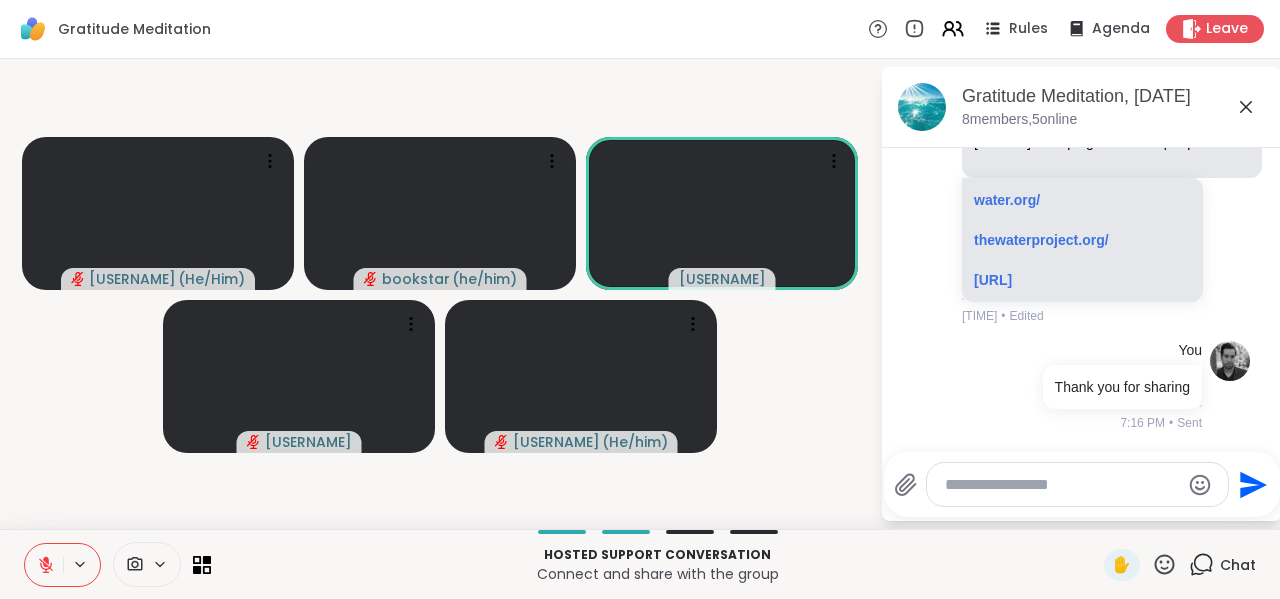 click 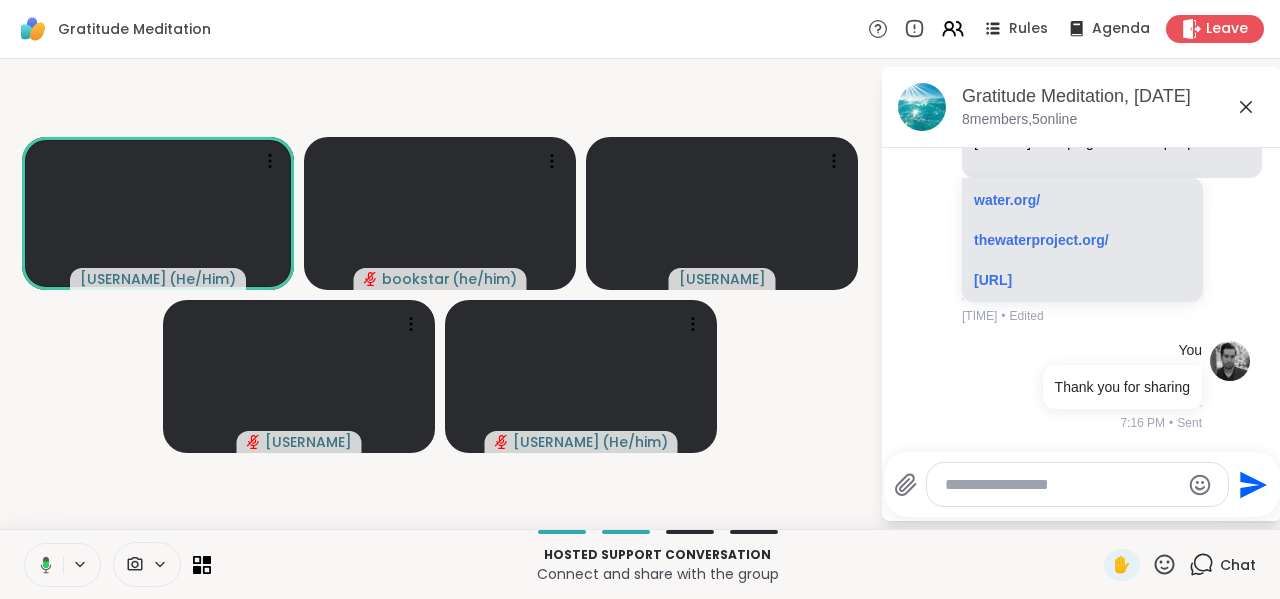 click on "[USERNAME] ( [PRONOUNS] ) [USERNAME] ( [PRONOUNS] ) [USERNAME] [USERNAME] [USERNAME] ( [PRONOUNS] ) Gratitude Meditation, [DATE] [NUMBER] members, [NUMBER] online Today You [TIME] • Sent You [TIME] • Sent You 2 minute crystal singing bowl meditation 2 minute crystal singing bowl meditation Modular Sound Bath: Short Meditations - Singing Bowls Find your way into a comfortable sitting or laying position. Place your hands softly on your belly. Breathe there. Listen to the sound of the crystal bowls as they resonate with one another and through you. Once the meditation is complete, continue to rest until you feel called to come back to your daily activities. Exit your pose slowly. Bow into you. Namaste. [URL] [TIME] • Edited You We will open this link together as a group for mediation today. [TIME] • Sent [USERNAME] brb [TIME] You Tibetan singing bowls 2 minute meditation. Sound healing. Tibetan singing bowls 2 minute meditation. Sound healing. [URL] [TIME] • Edited You [USERNAME] [URL] 2 minute crystal singing bowl meditation 2 minute crystal singing bowl meditation Today" at bounding box center (640, 294) 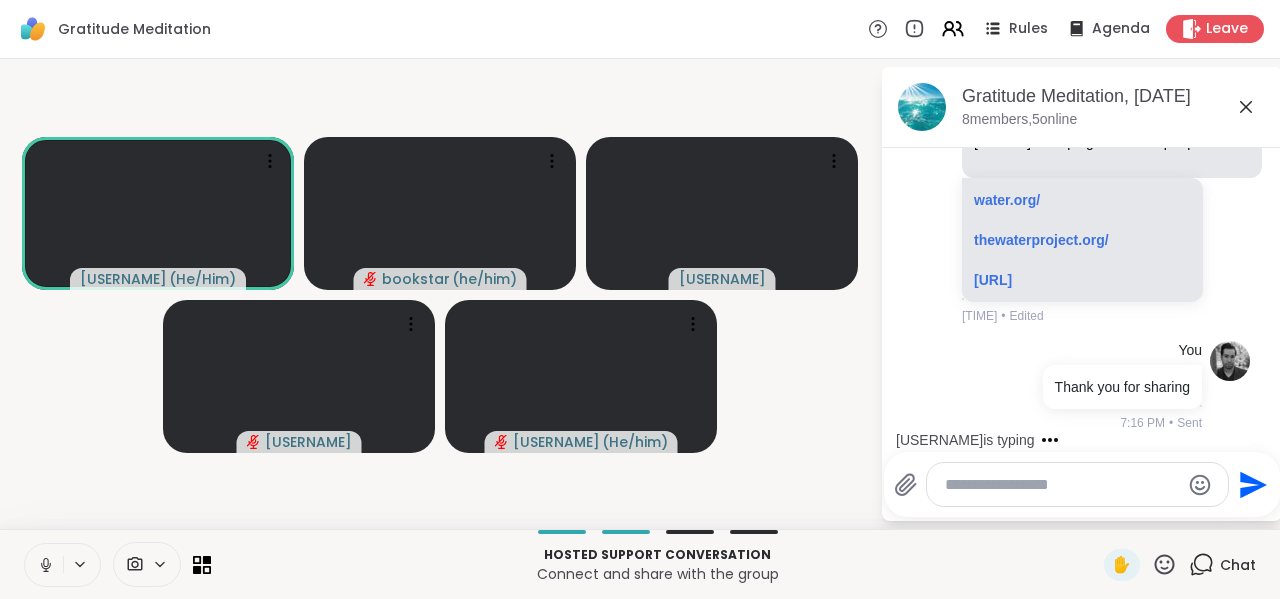 click 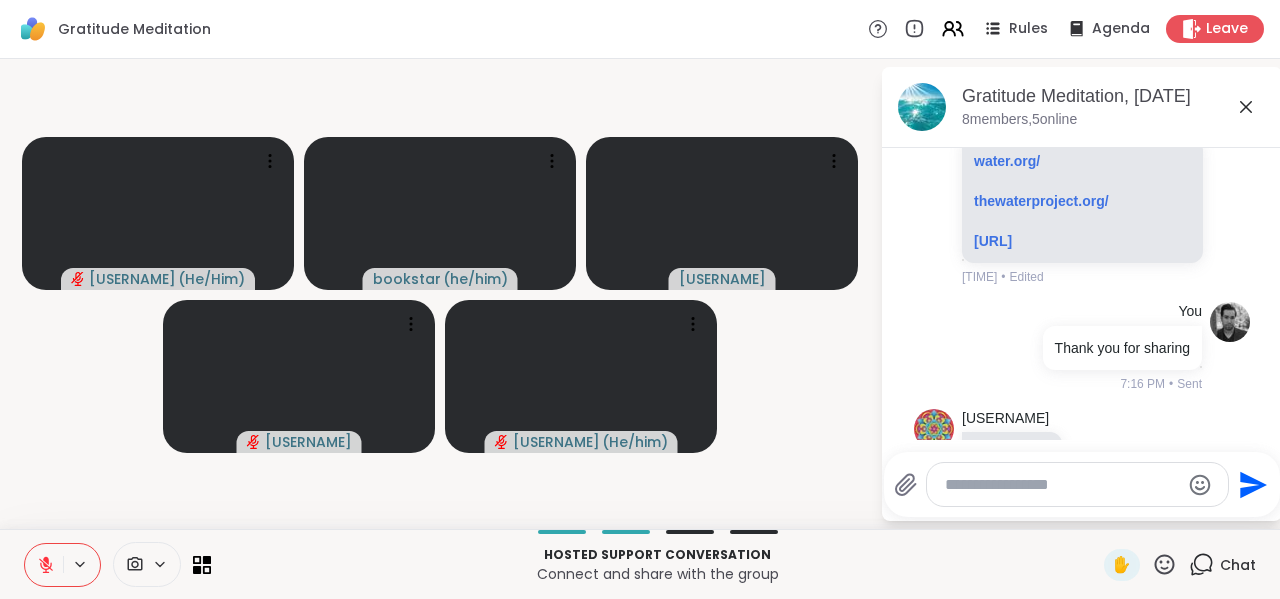 scroll, scrollTop: 3546, scrollLeft: 0, axis: vertical 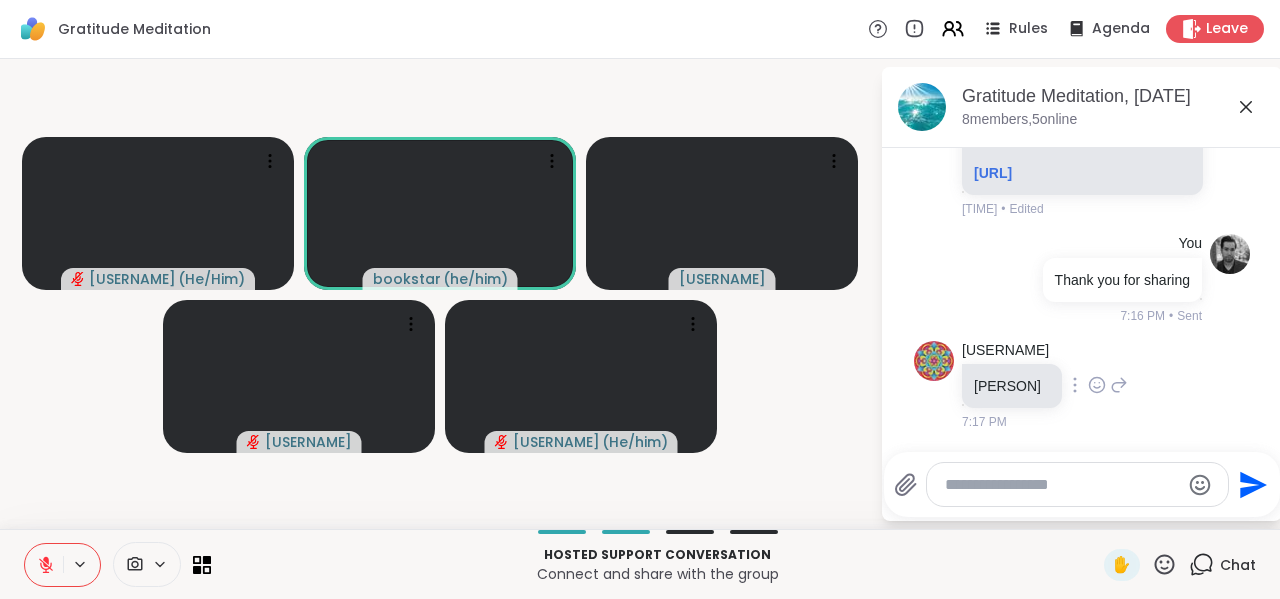 click 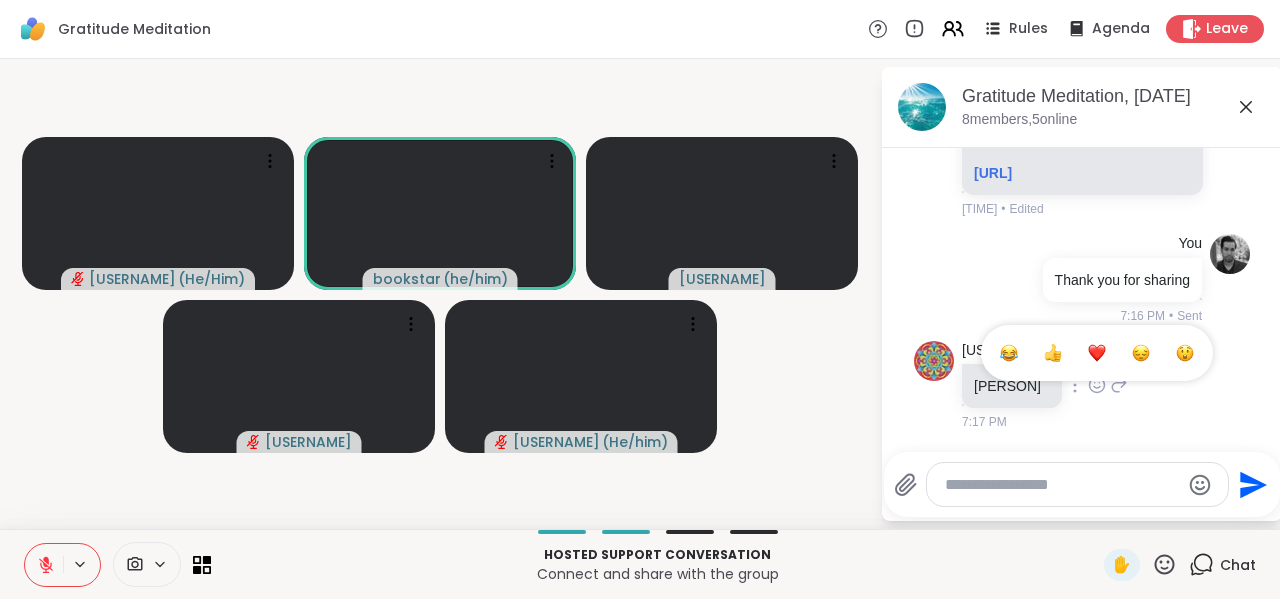 click at bounding box center [1097, 353] 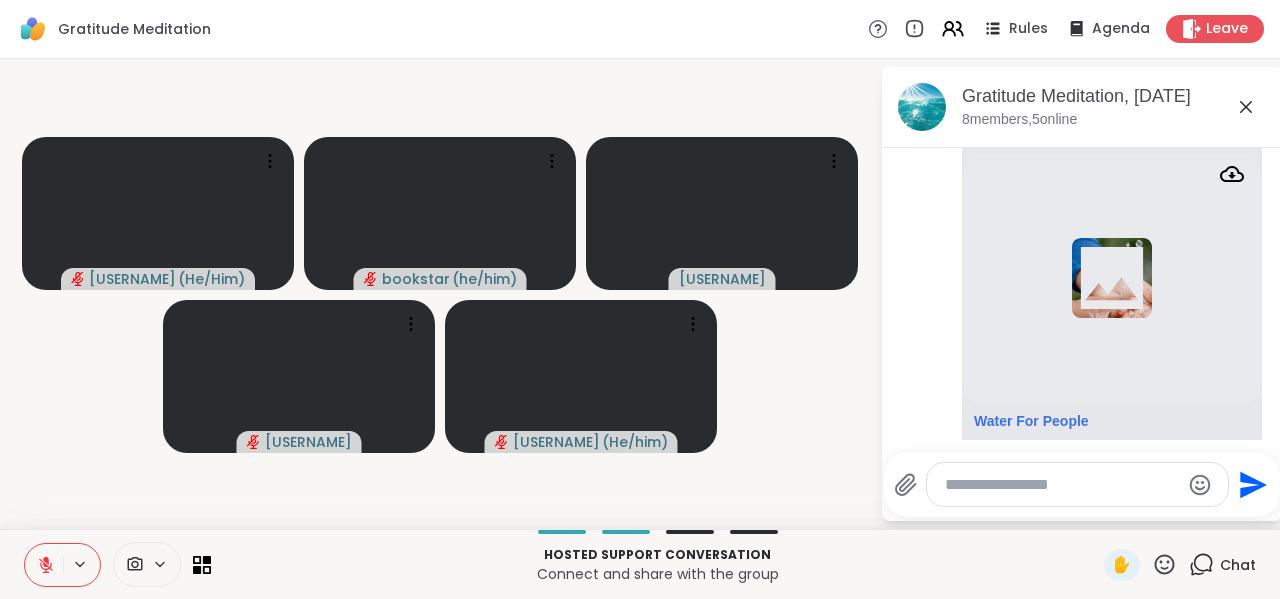 scroll, scrollTop: 3131, scrollLeft: 0, axis: vertical 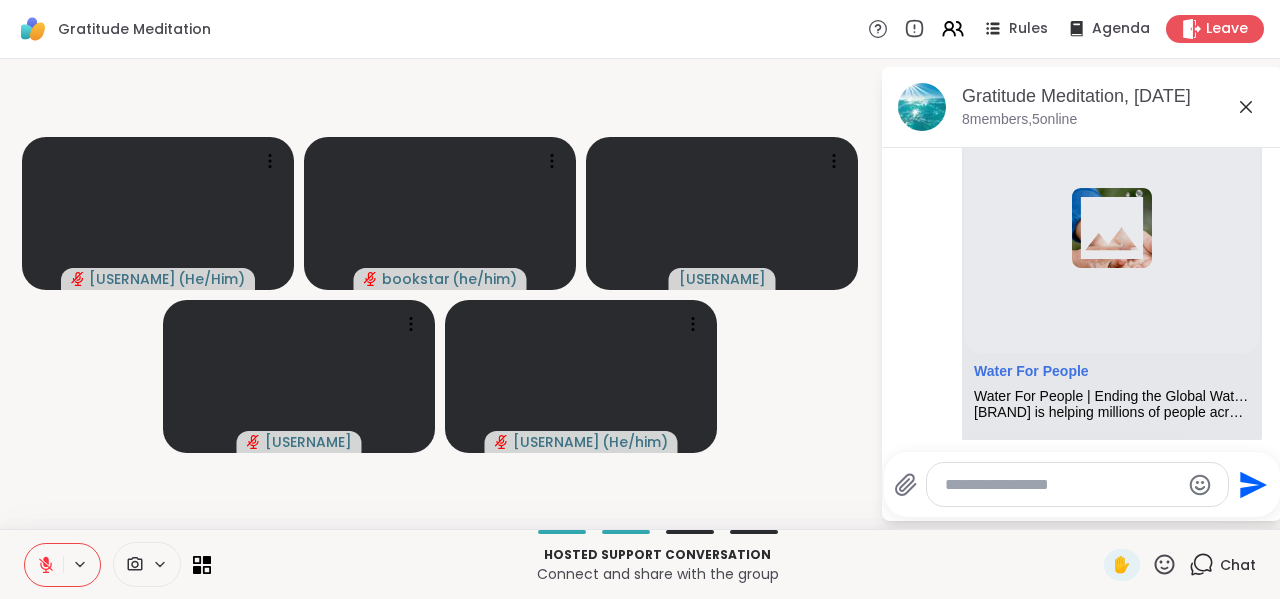 click 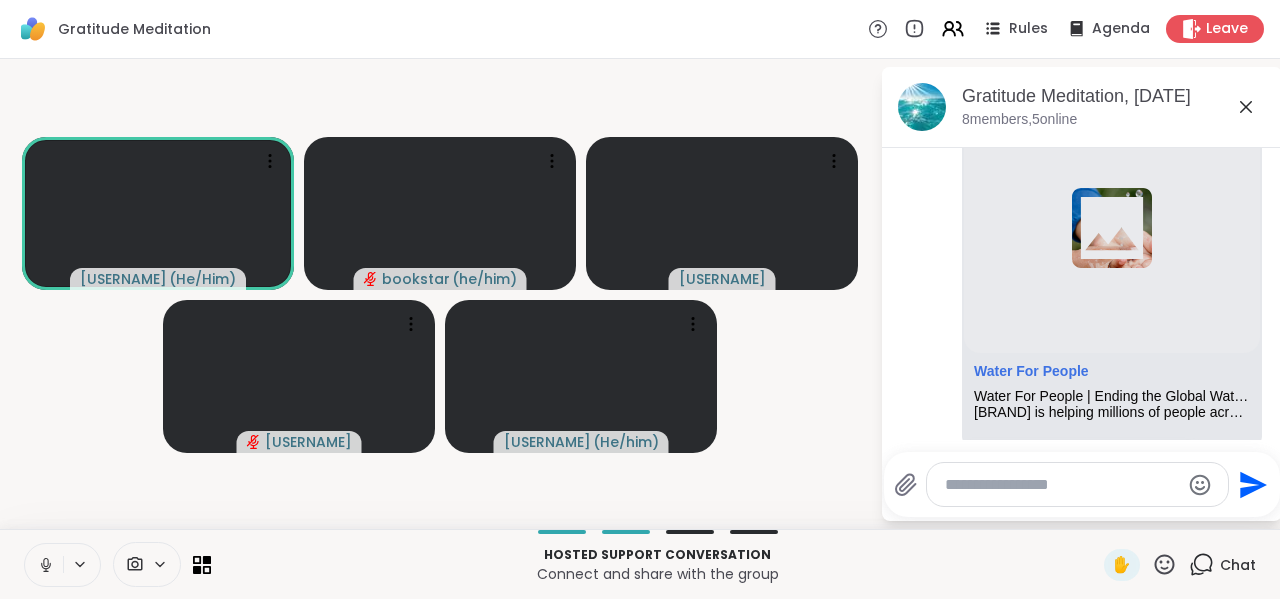 click 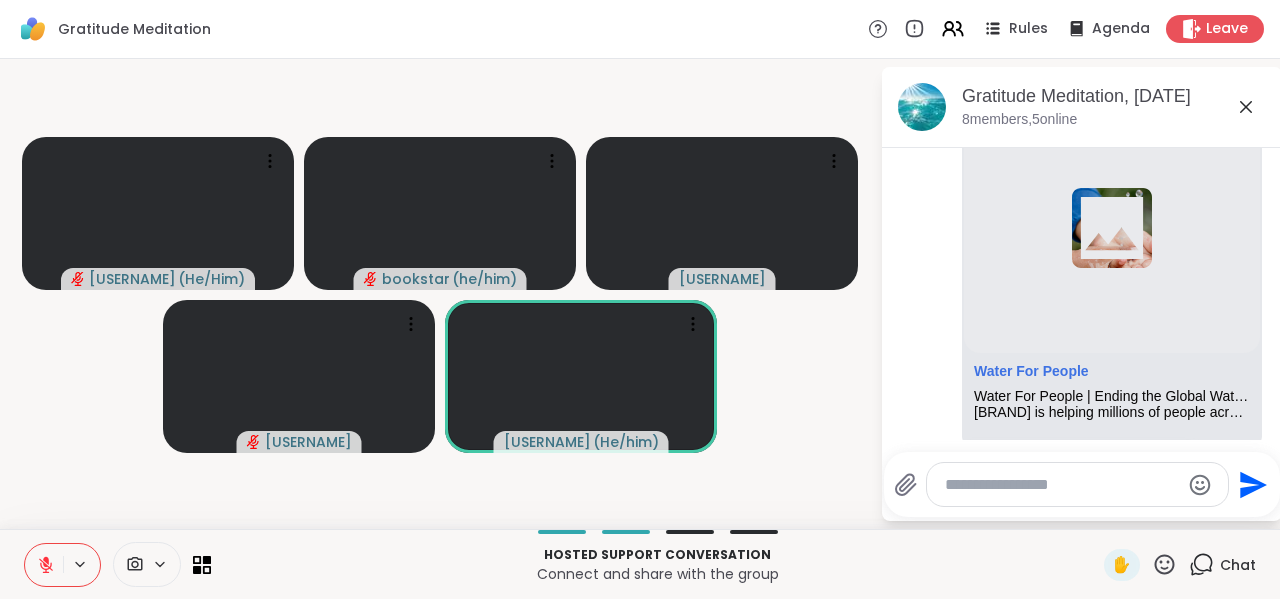 click at bounding box center (1062, 485) 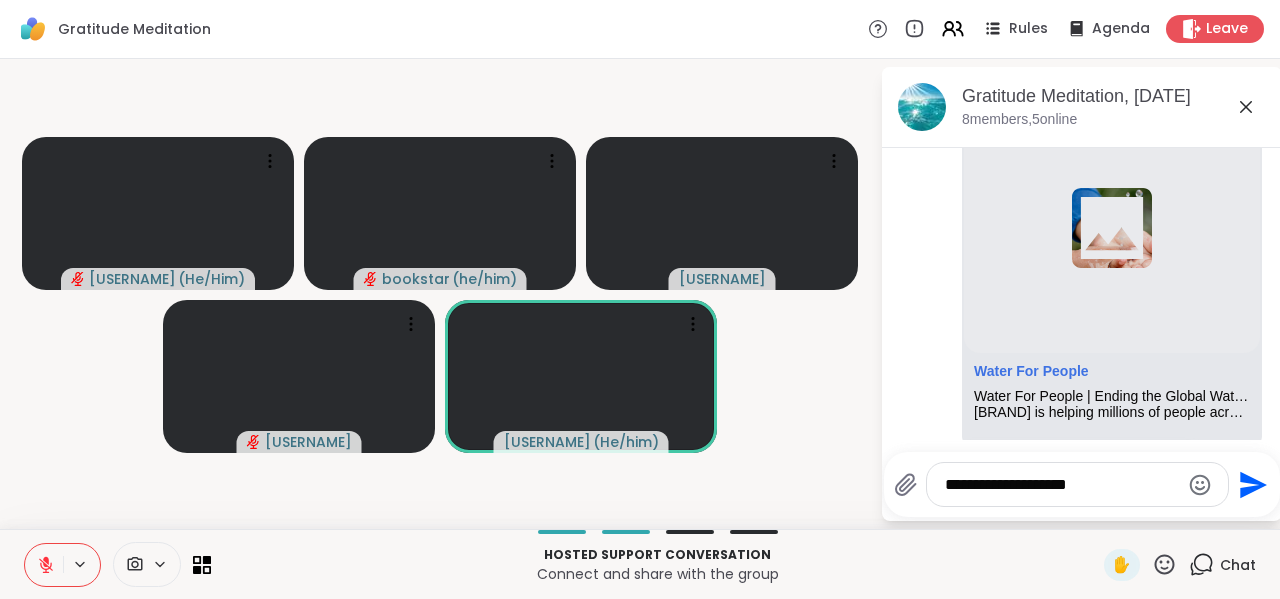 type on "**********" 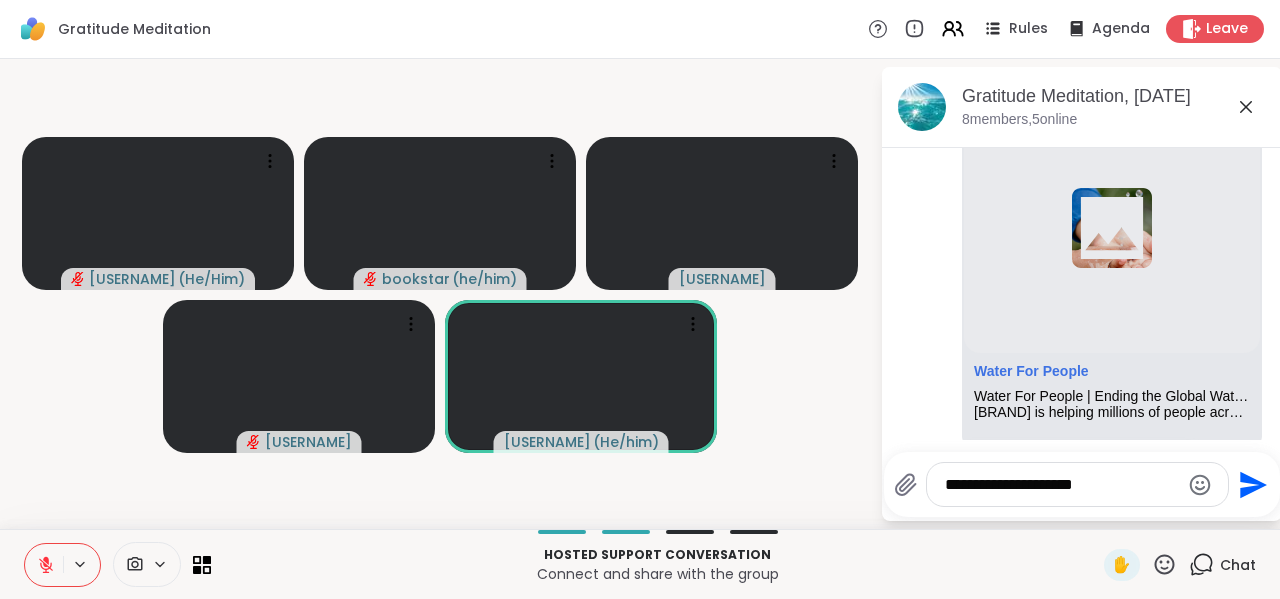 type 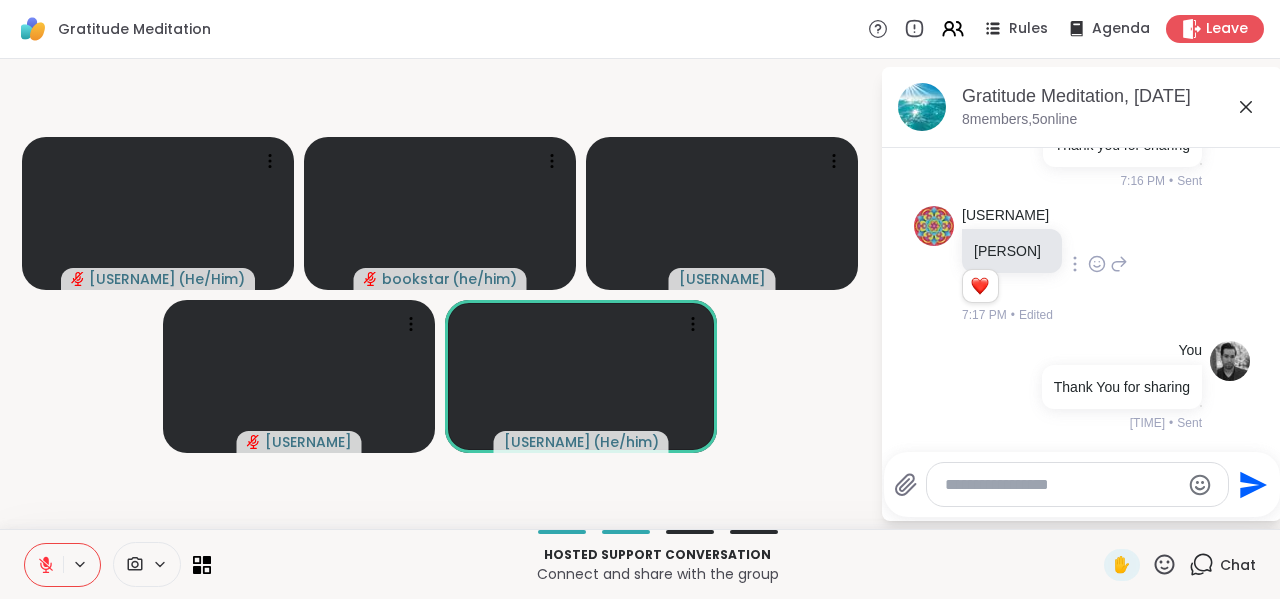 scroll, scrollTop: 3681, scrollLeft: 0, axis: vertical 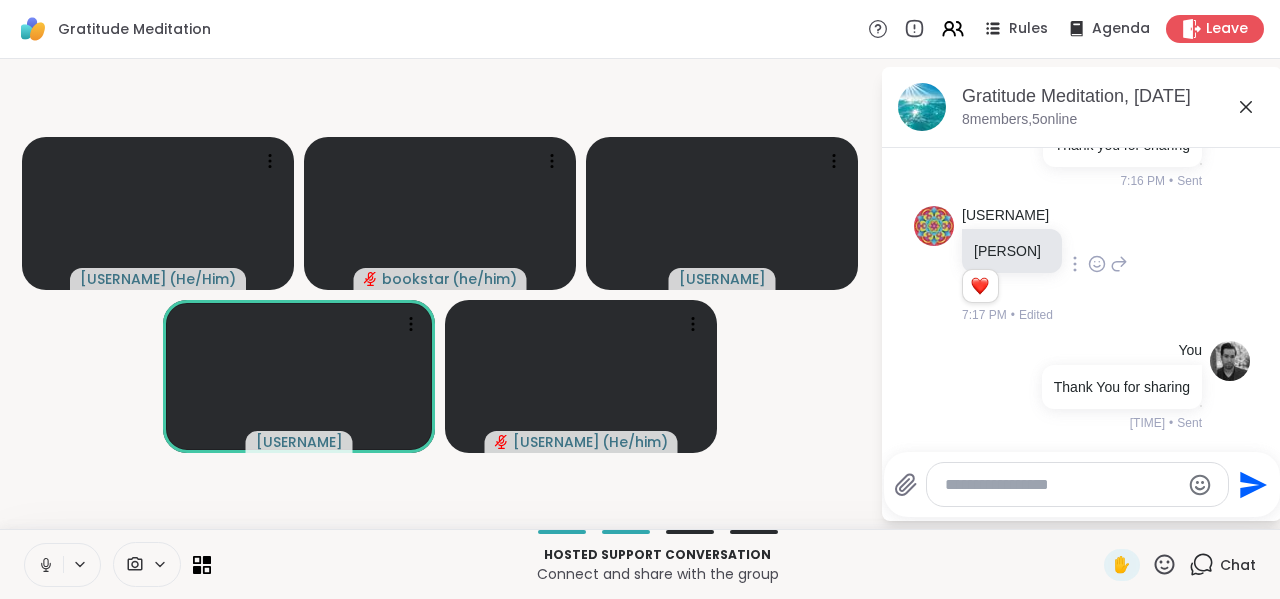 click 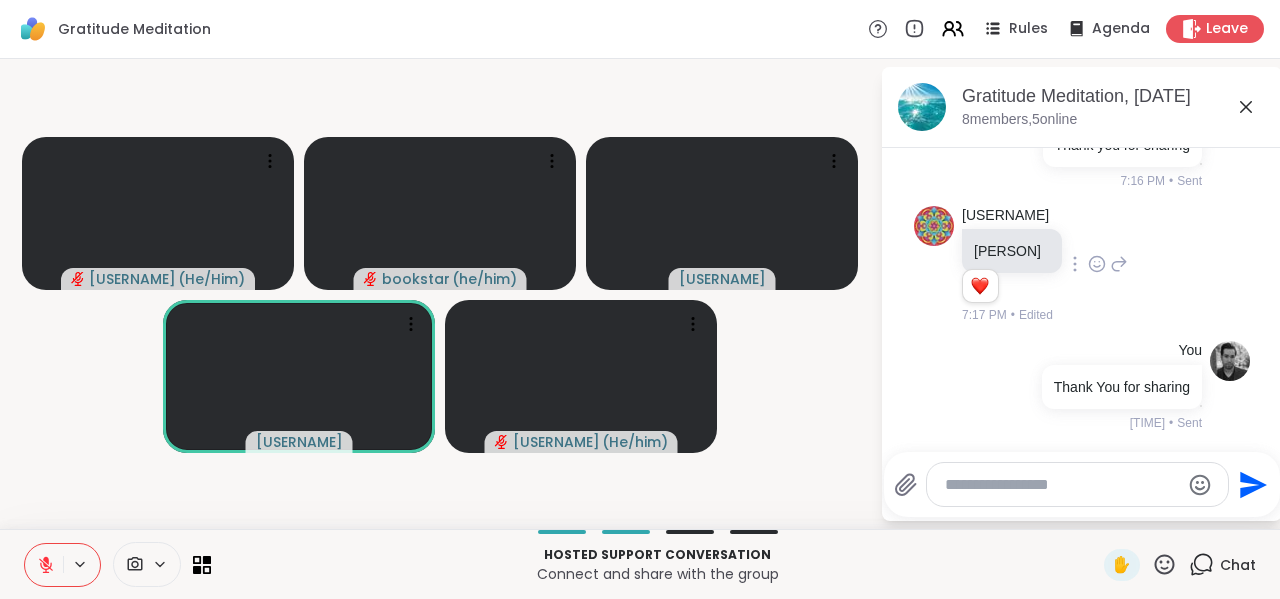 click 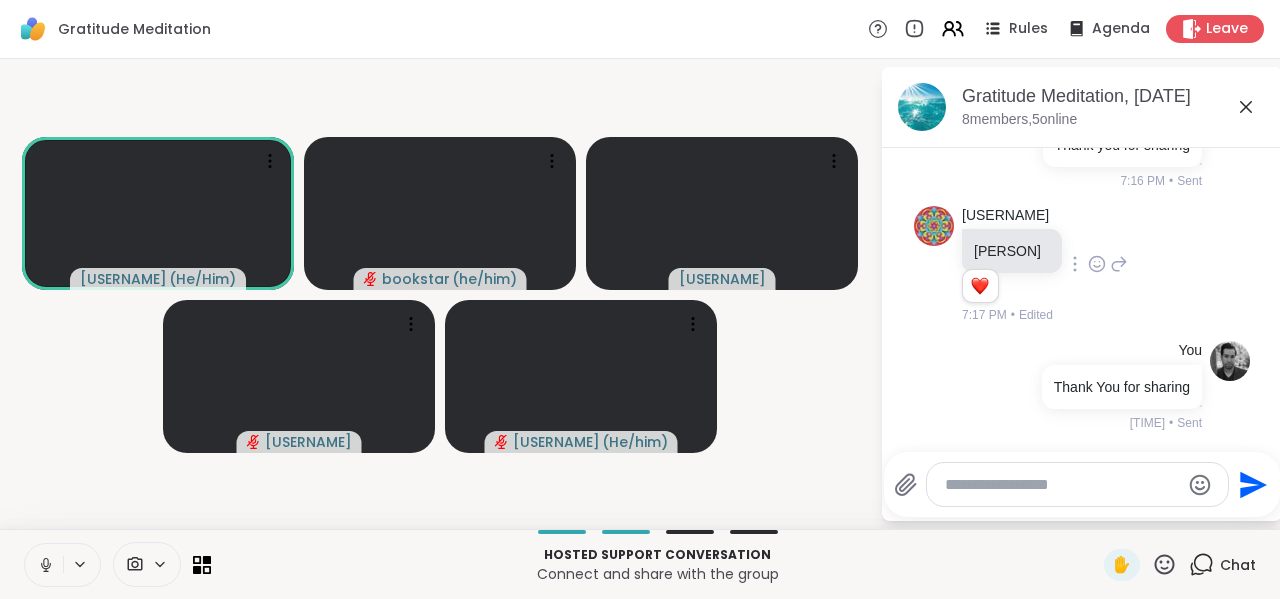 click at bounding box center [1062, 485] 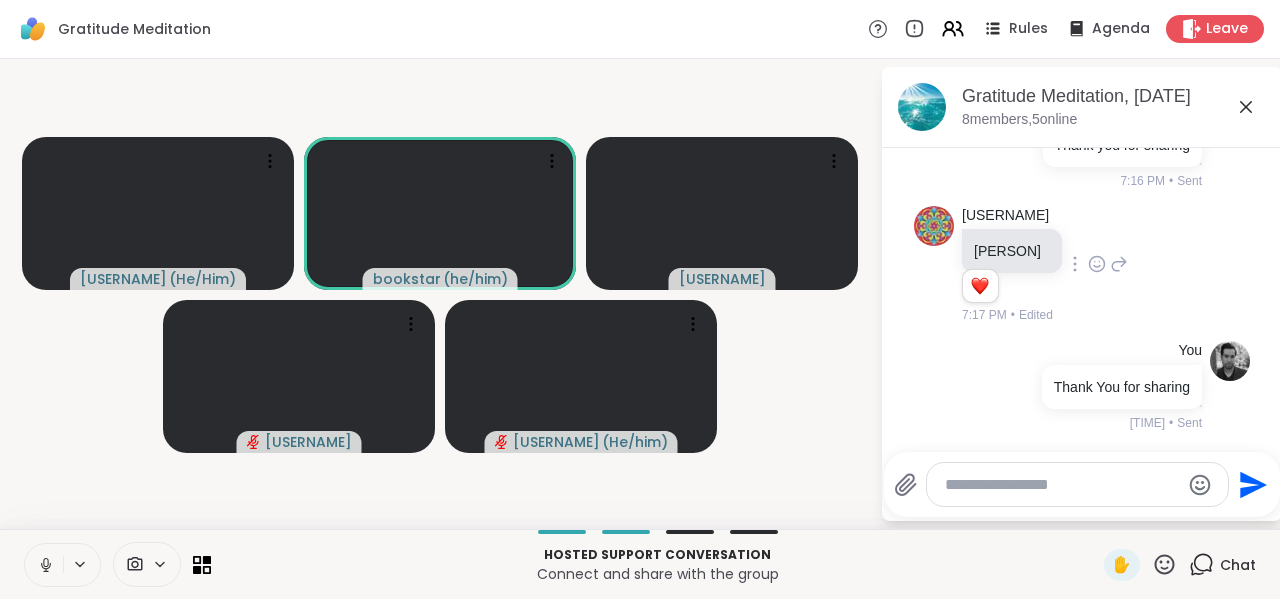 click 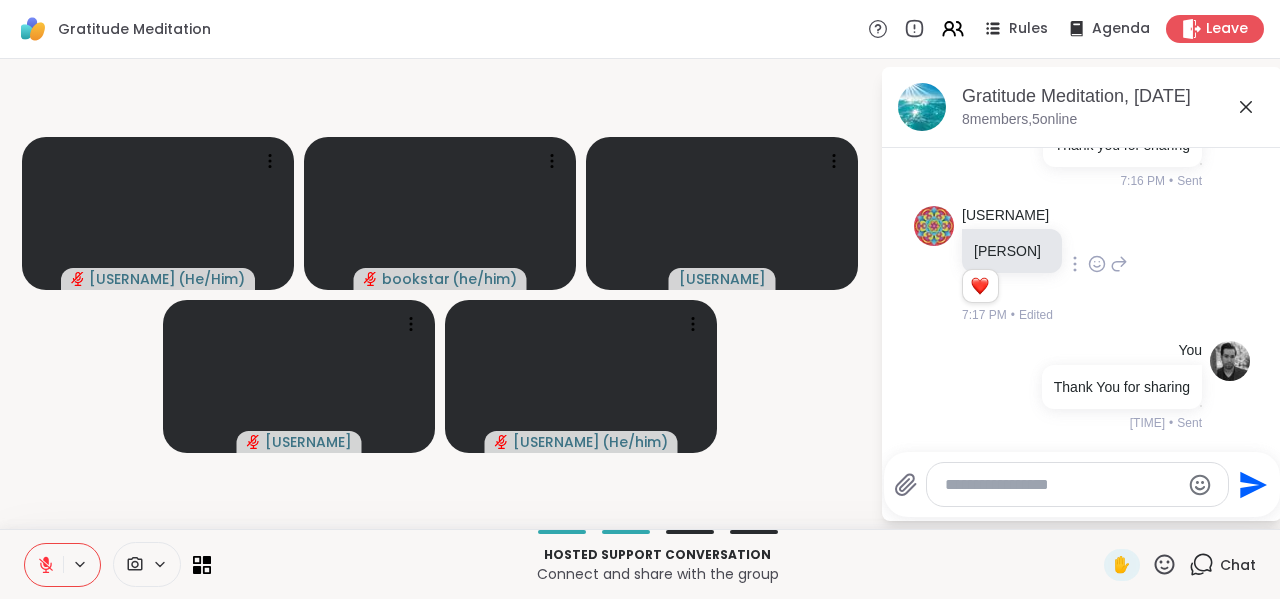 click 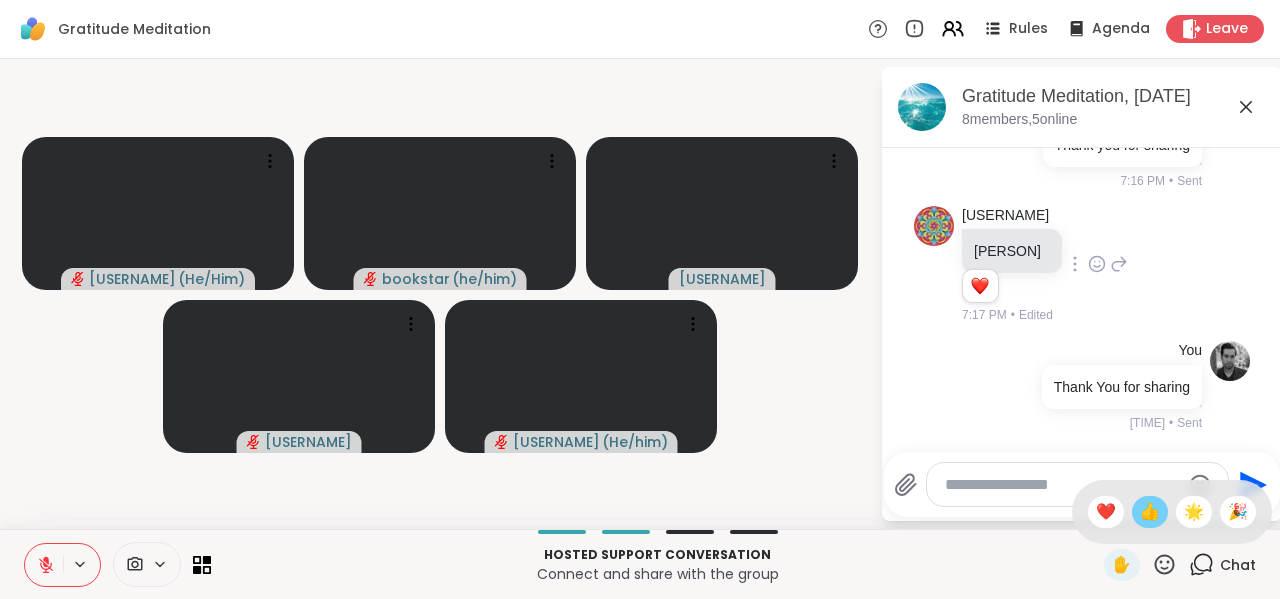 click on "👍" at bounding box center (1150, 512) 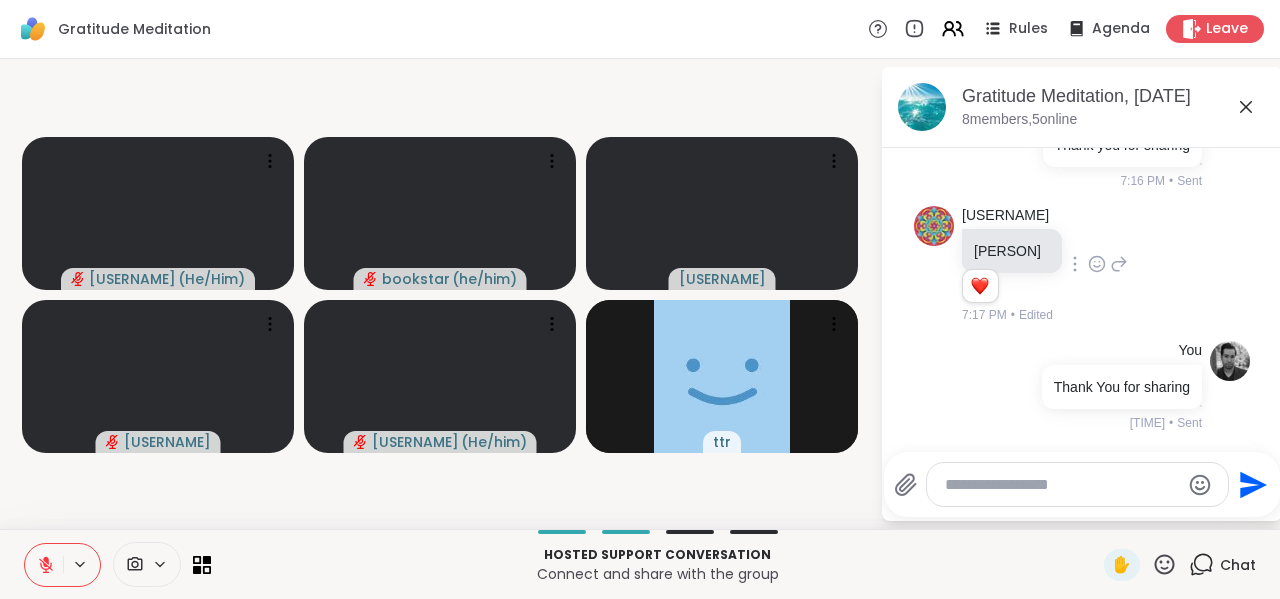 click 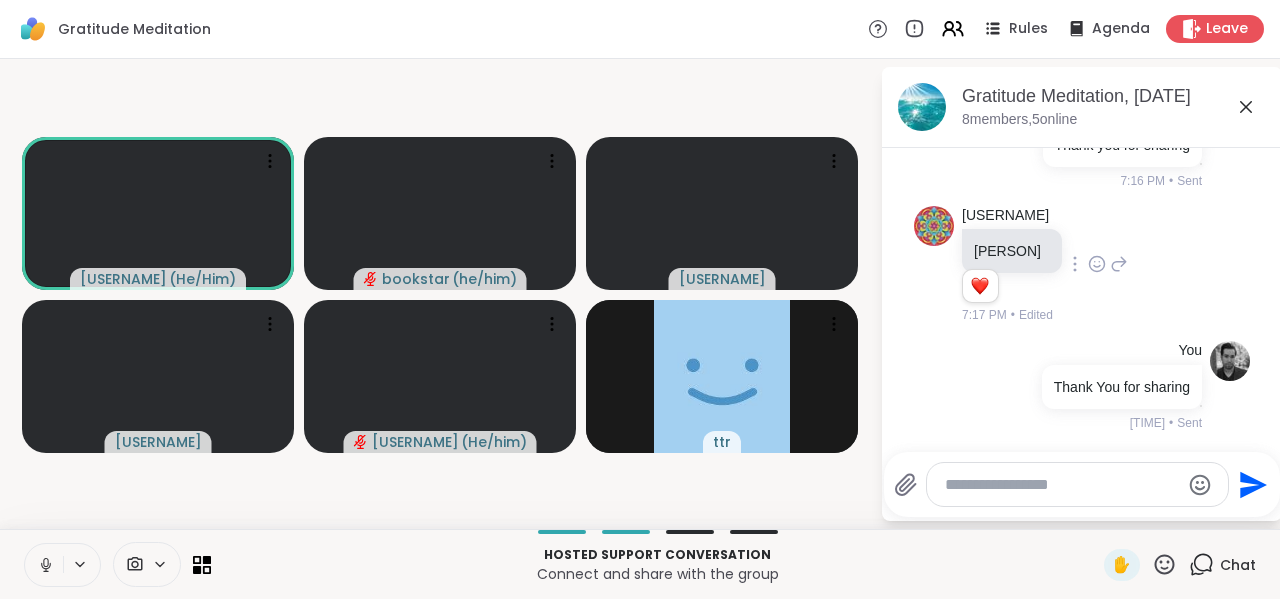 click 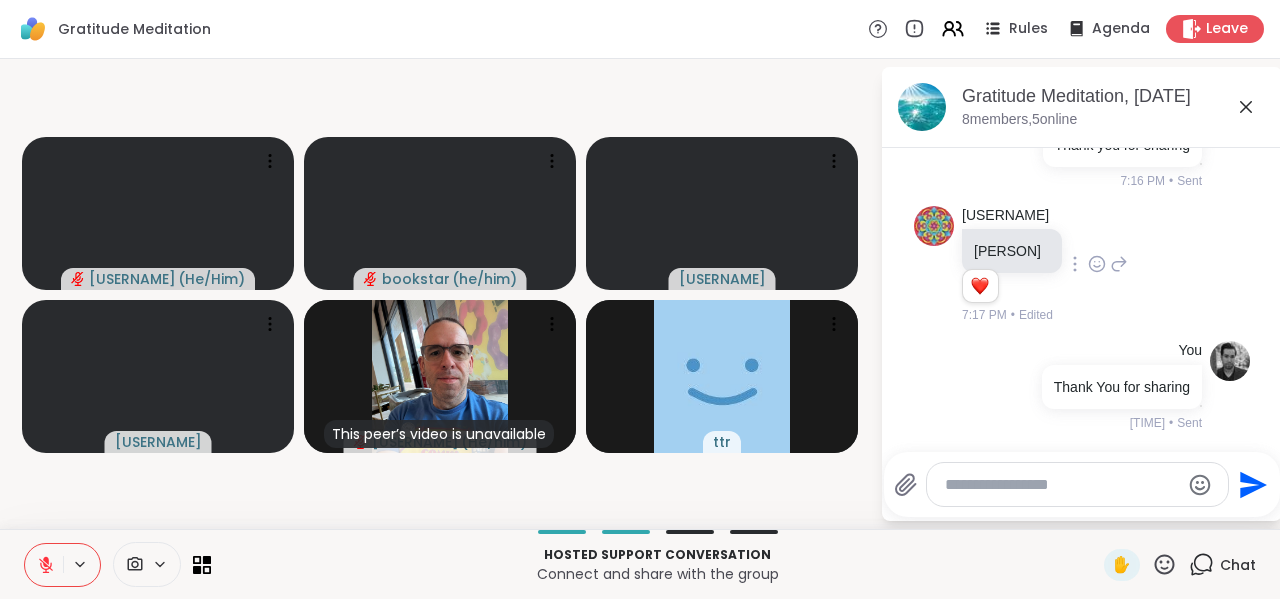 click 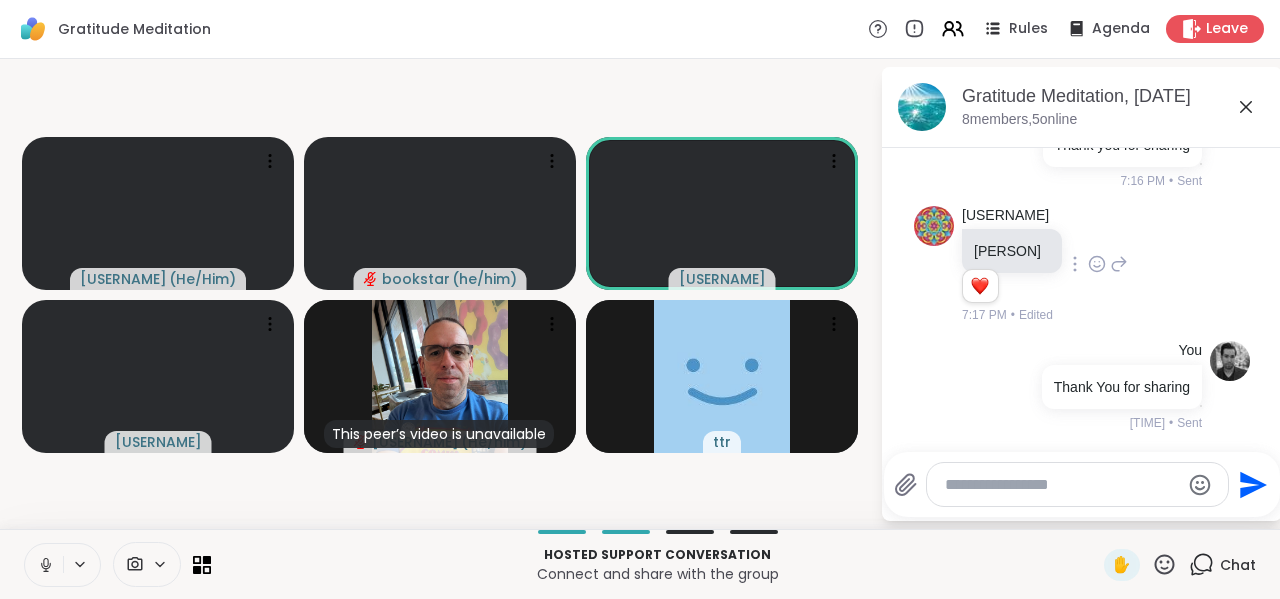 click 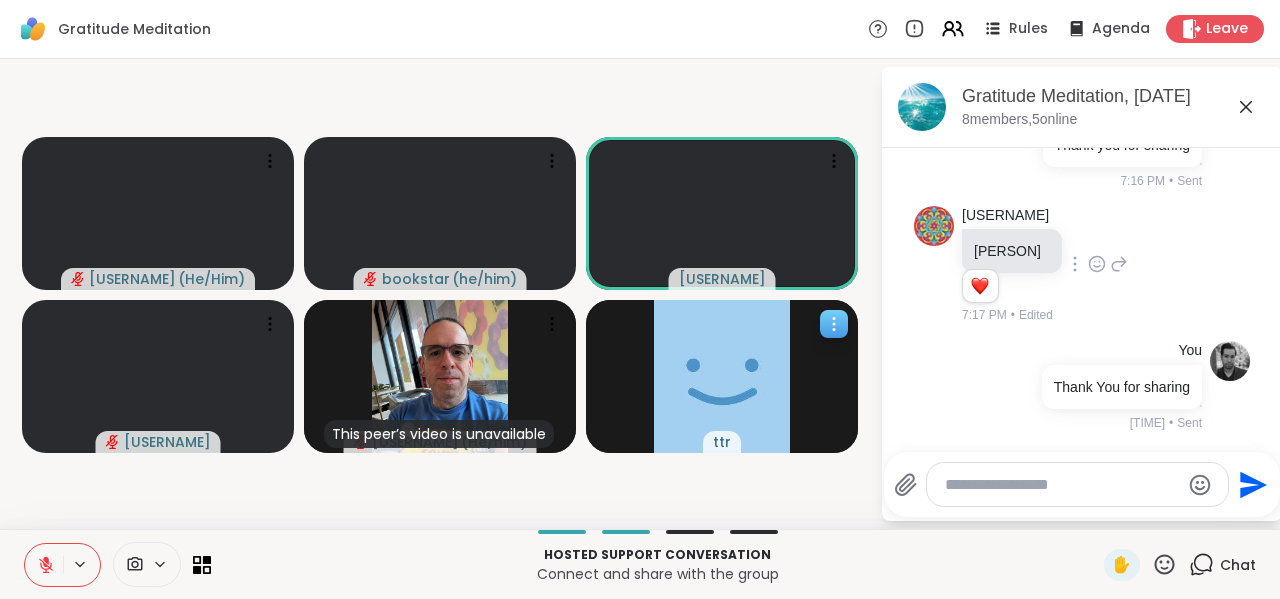 click 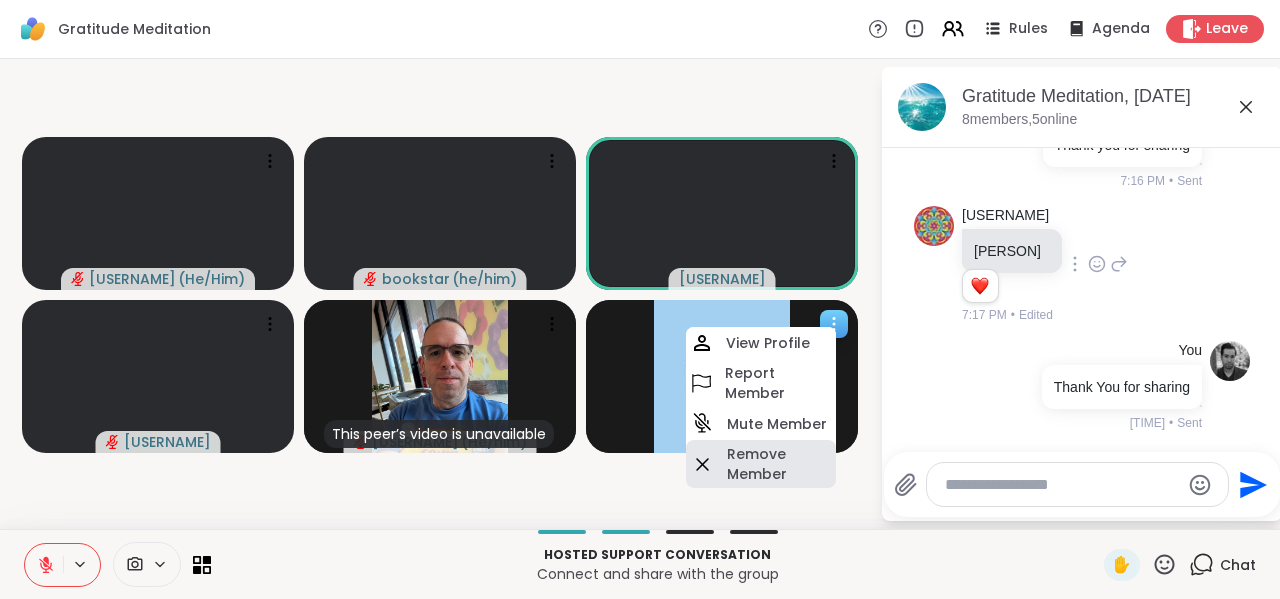 click on "Remove Member" at bounding box center (779, 464) 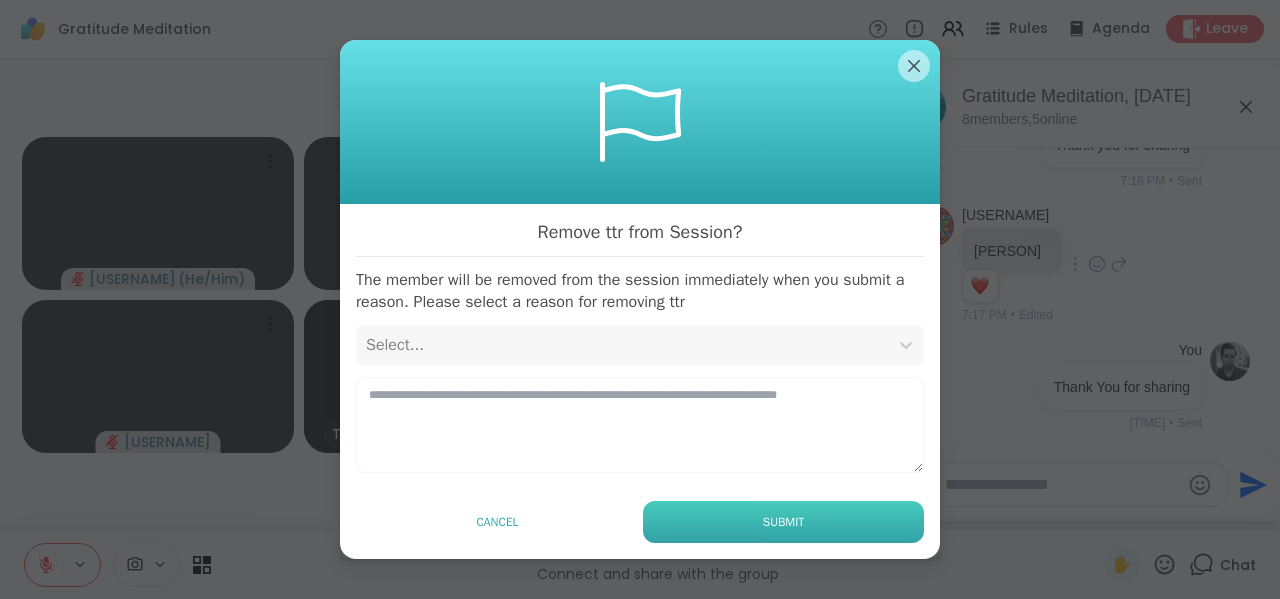 click on "Submit" at bounding box center (783, 522) 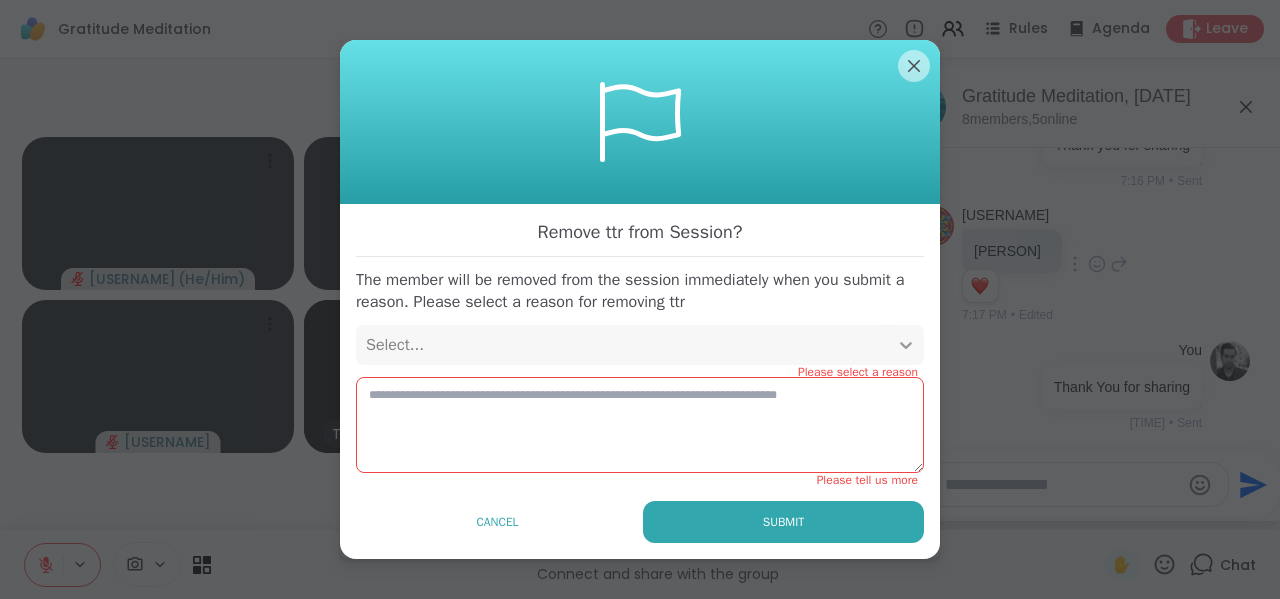 click 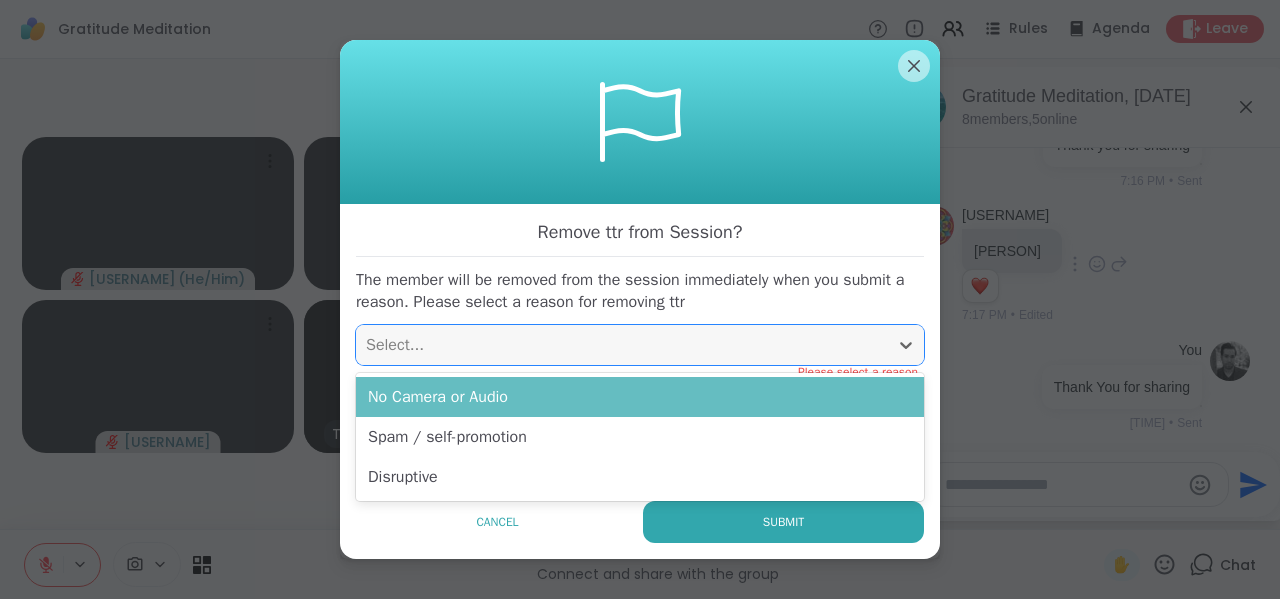 click on "No Camera or Audio" at bounding box center [640, 397] 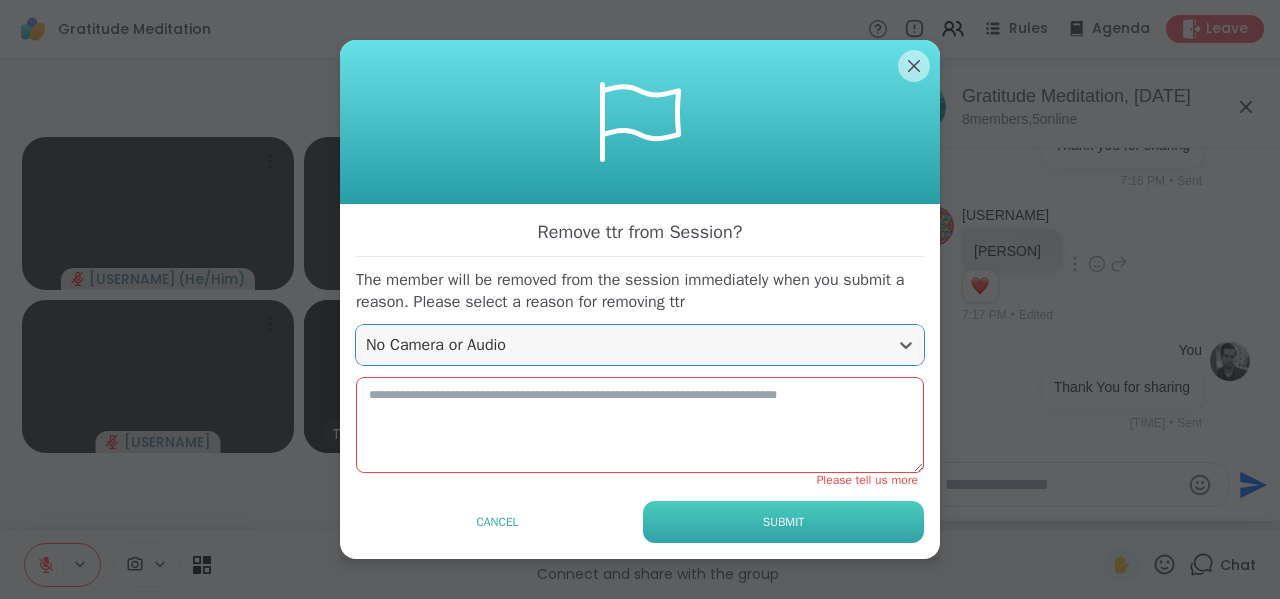 click on "Submit" at bounding box center [783, 522] 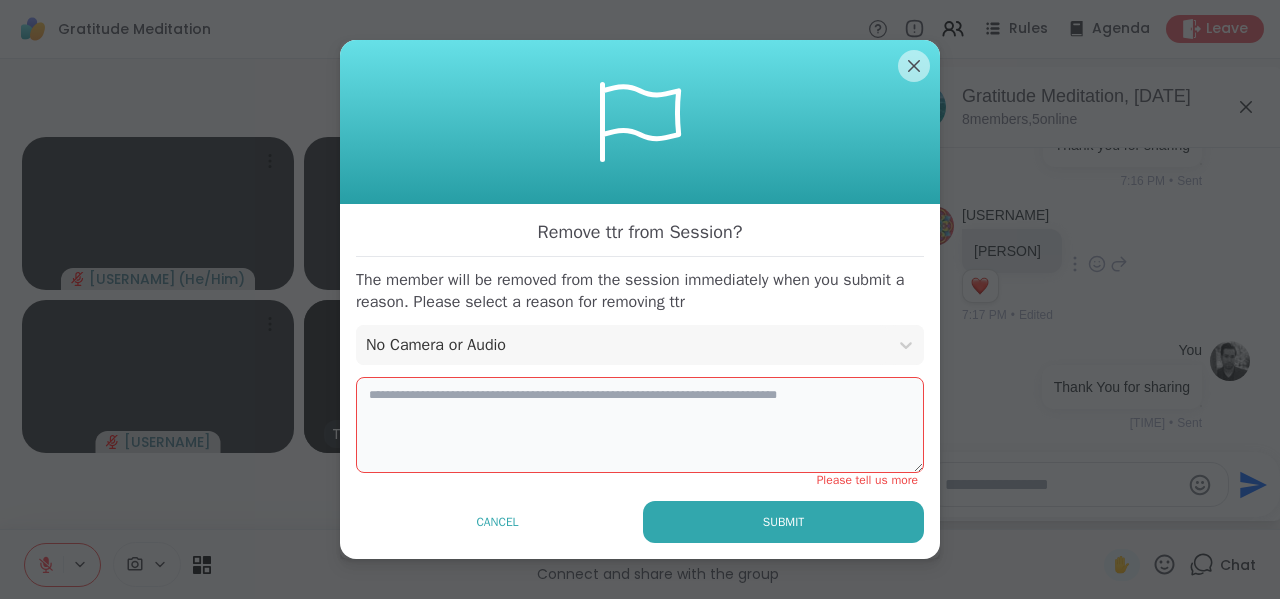 click at bounding box center (640, 425) 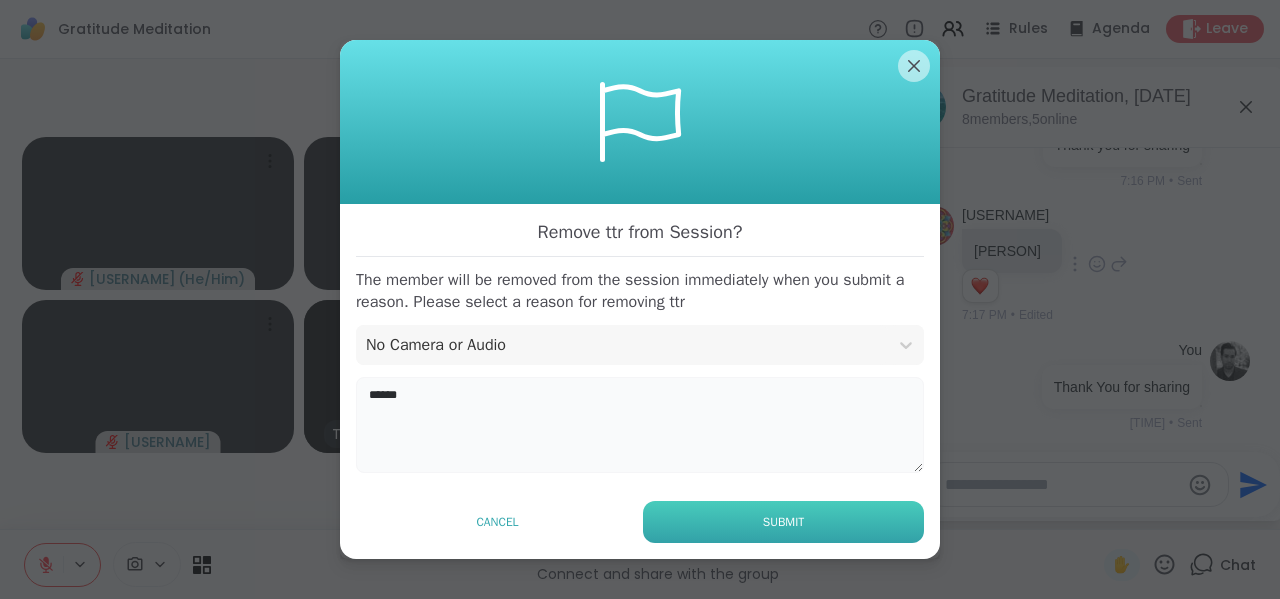 type on "******" 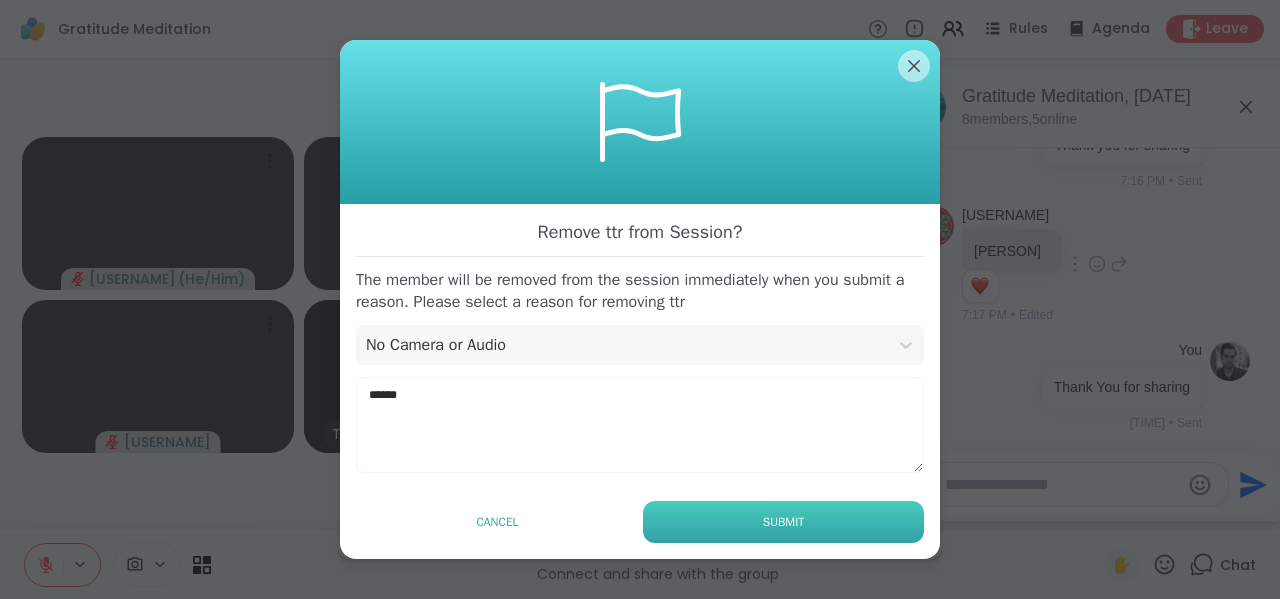 click on "Submit" at bounding box center (783, 522) 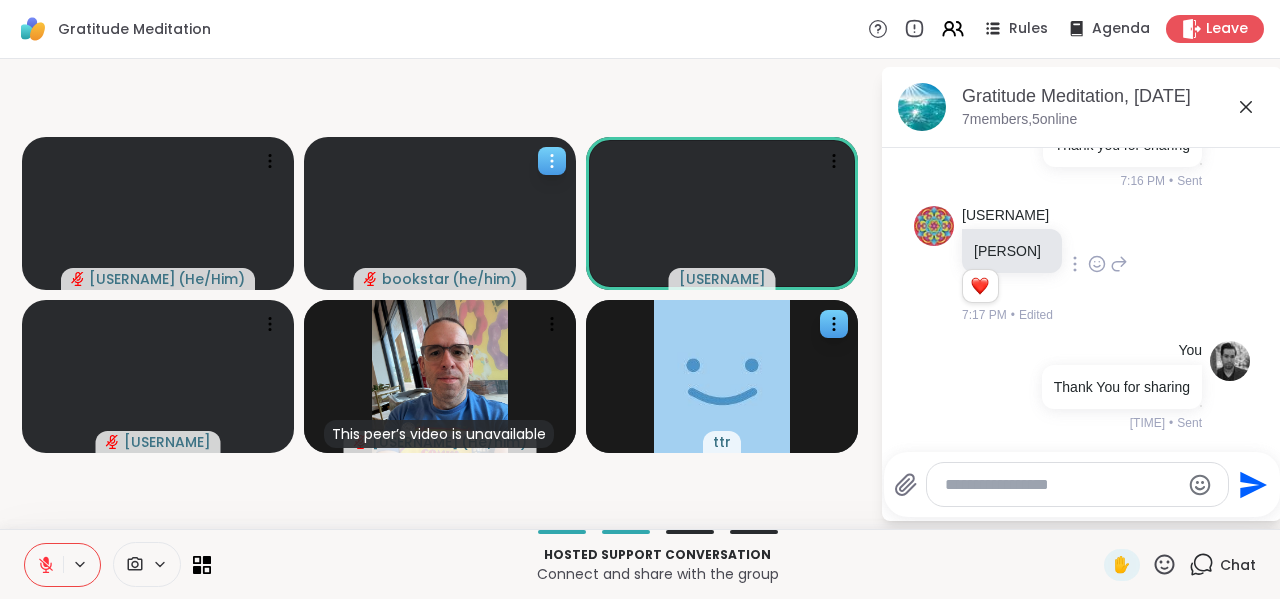 click 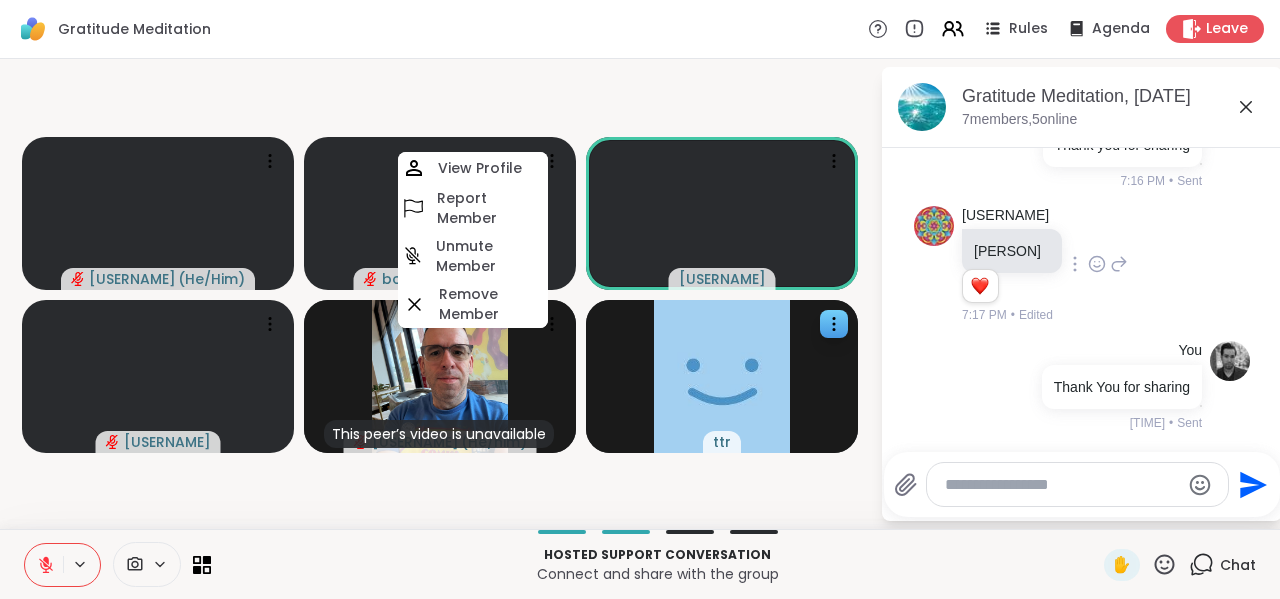click on "[USERNAME] ( [PRONOUNS] ) [USERNAME] ( [PRONOUNS] ) View Profile Report Member Unmute Member Remove Member [USERNAME] [USERNAME] This peer’s video is unavailable [USERNAME] ( [PRONOUNS] ) ttr" at bounding box center (440, 294) 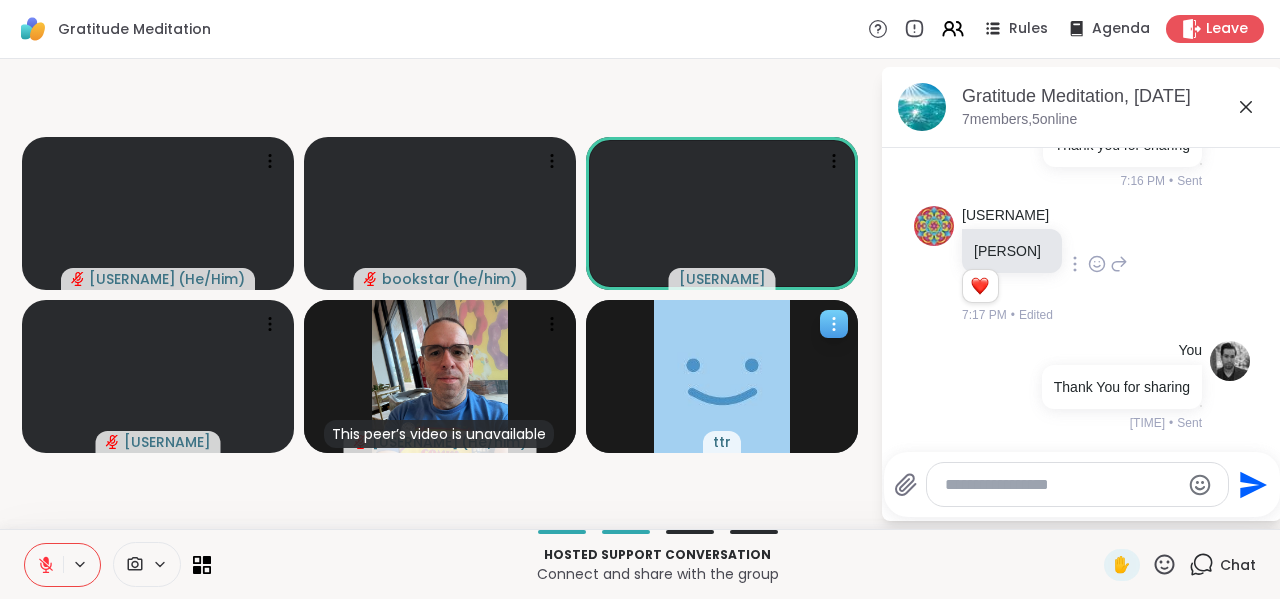 click 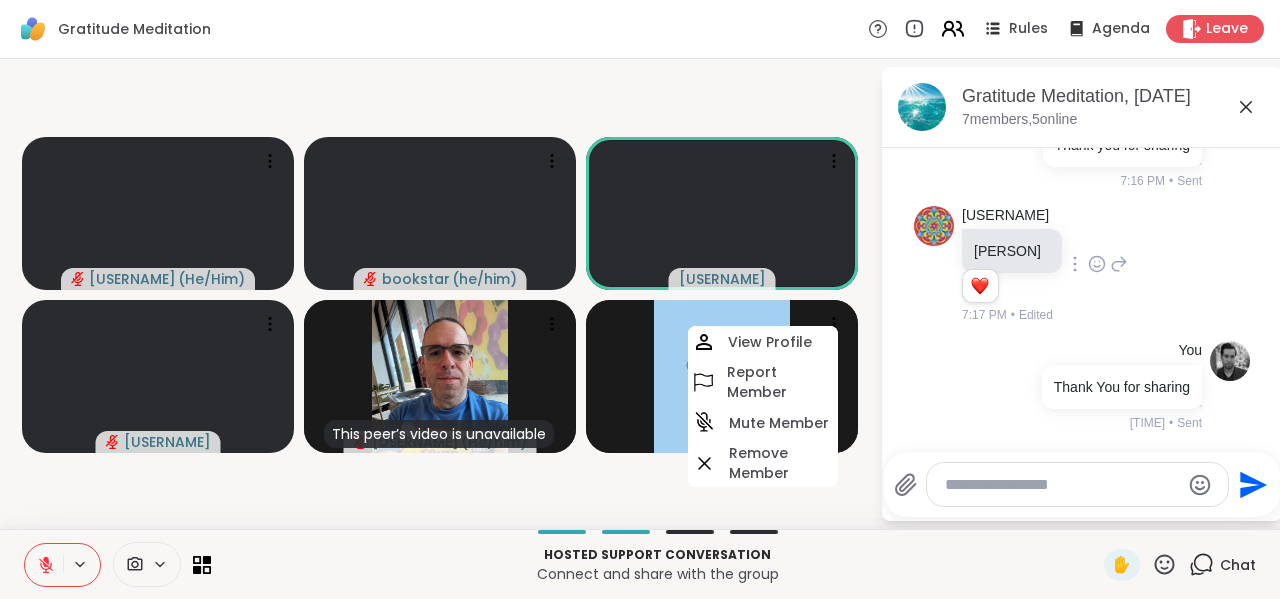 click 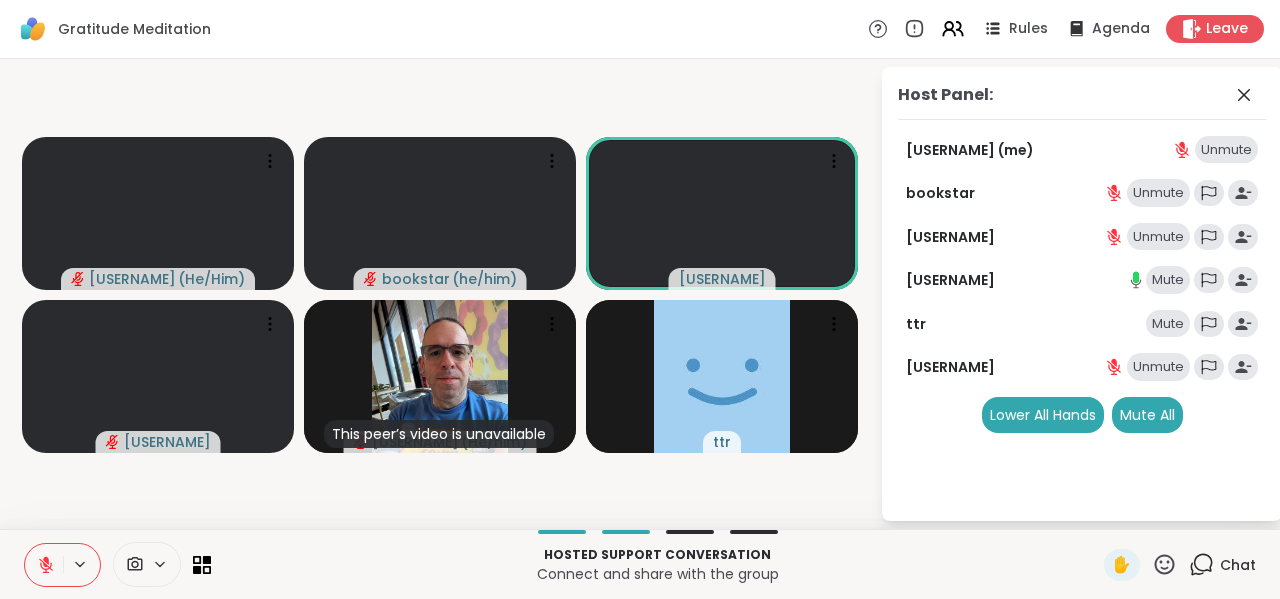 click 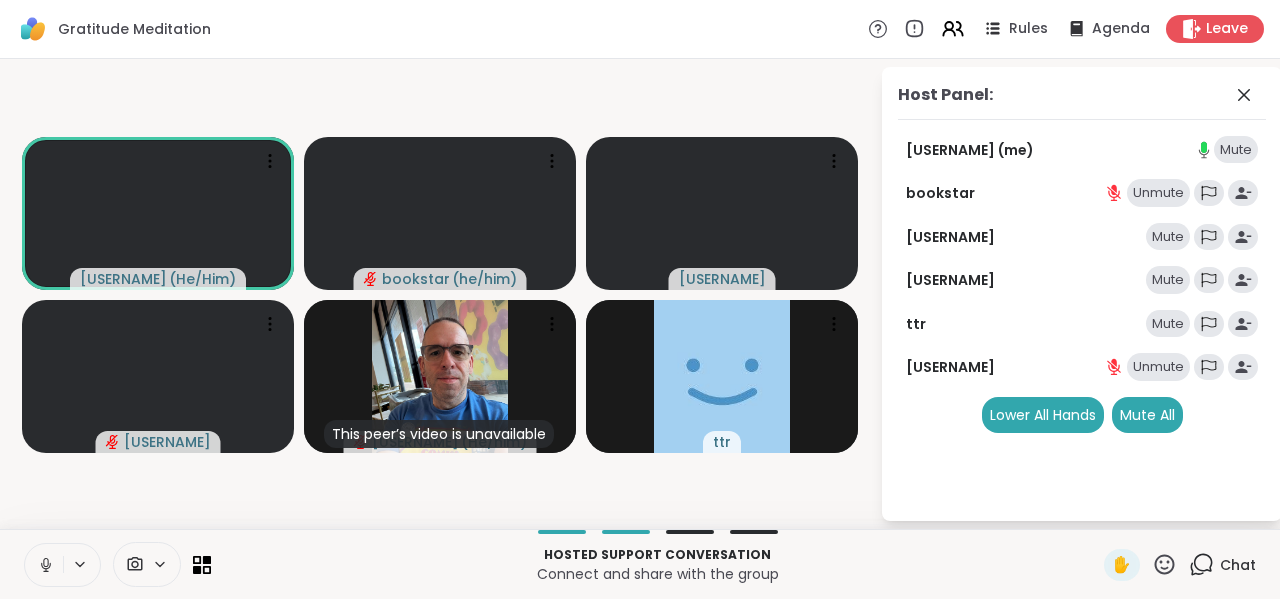 click 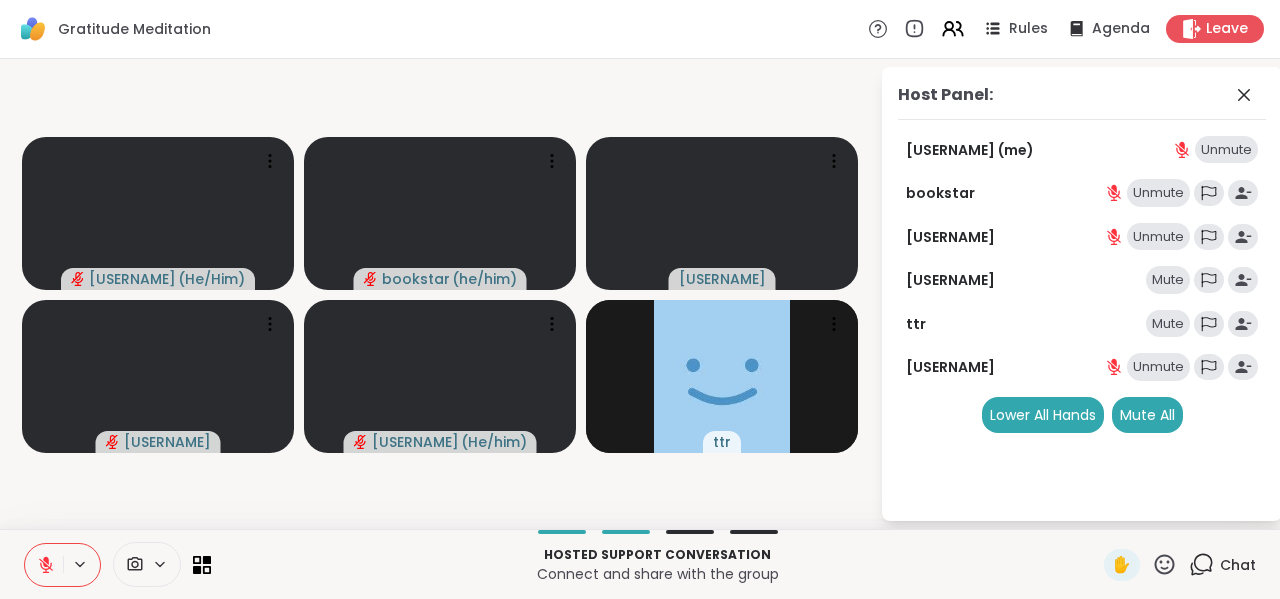click 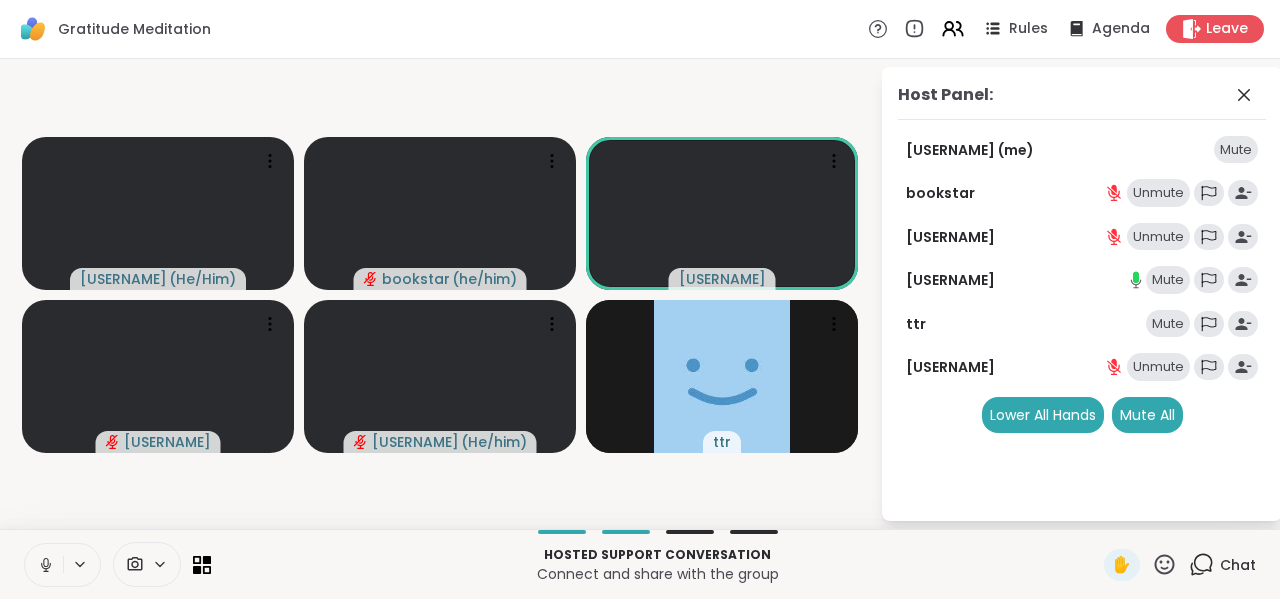 click 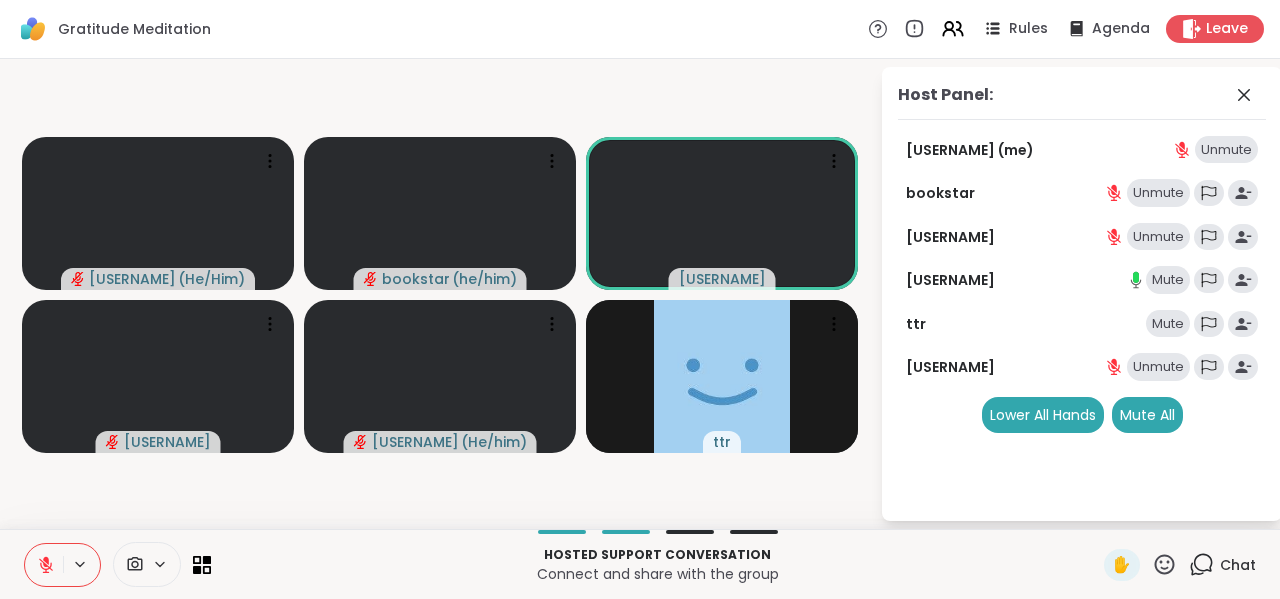 click 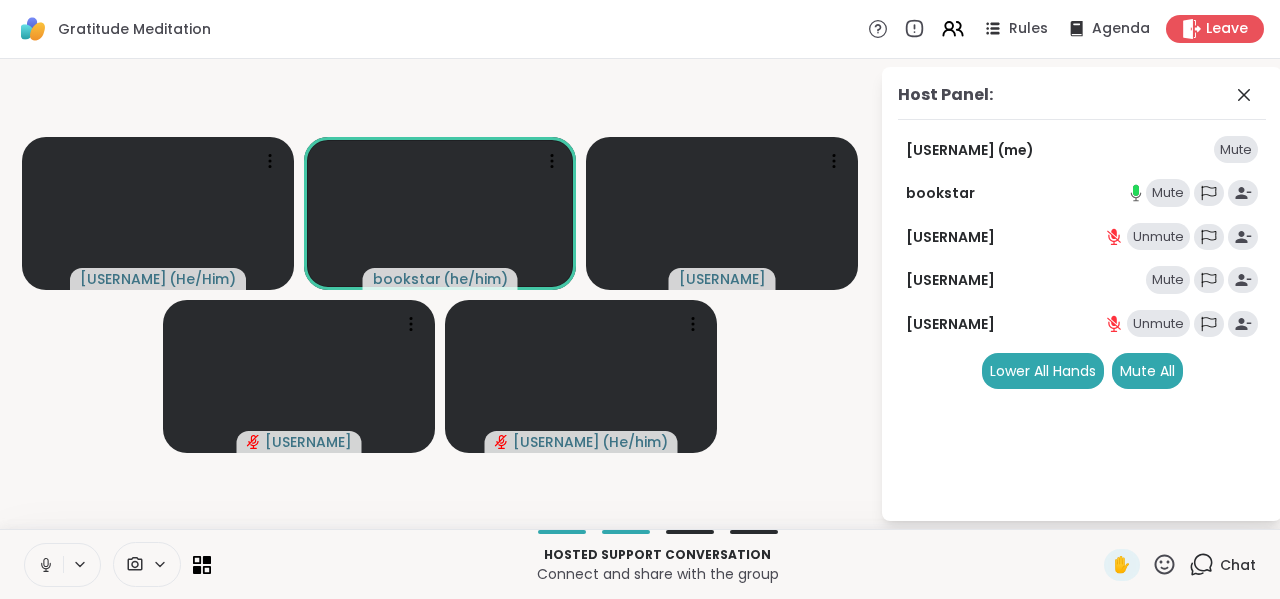 click 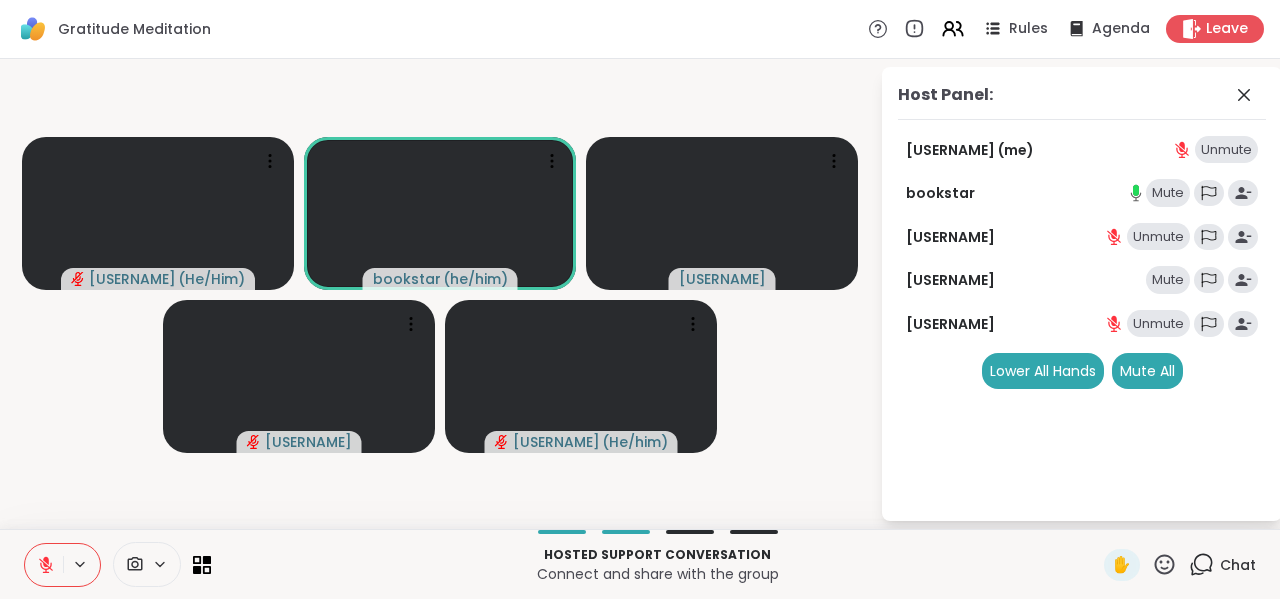 click 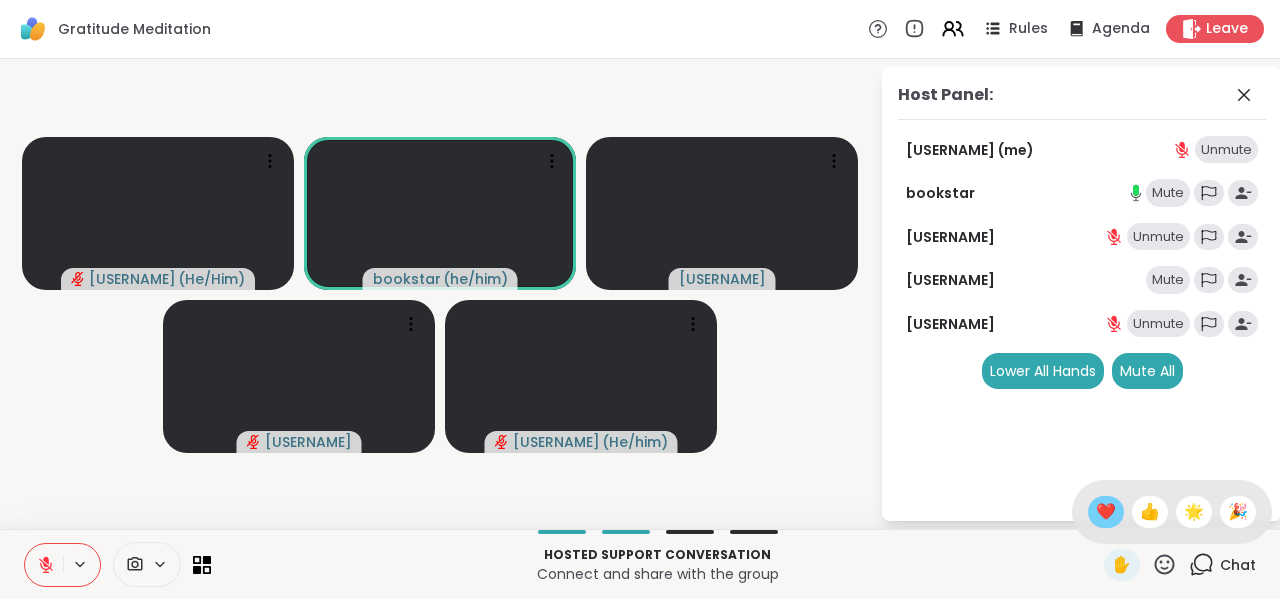 click on "❤️" at bounding box center (1106, 512) 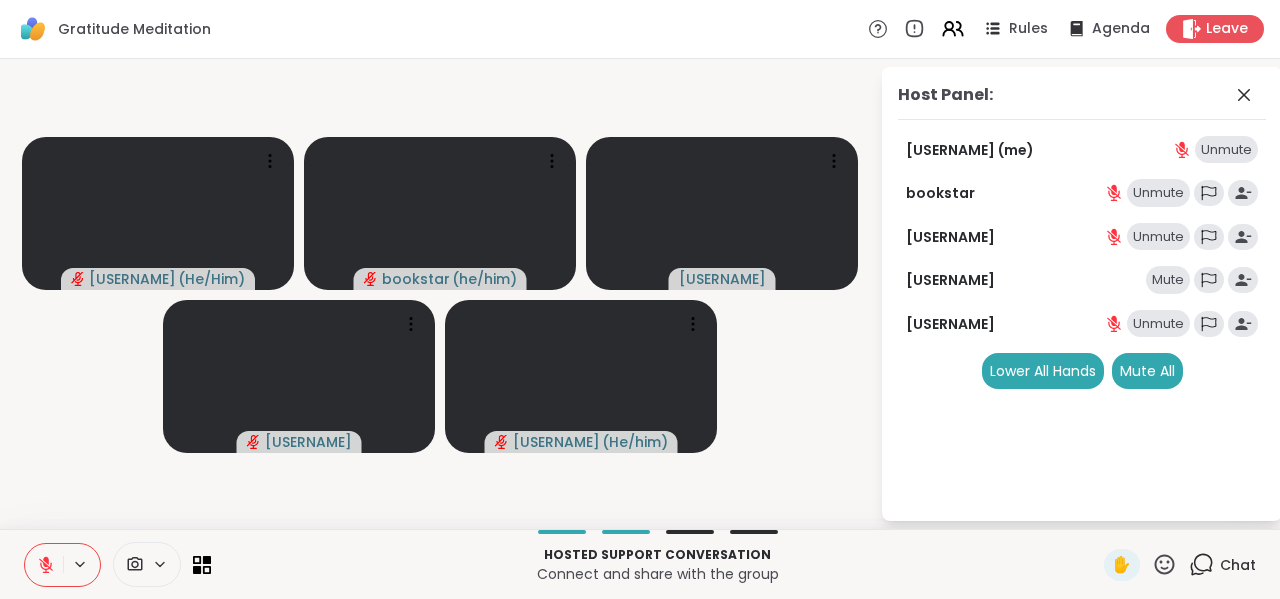 click 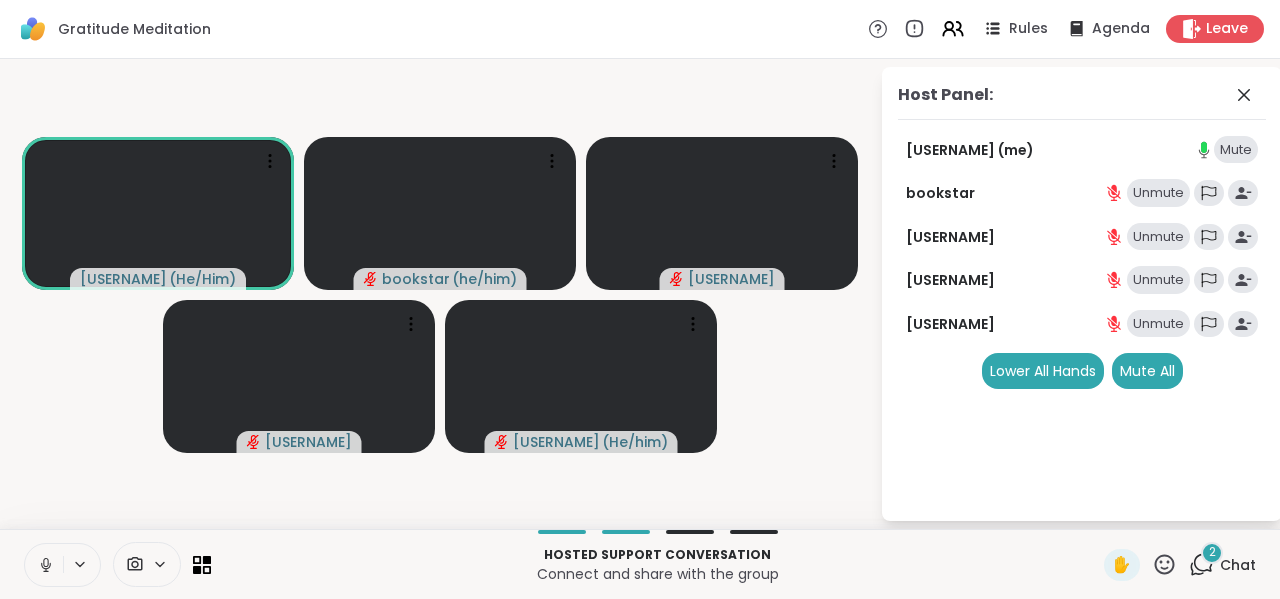 click 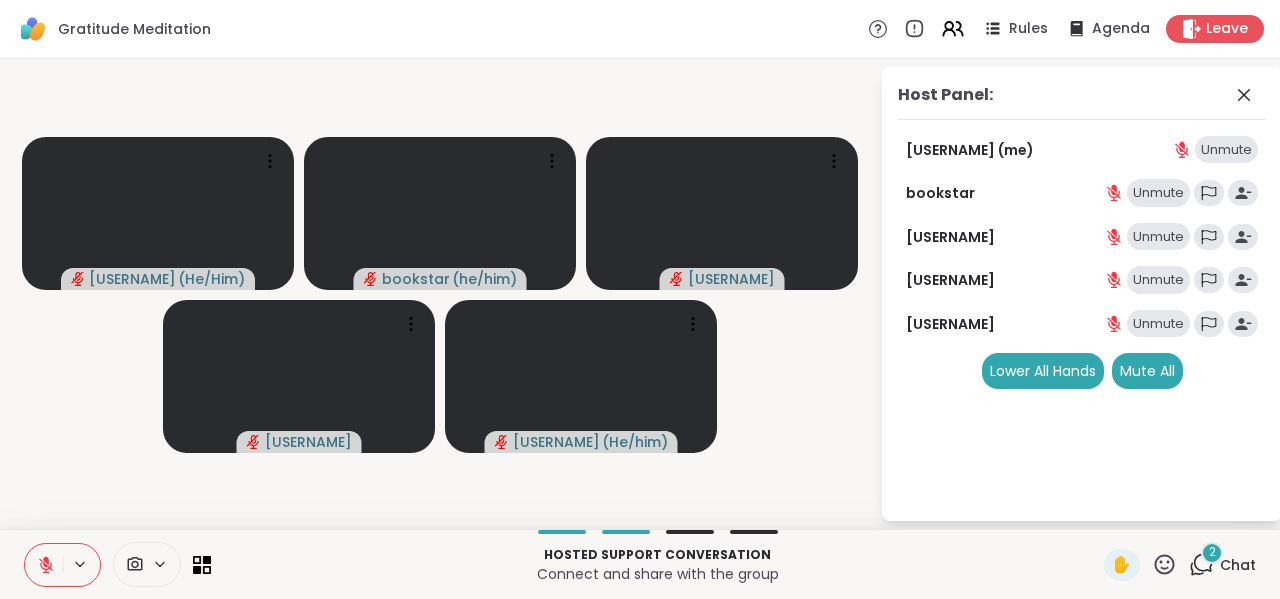 click on "2" at bounding box center [1212, 553] 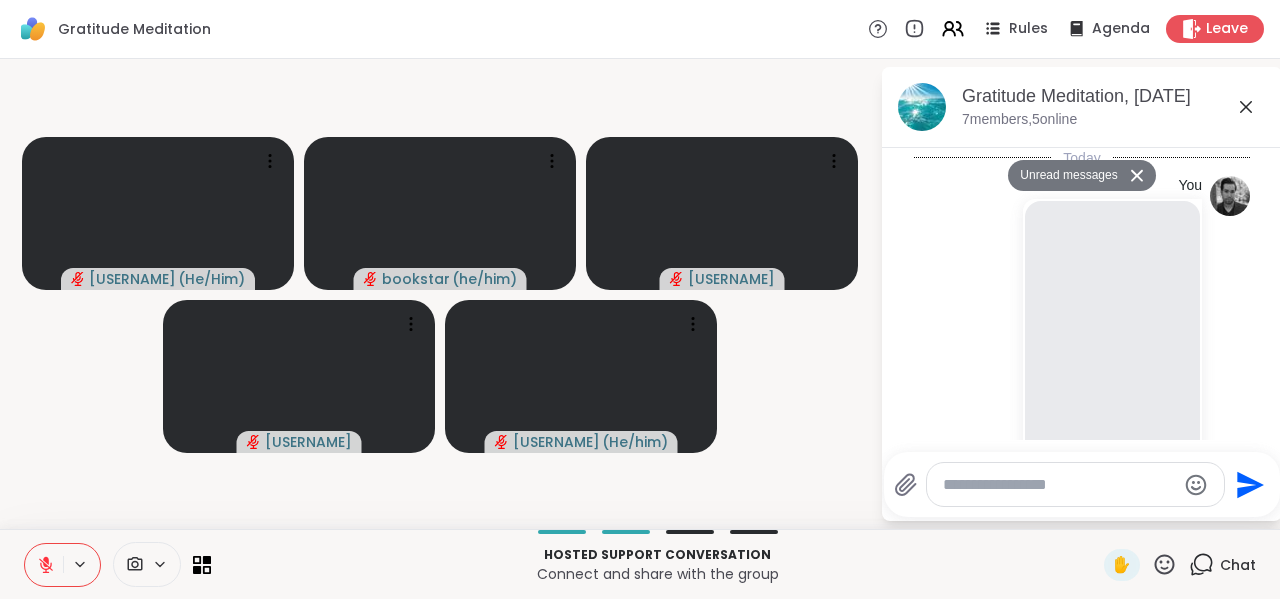 scroll, scrollTop: 4674, scrollLeft: 0, axis: vertical 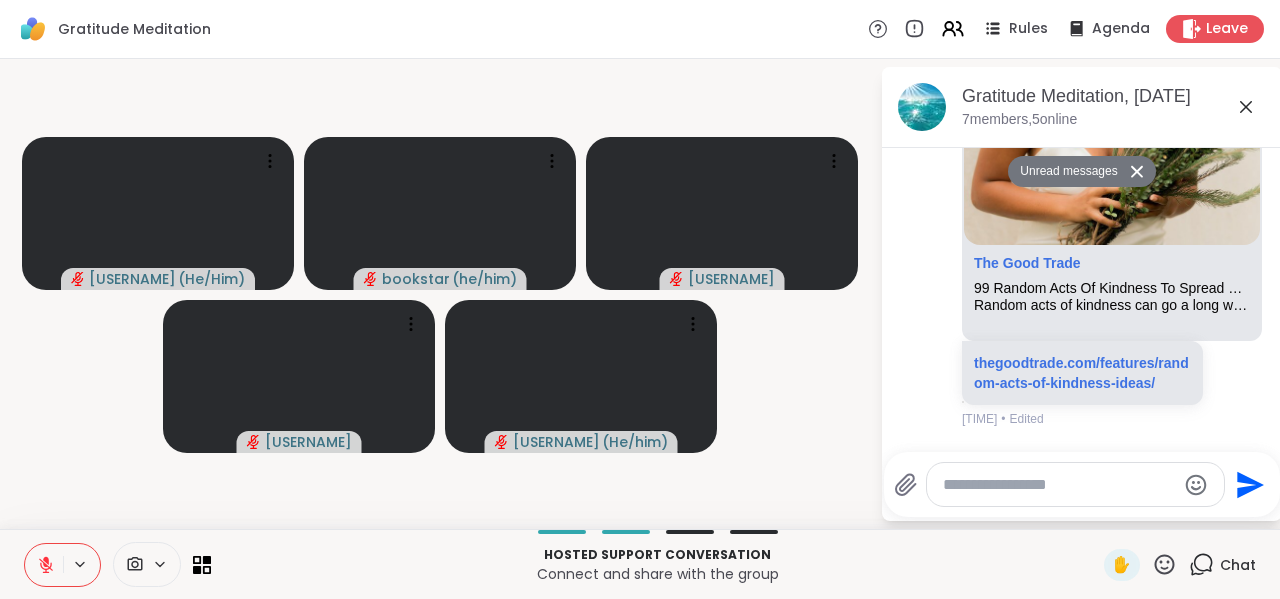 click 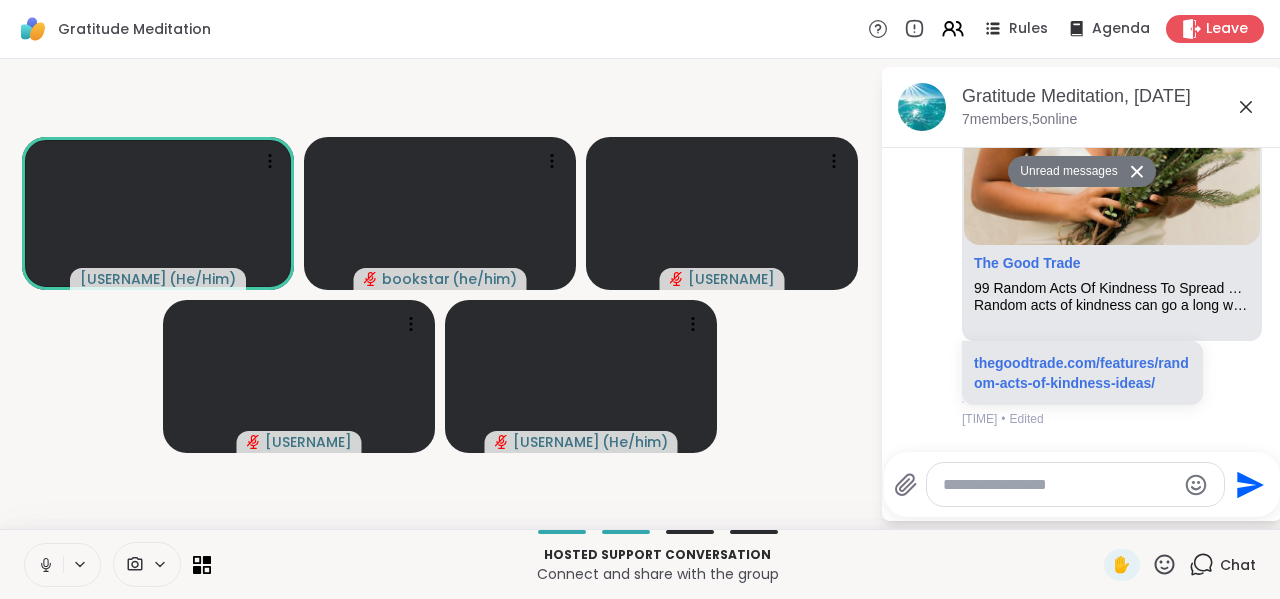click 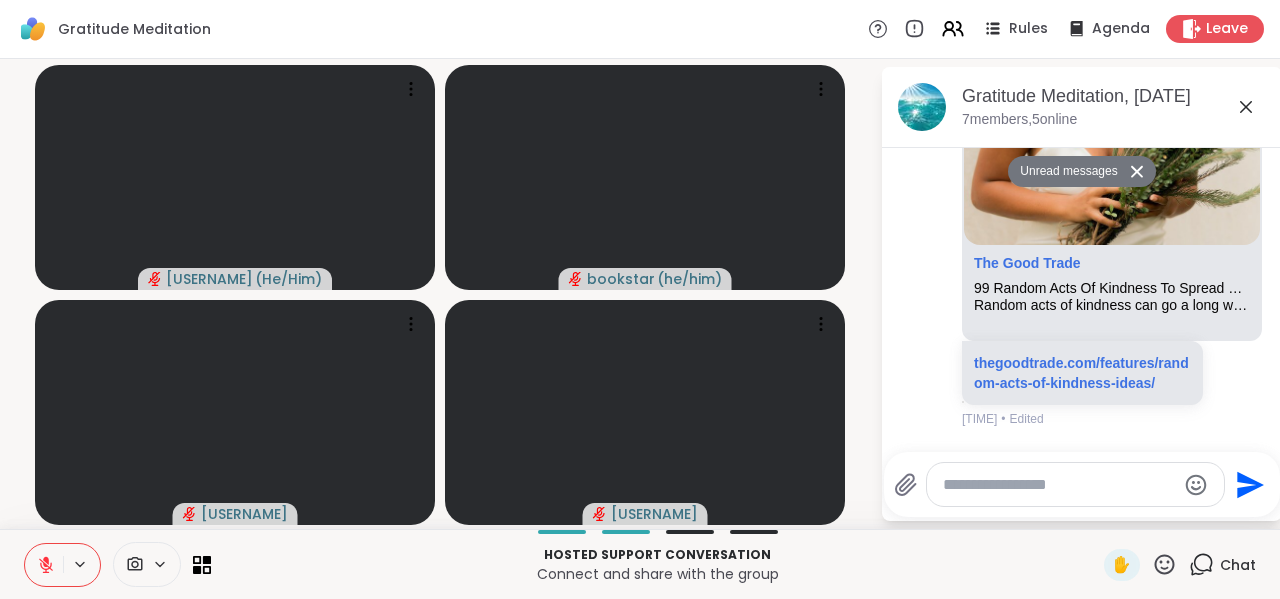 click 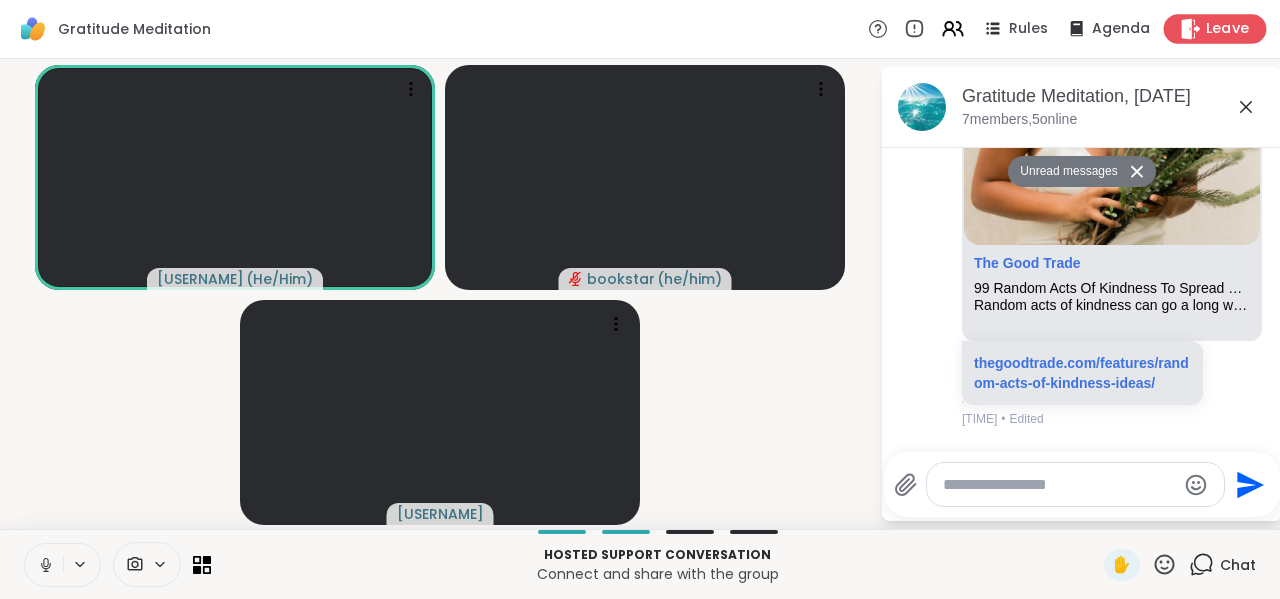 click on "Leave" at bounding box center [1228, 29] 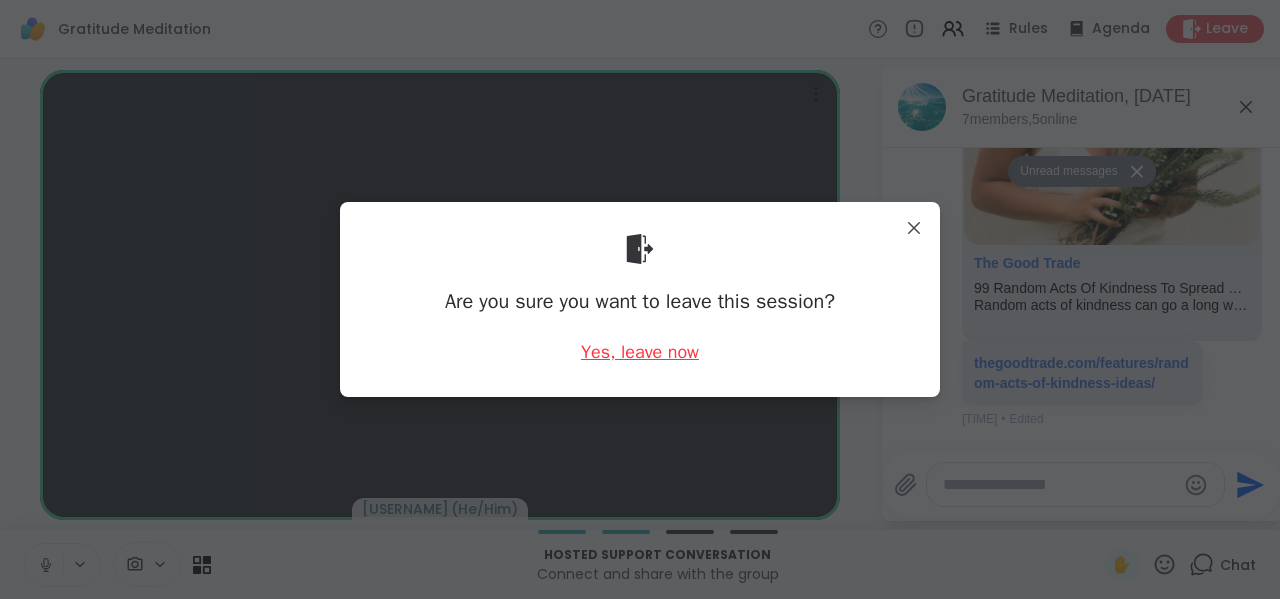 click on "Yes, leave now" at bounding box center [640, 352] 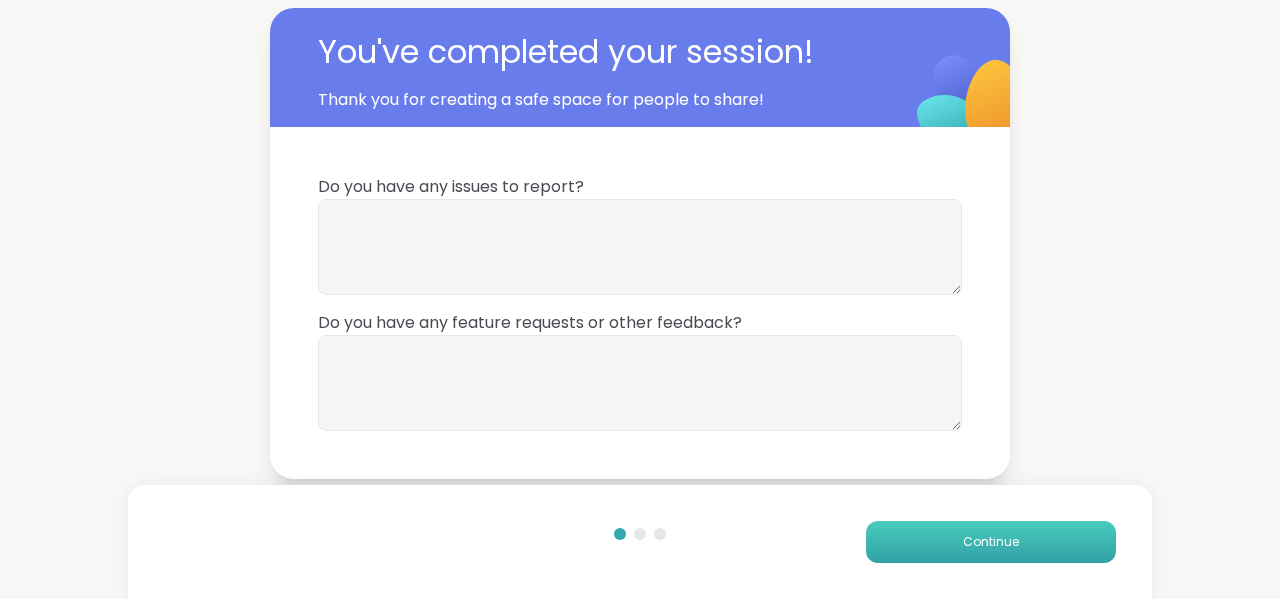 click on "Continue" at bounding box center [991, 542] 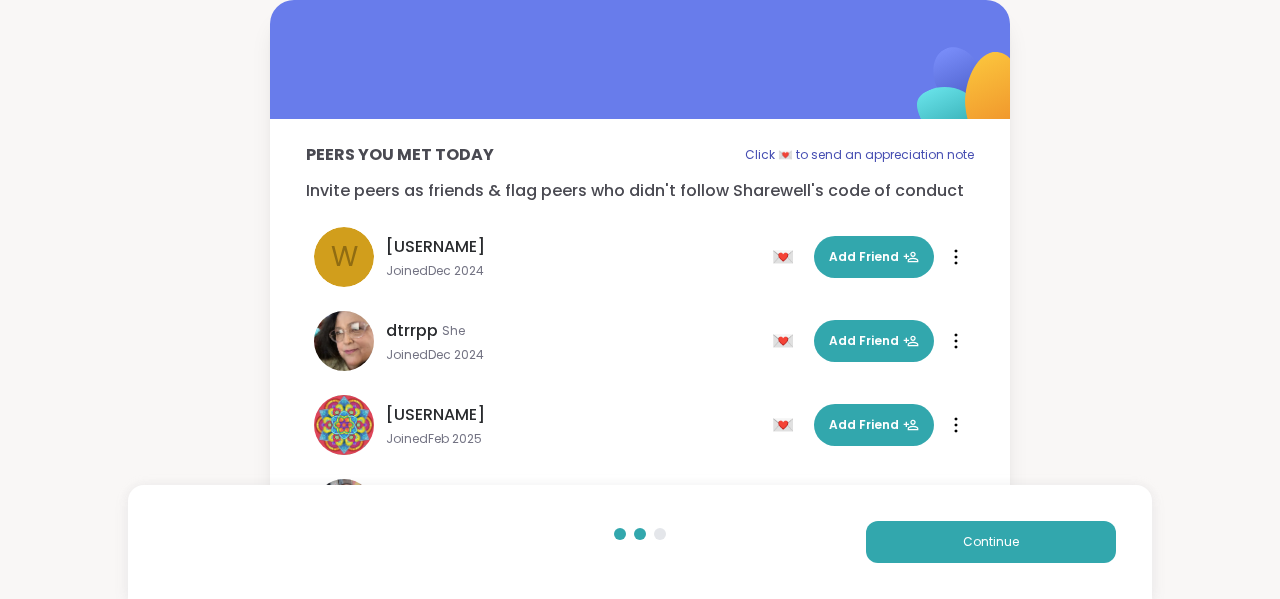 scroll, scrollTop: 128, scrollLeft: 0, axis: vertical 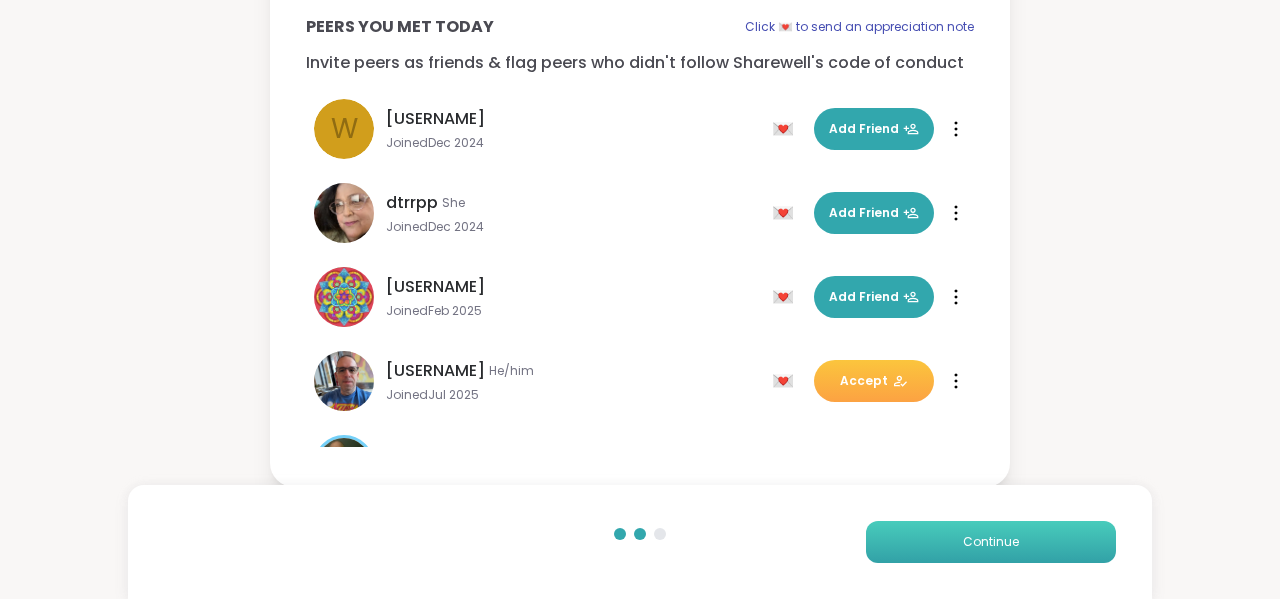 click on "Continue" at bounding box center (991, 542) 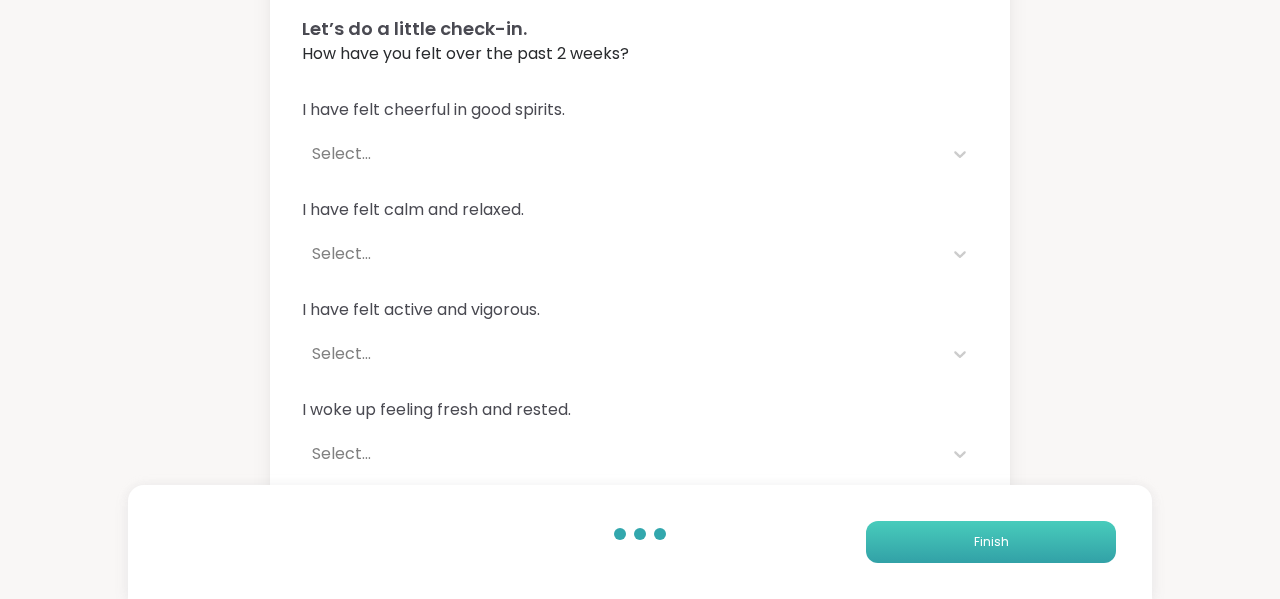 click on "Finish" at bounding box center [991, 542] 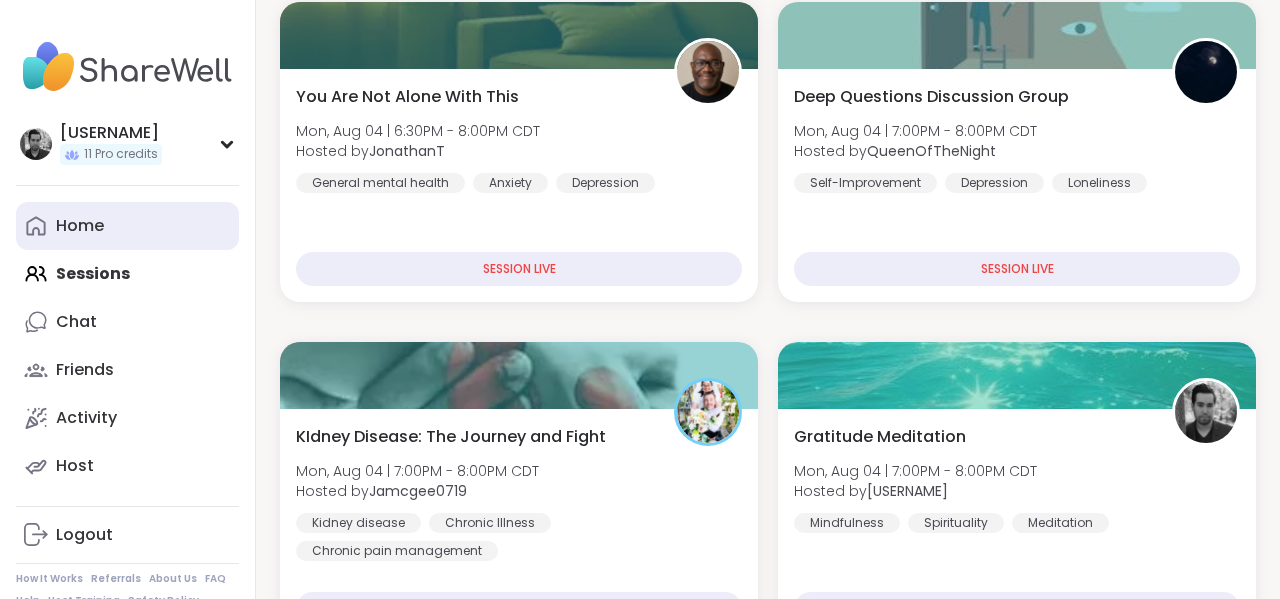 scroll, scrollTop: 371, scrollLeft: 0, axis: vertical 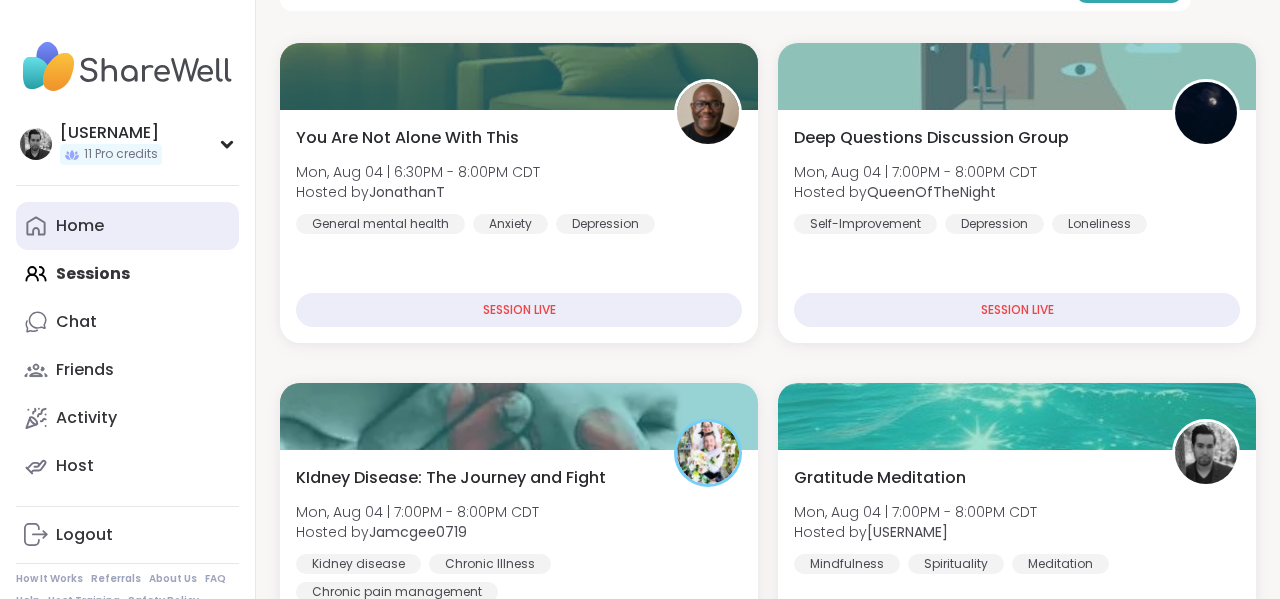 click on "Home" at bounding box center (80, 226) 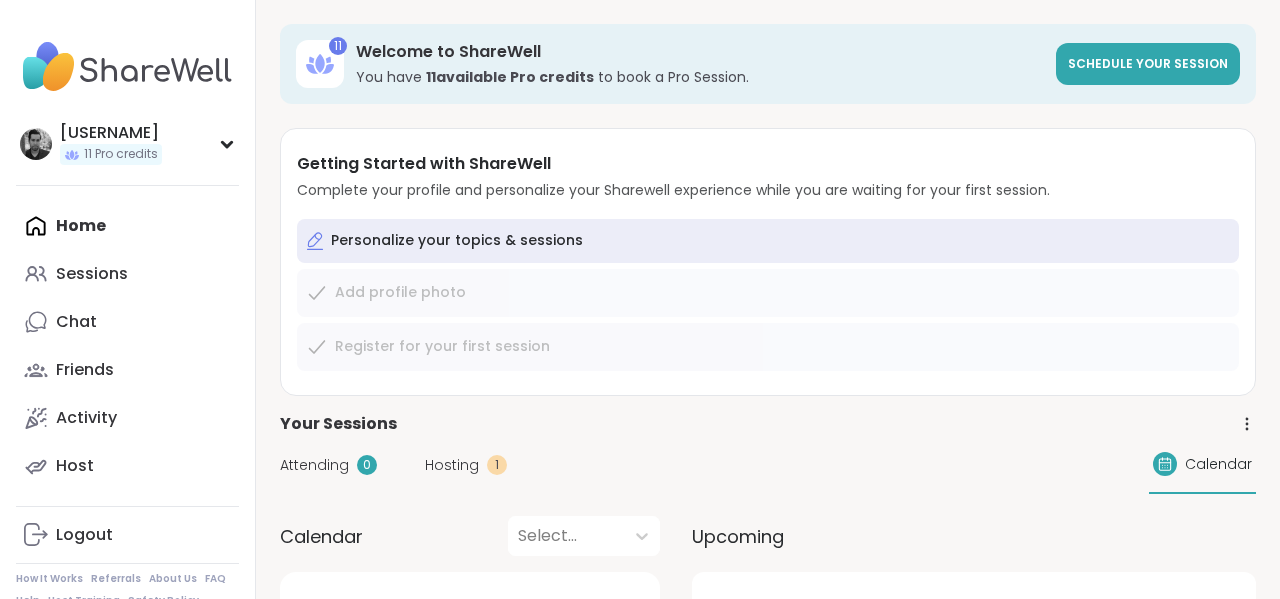 click on "Home Sessions Chat Friends Activity Host" at bounding box center [127, 346] 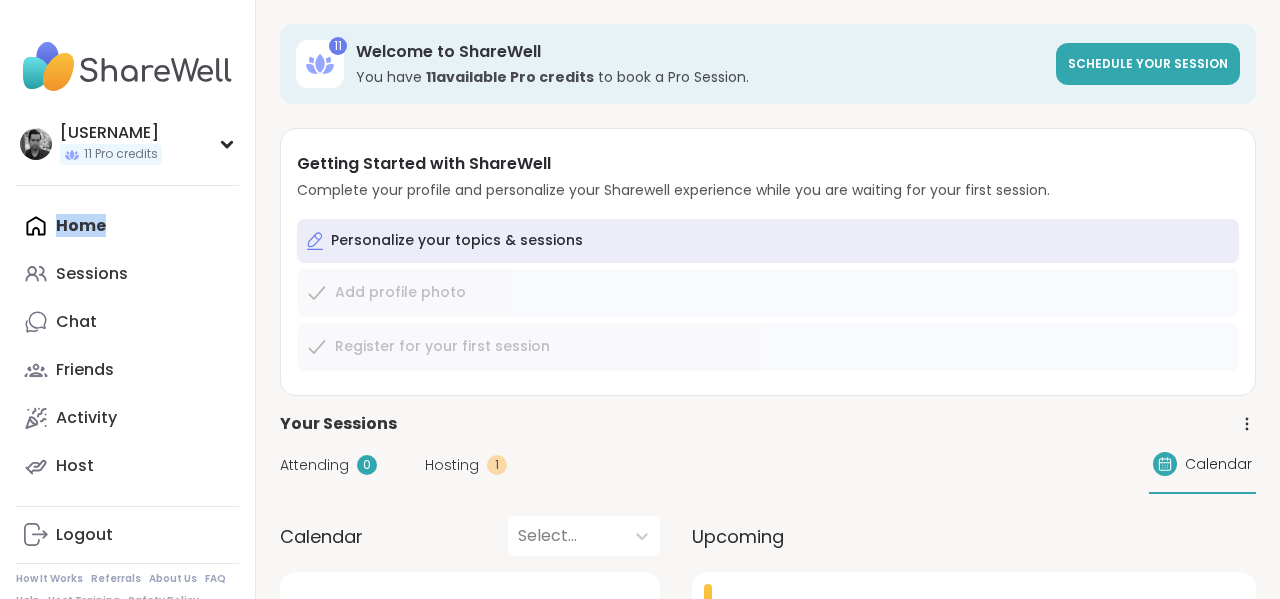 click on "Home Sessions Chat Friends Activity Host" at bounding box center (127, 346) 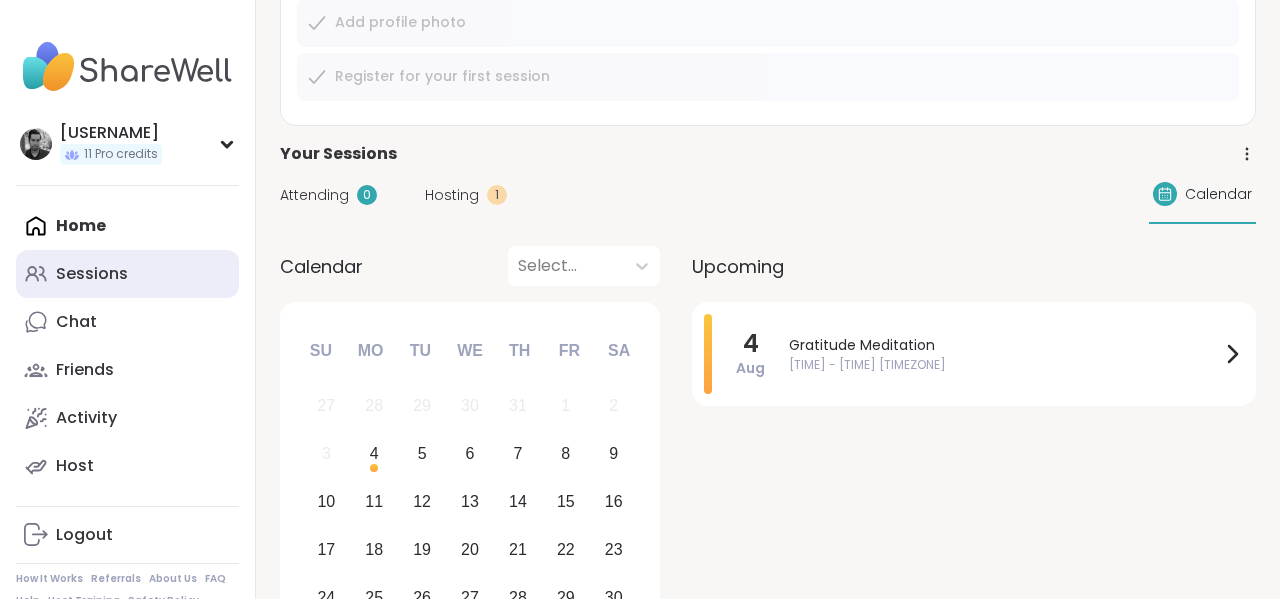 scroll, scrollTop: 271, scrollLeft: 0, axis: vertical 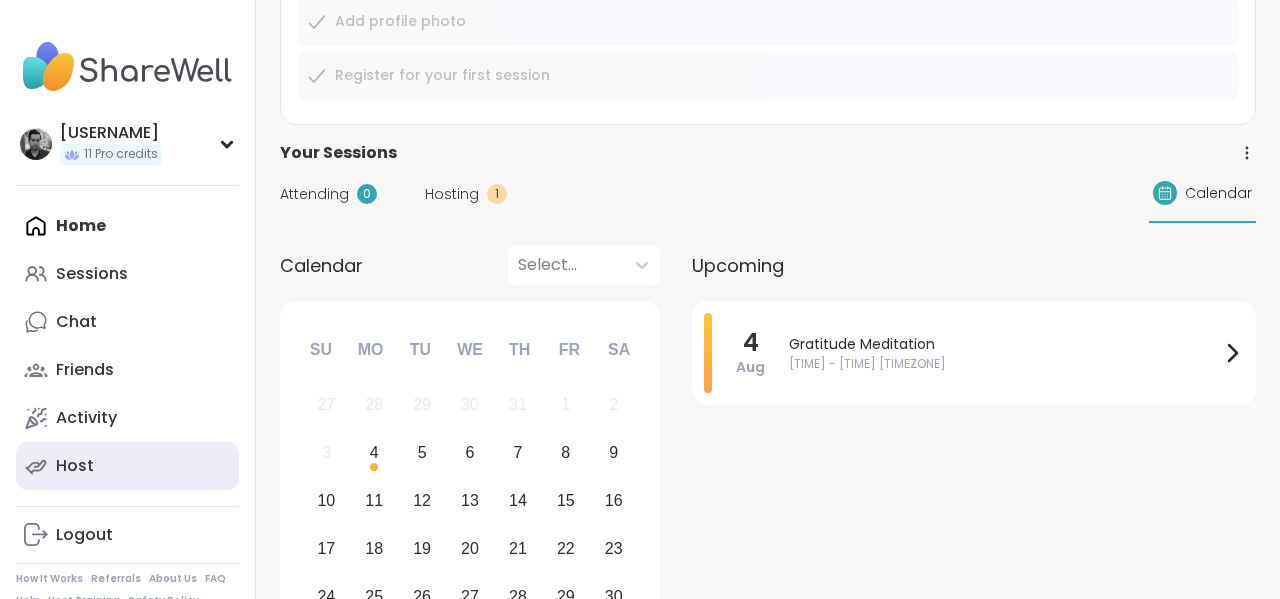 click on "Host" at bounding box center [127, 466] 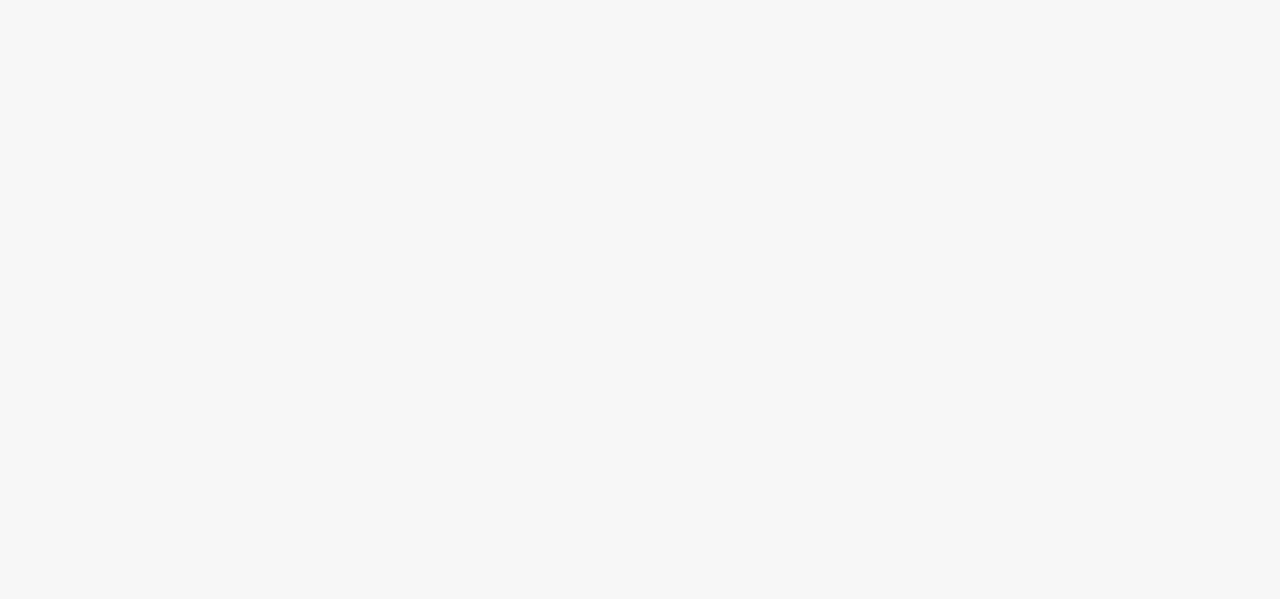 scroll, scrollTop: 0, scrollLeft: 0, axis: both 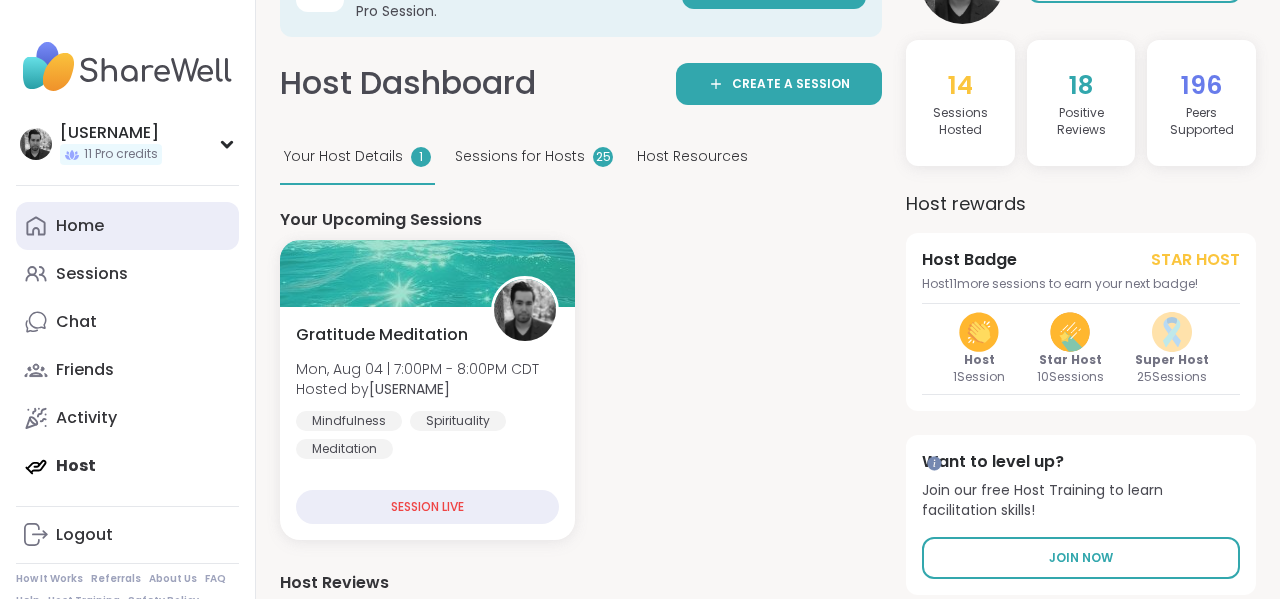 click on "Home" at bounding box center (80, 226) 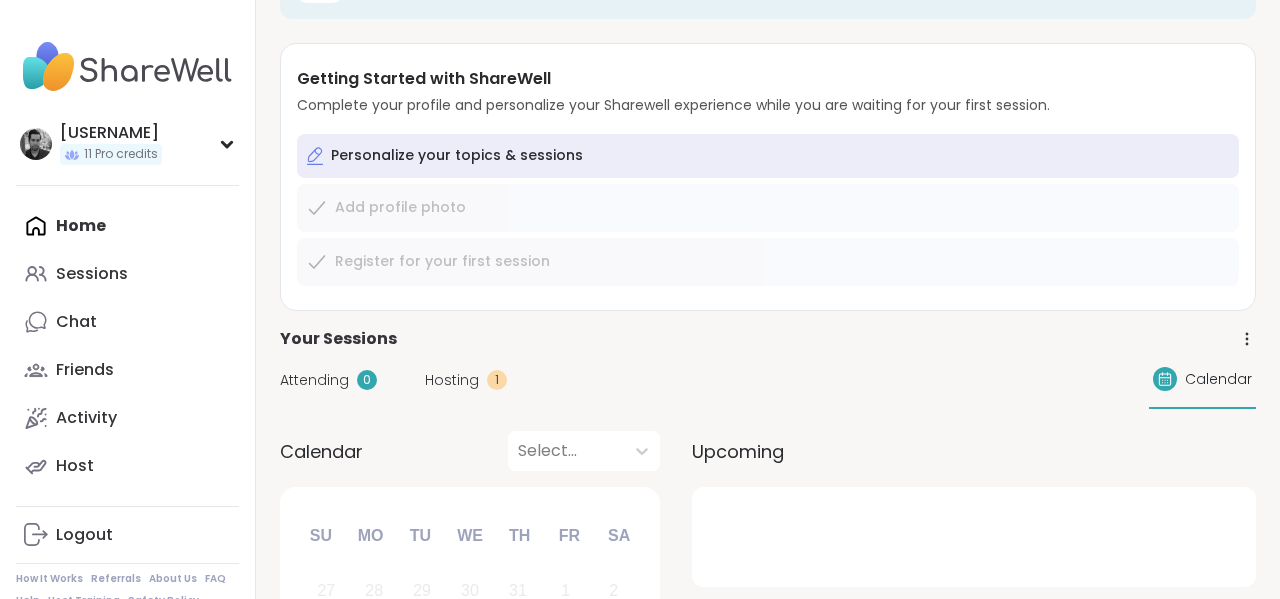 scroll, scrollTop: 0, scrollLeft: 0, axis: both 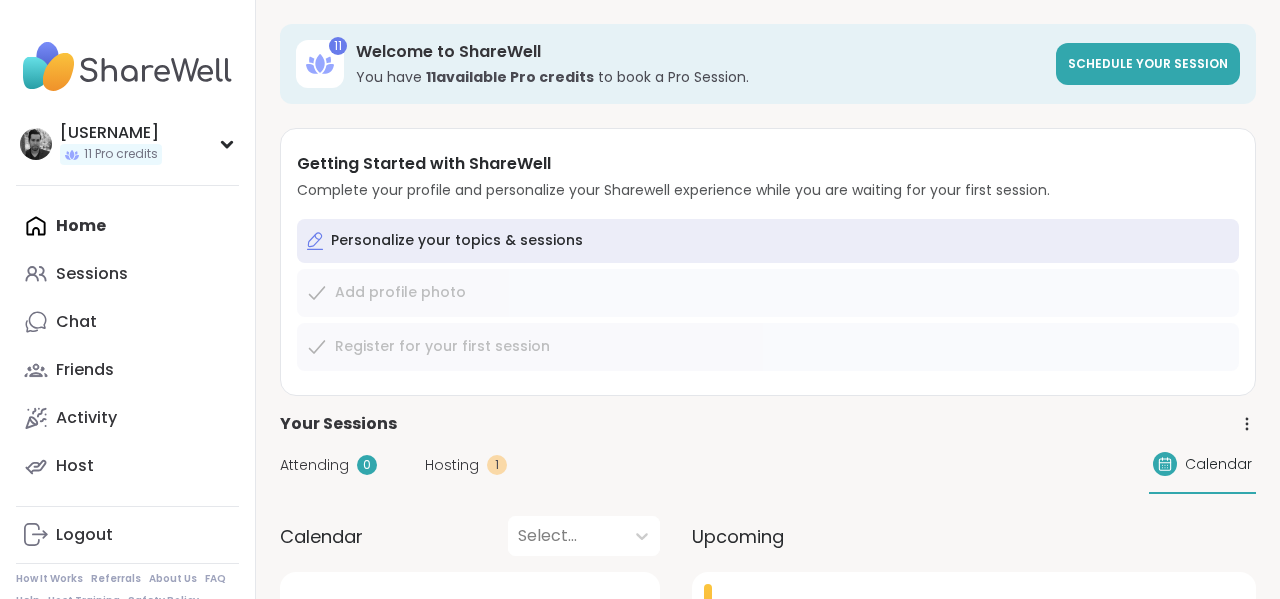 click on "Home Sessions Chat Friends Activity Host" at bounding box center [127, 346] 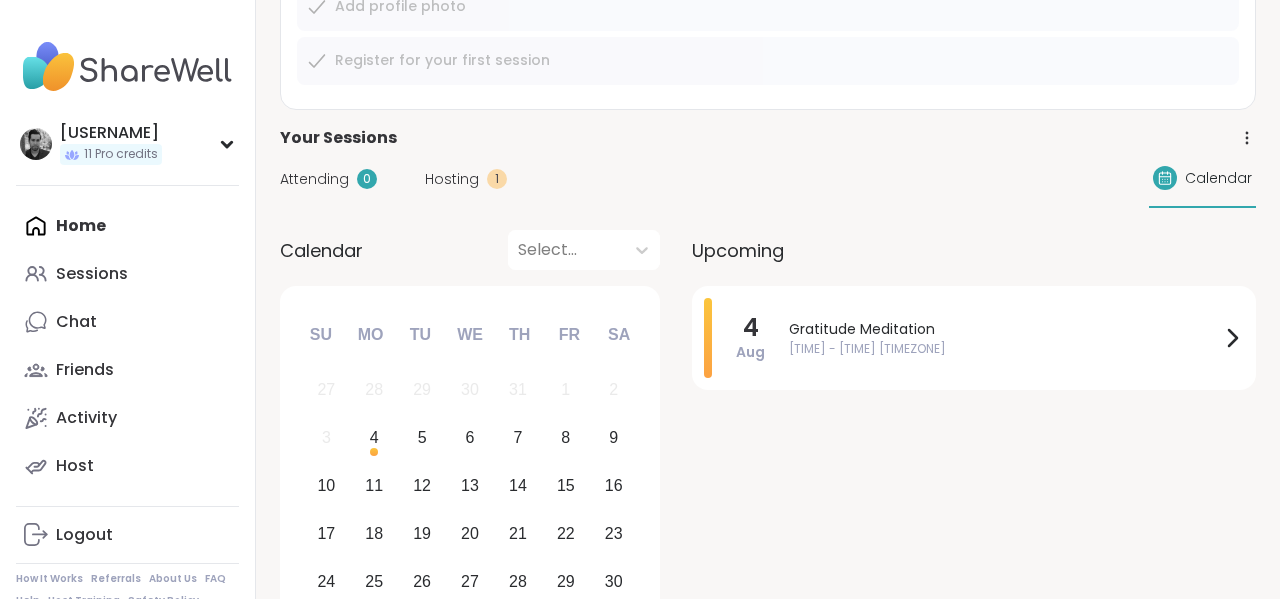 scroll, scrollTop: 0, scrollLeft: 0, axis: both 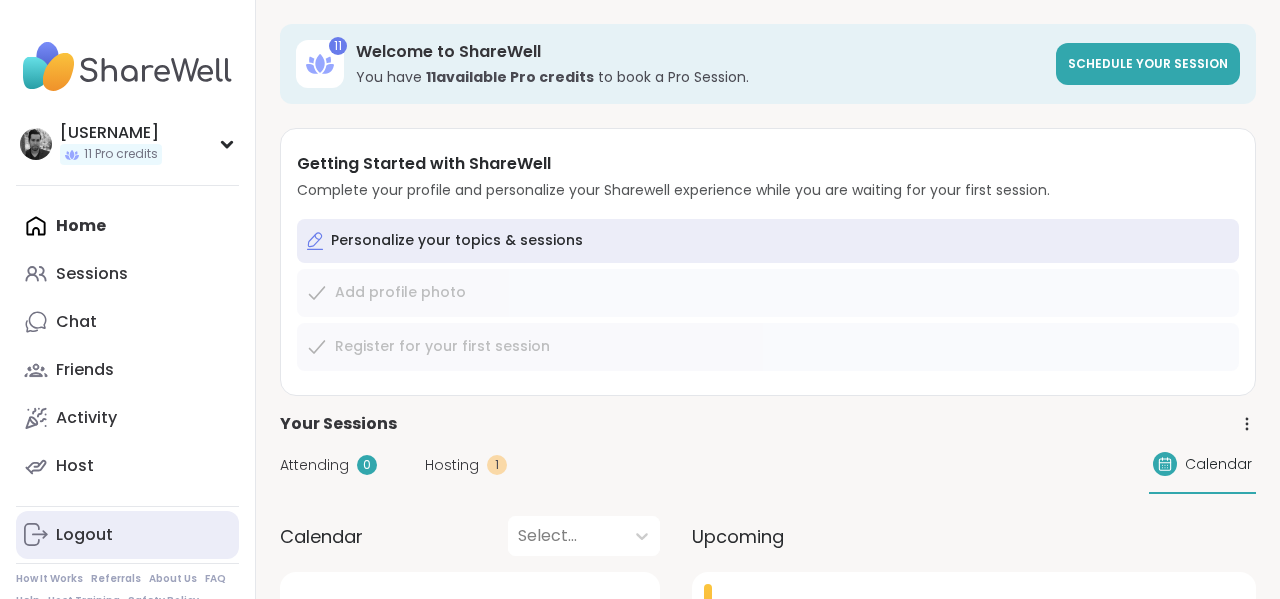click on "Logout" at bounding box center (127, 535) 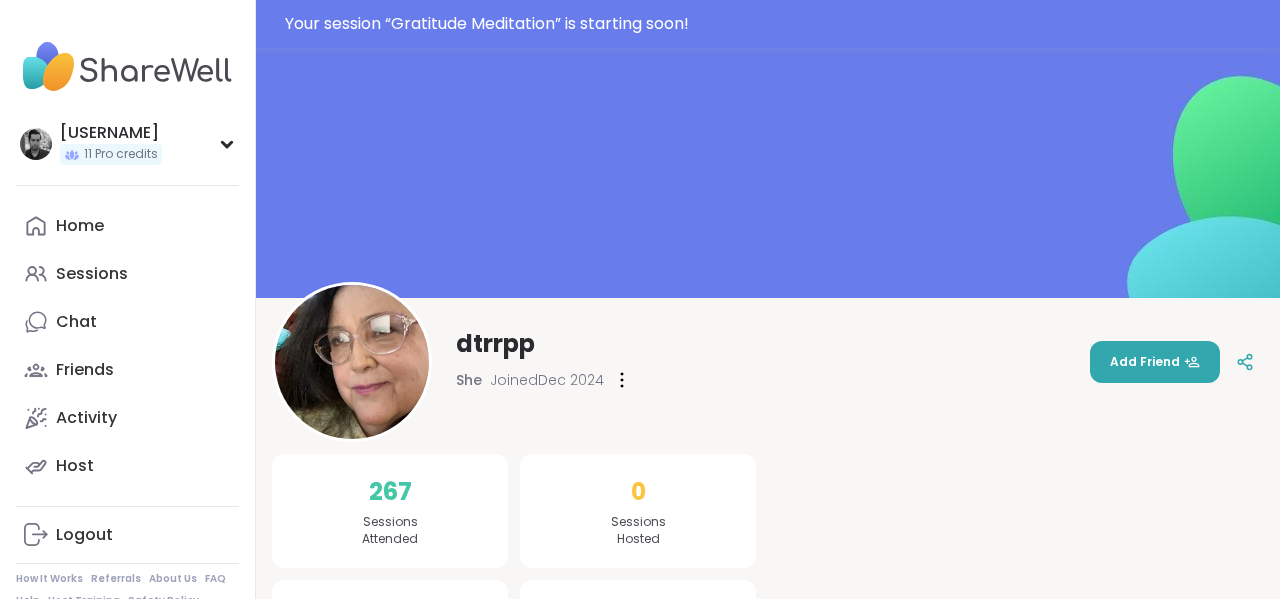 scroll, scrollTop: 0, scrollLeft: 0, axis: both 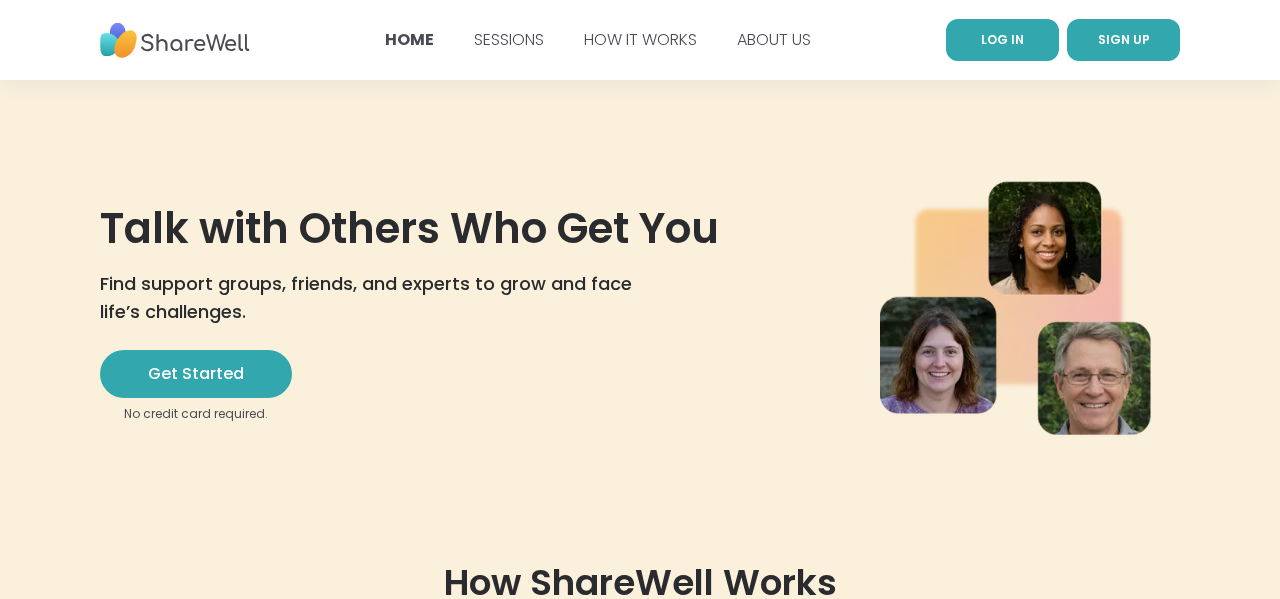 click on "LOG IN" at bounding box center (1002, 40) 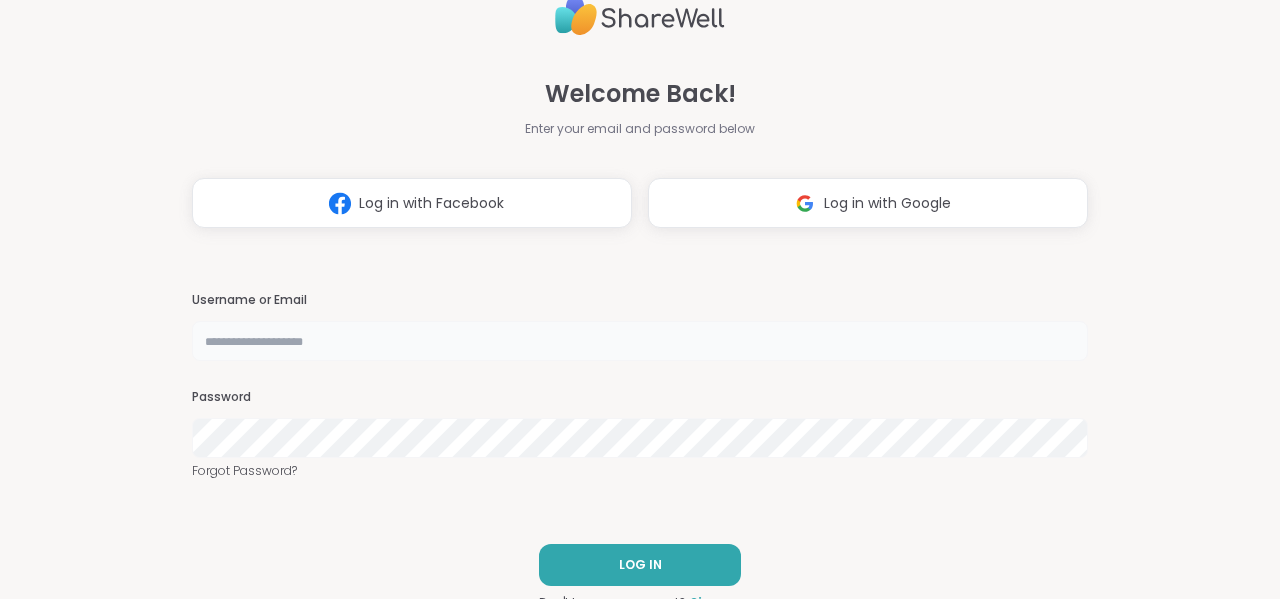 click at bounding box center (640, 341) 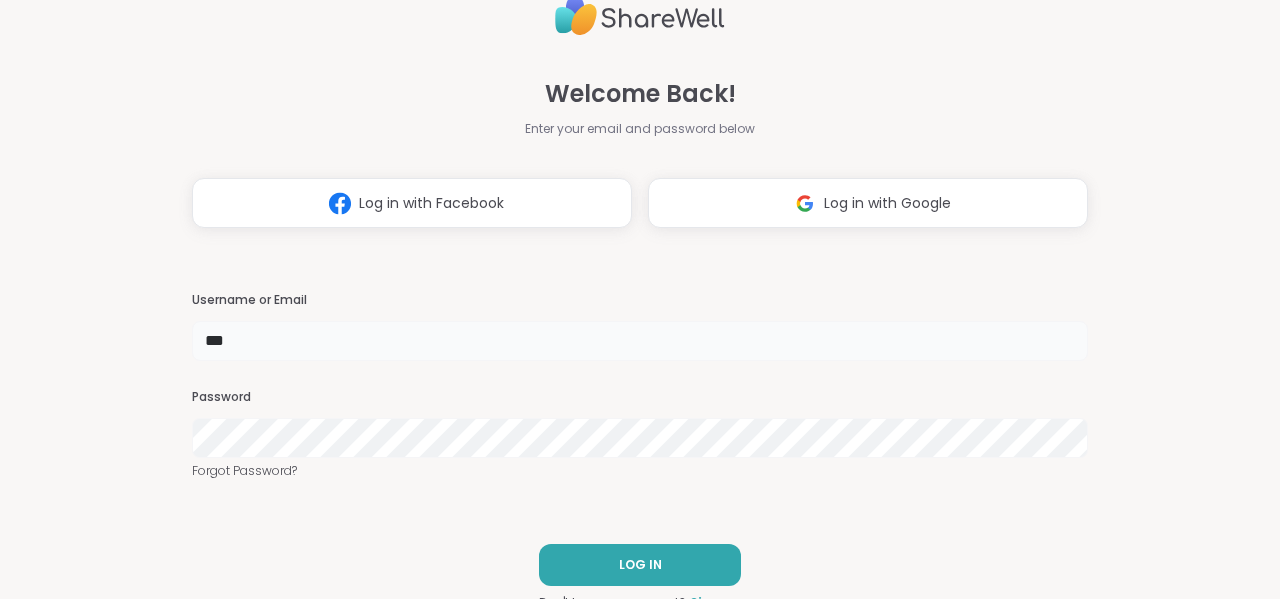 type on "****" 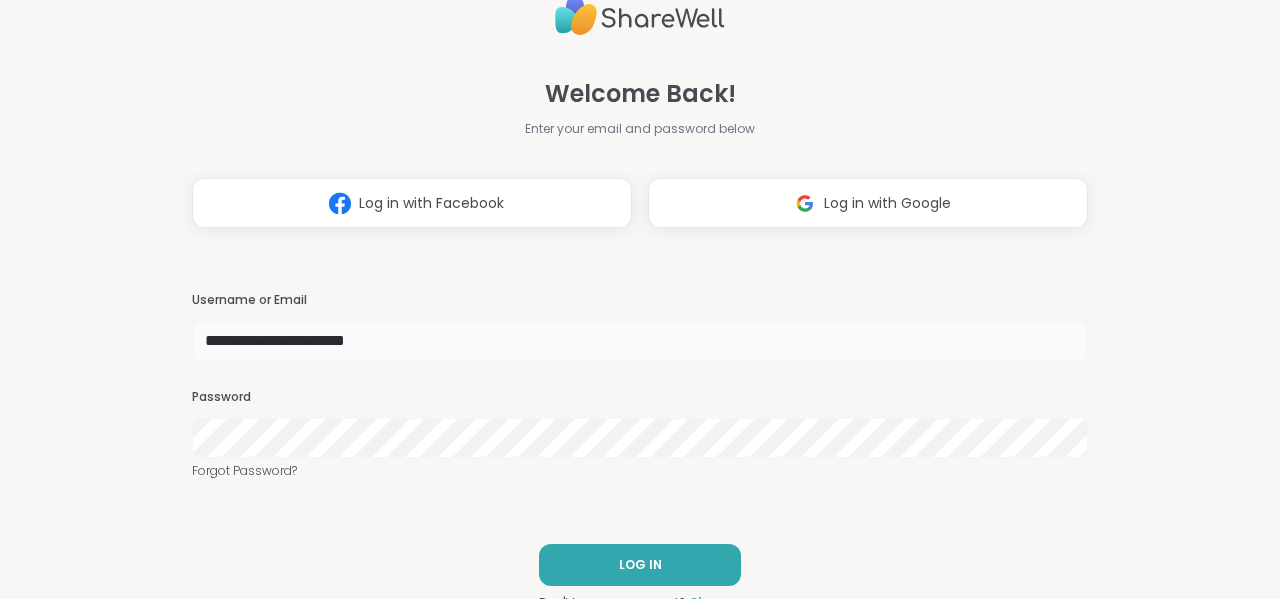 type on "**********" 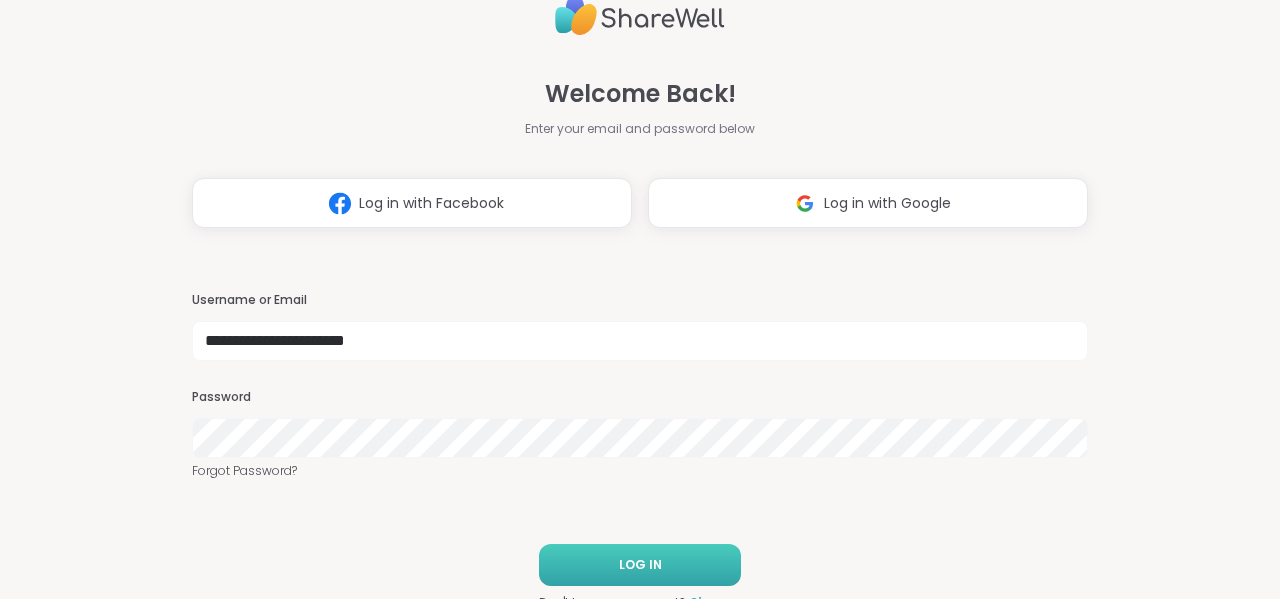 click on "LOG IN" at bounding box center (640, 565) 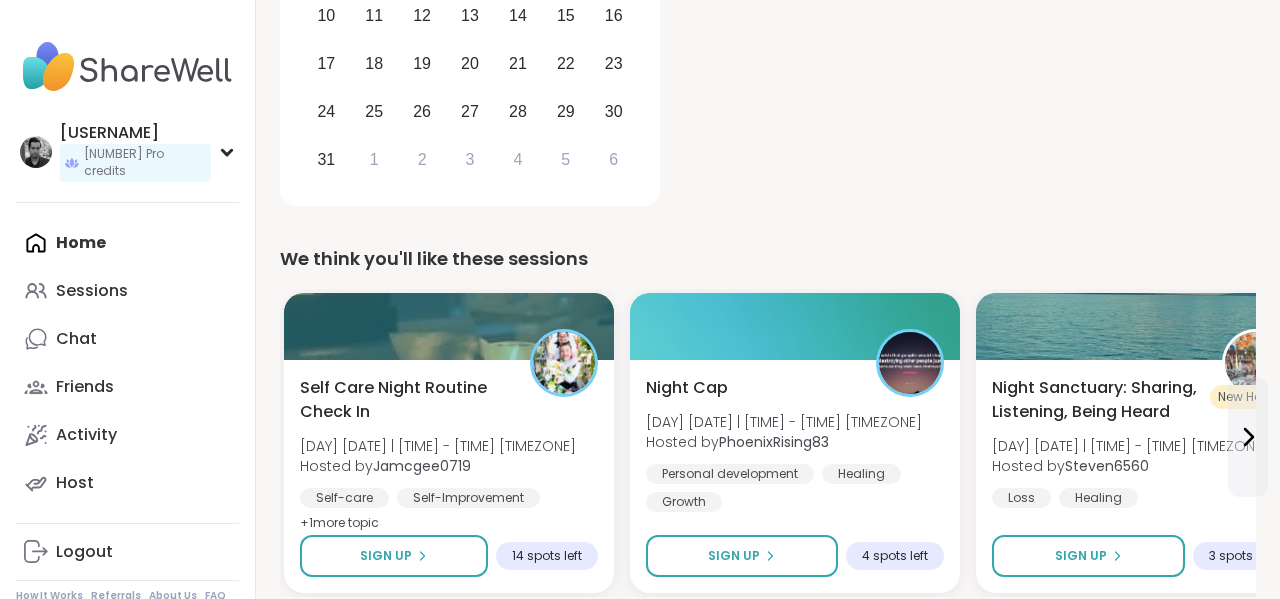 scroll, scrollTop: 761, scrollLeft: 0, axis: vertical 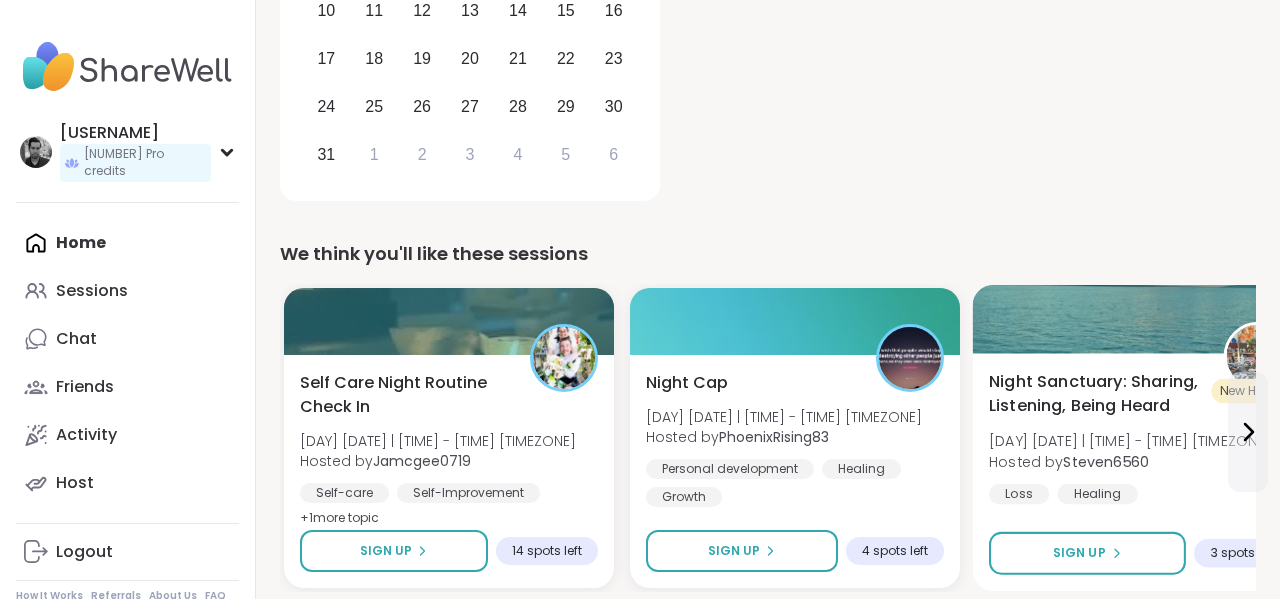 click on "Steven6560" at bounding box center (1106, 461) 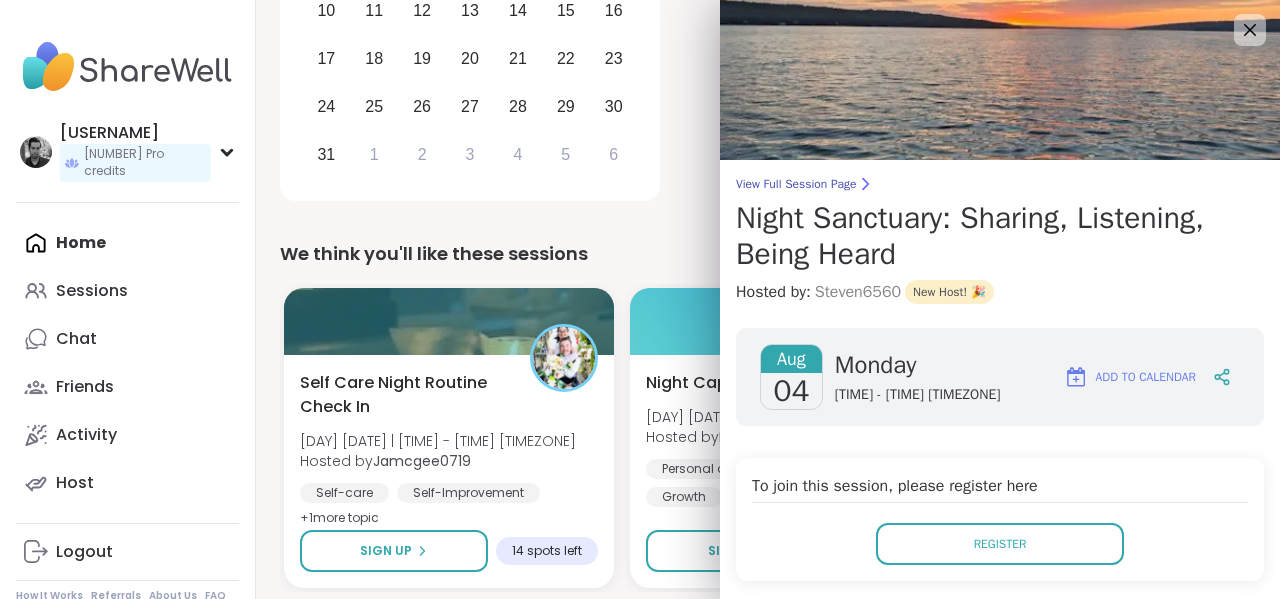 click on "Steven6560" at bounding box center (858, 292) 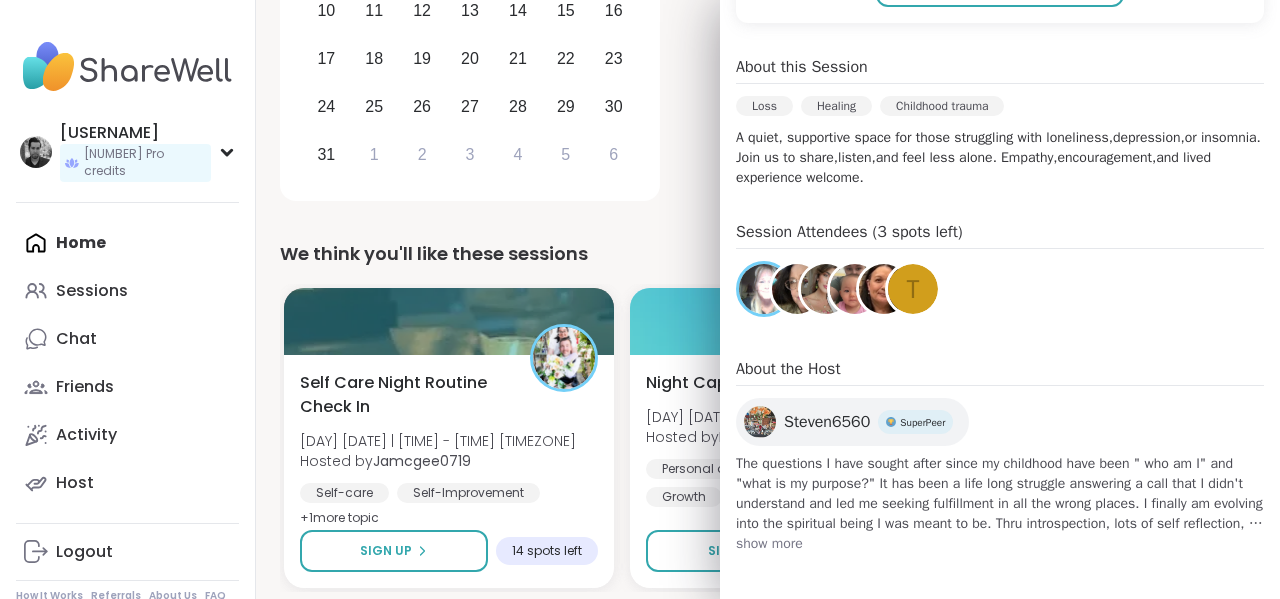 scroll, scrollTop: 558, scrollLeft: 0, axis: vertical 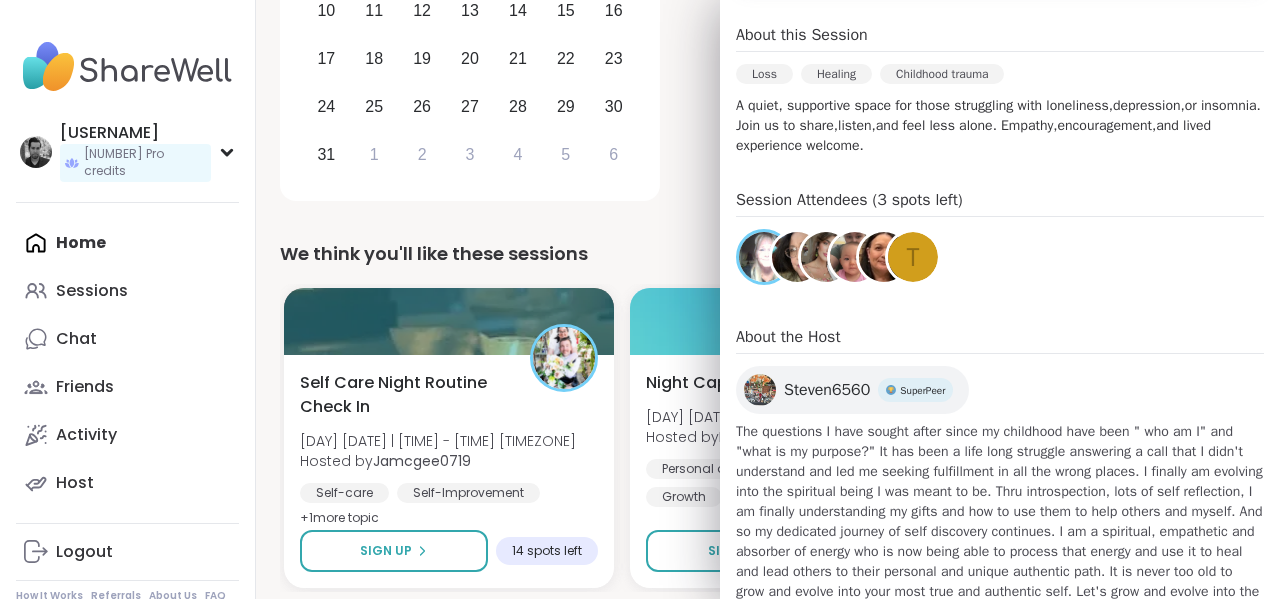 click at bounding box center [760, 390] 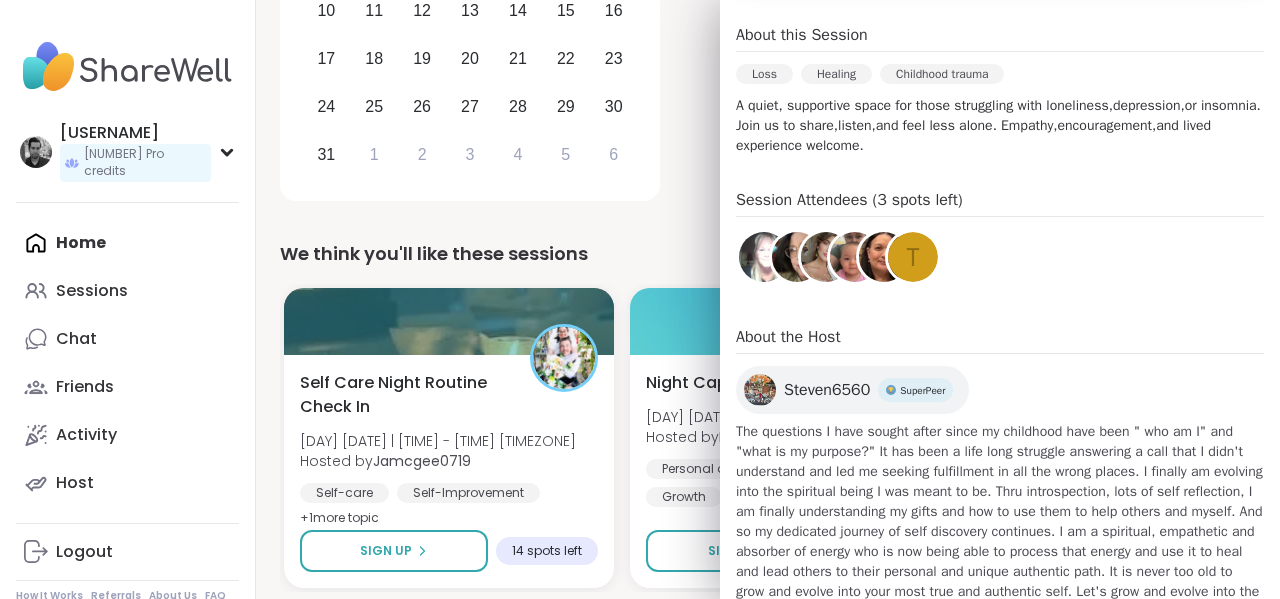 click on "11 Welcome to ShareWell You have   11  available Pro credit s   to book a Pro Session. Schedule your session Getting Started with ShareWell Complete your profile and personalize your Sharewell experience while you are waiting for your first session. Personalize your topics & sessions Add profile photo Register for your first session Your Sessions Attending 0 Hosting 1 Calendar Calendar Select... Previous Month Next Month August 2025 Su Mo Tu We Th Fr Sa 27 28 29 30 31 1 2 3 4 5 6 7 8 9 10 11 12 13 14 15 16 17 18 19 20 21 22 23 24 25 26 27 28 29 30 31 1 2 3 4 5 6 Upcoming 4 Aug Gratitude Meditation 7:00PM - 8:00PM CDT We think you'll like these sessions Self Care Night Routine Check In Mon 8/4 | 8:00 - 9:30PM CDT Hosted by  Jamcgee0719 Self-care Self-Improvement Self-love + 1  more topic Sign Up 14 spots left Night Cap Mon 8/4 | 8:30 - 10:00PM CDT Hosted by  PhoenixRising83 Personal development Healing Growth Sign Up 4 spots left New Host! 🎉 Night Sanctuary: Sharing, Listening, Being Heard Hosted by  +" at bounding box center [768, 1088] 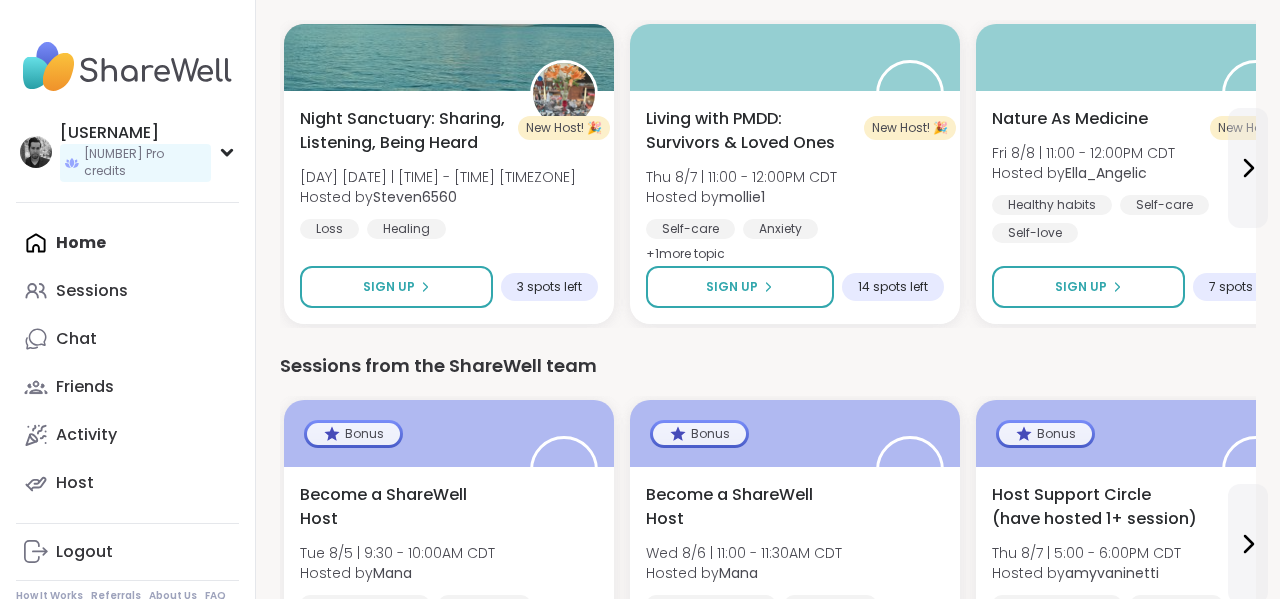 scroll, scrollTop: 2914, scrollLeft: 0, axis: vertical 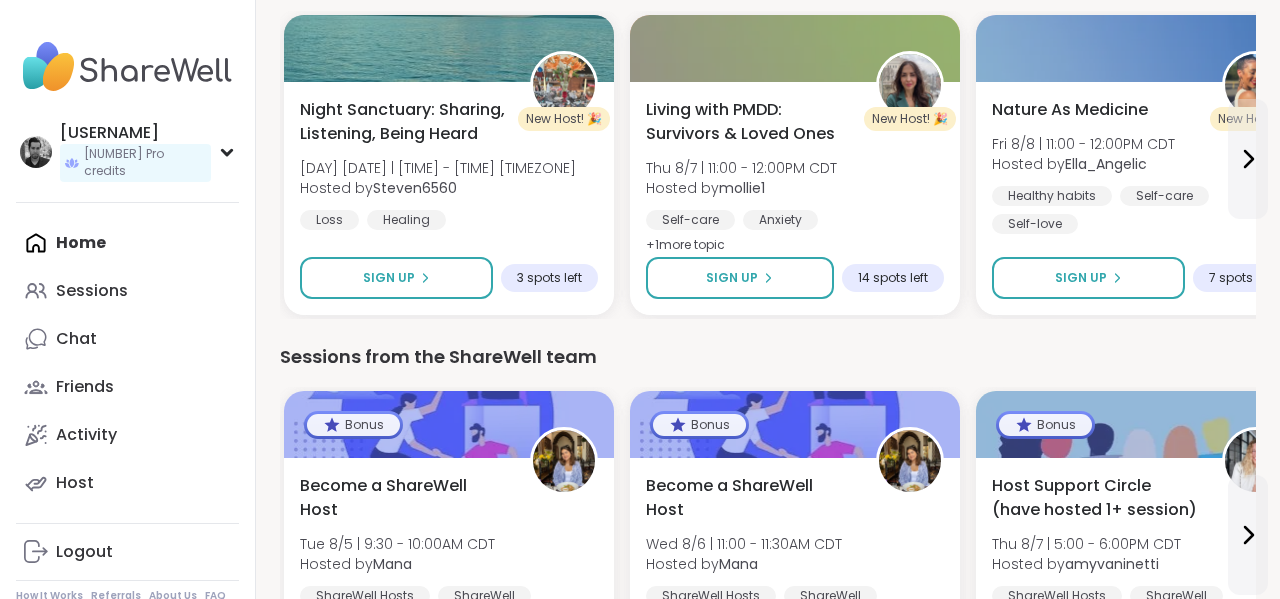 click on "How It Works" at bounding box center [49, 596] 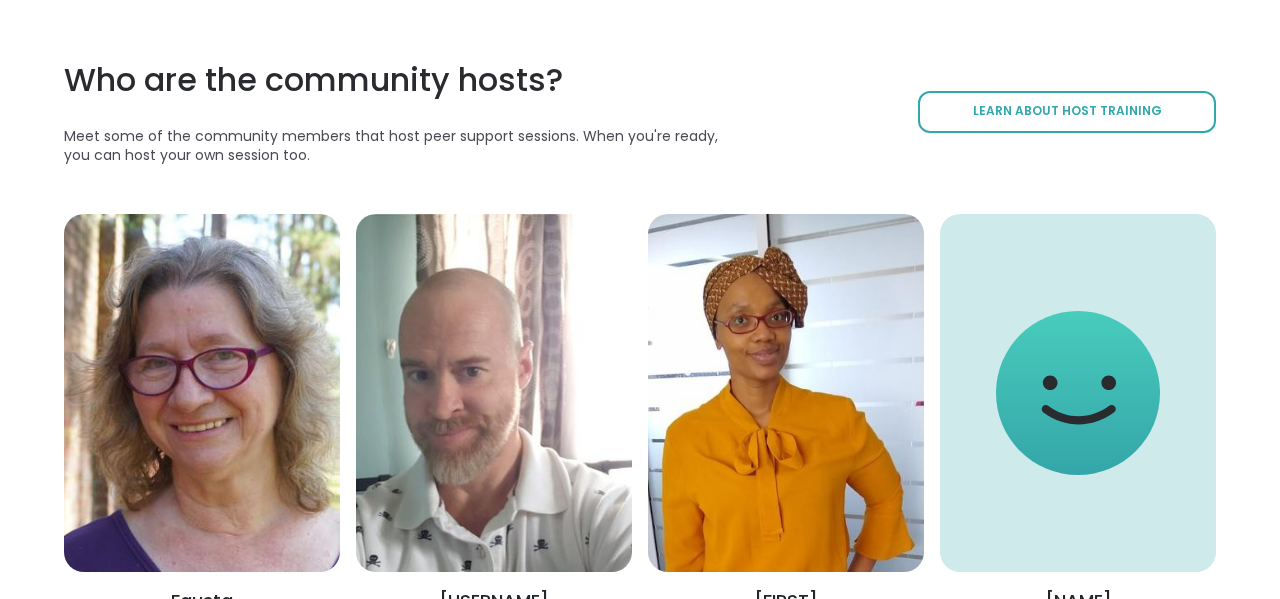 scroll, scrollTop: 0, scrollLeft: 0, axis: both 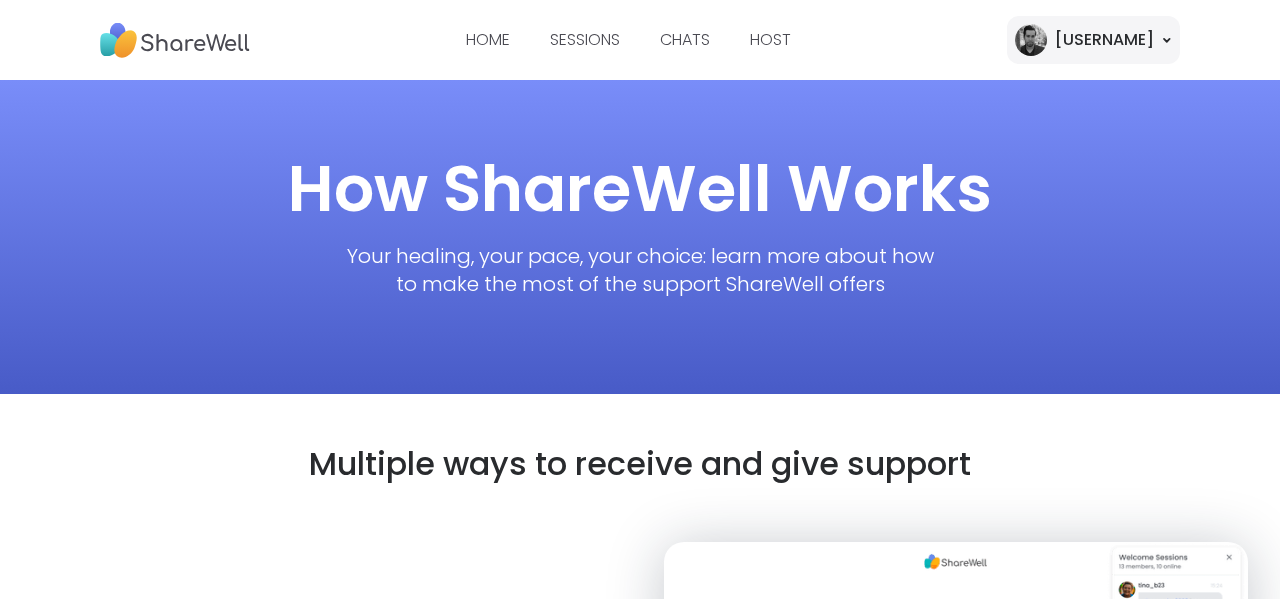 click on "[USERNAME]" at bounding box center (1093, 40) 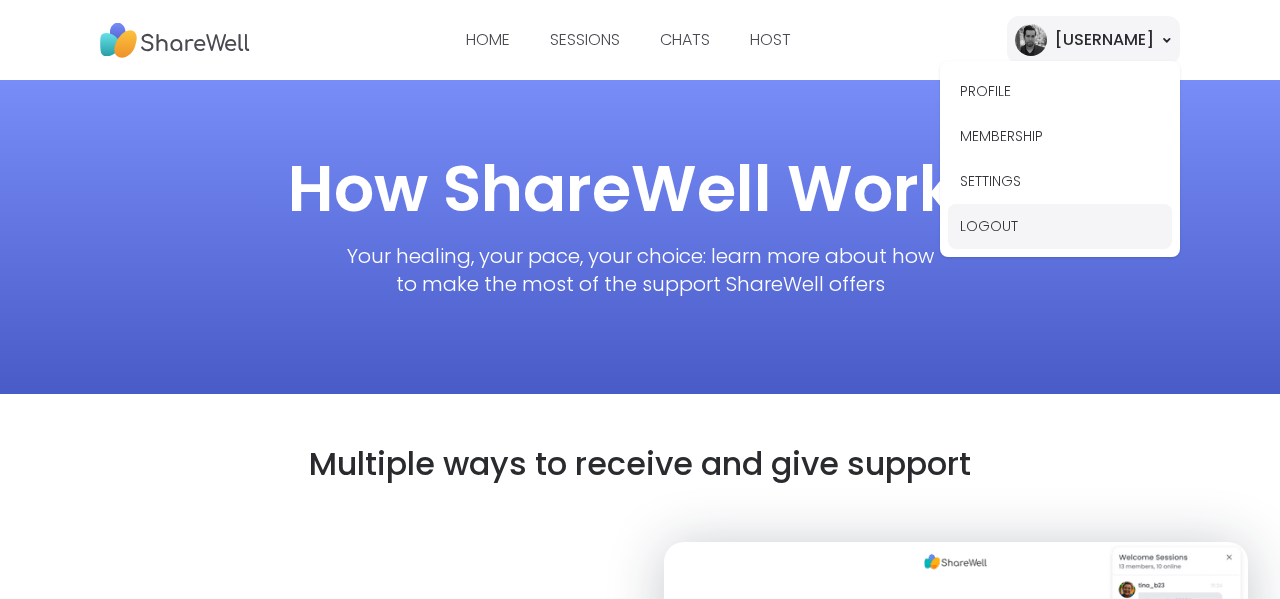click on "LOGOUT" at bounding box center (1060, 226) 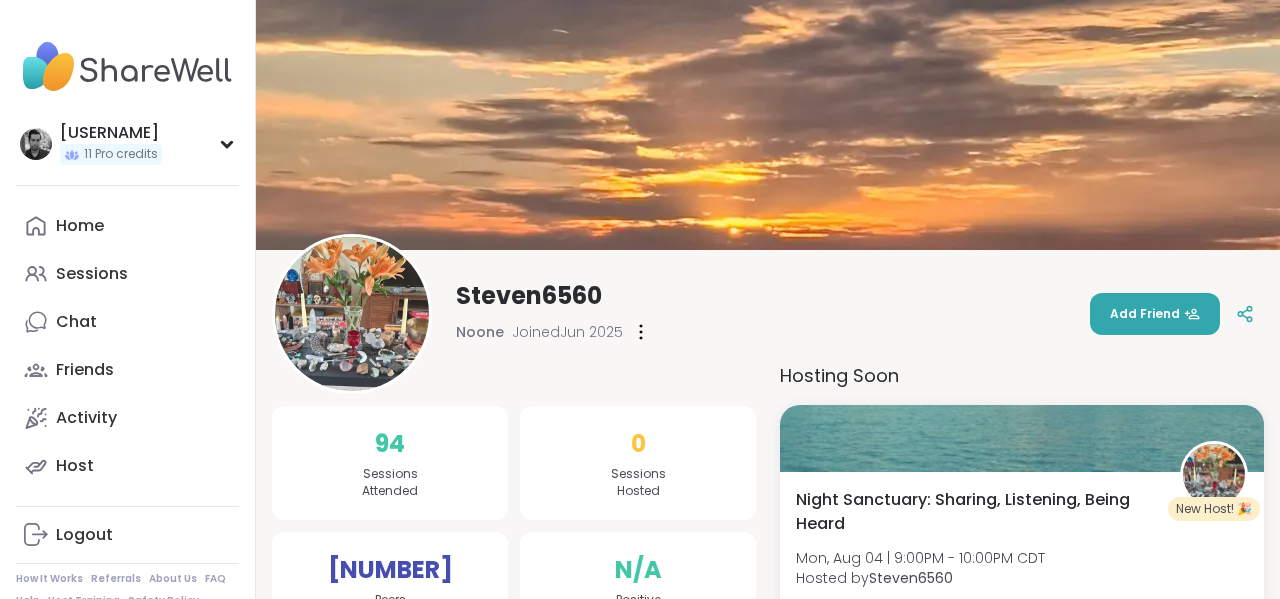scroll, scrollTop: 0, scrollLeft: 0, axis: both 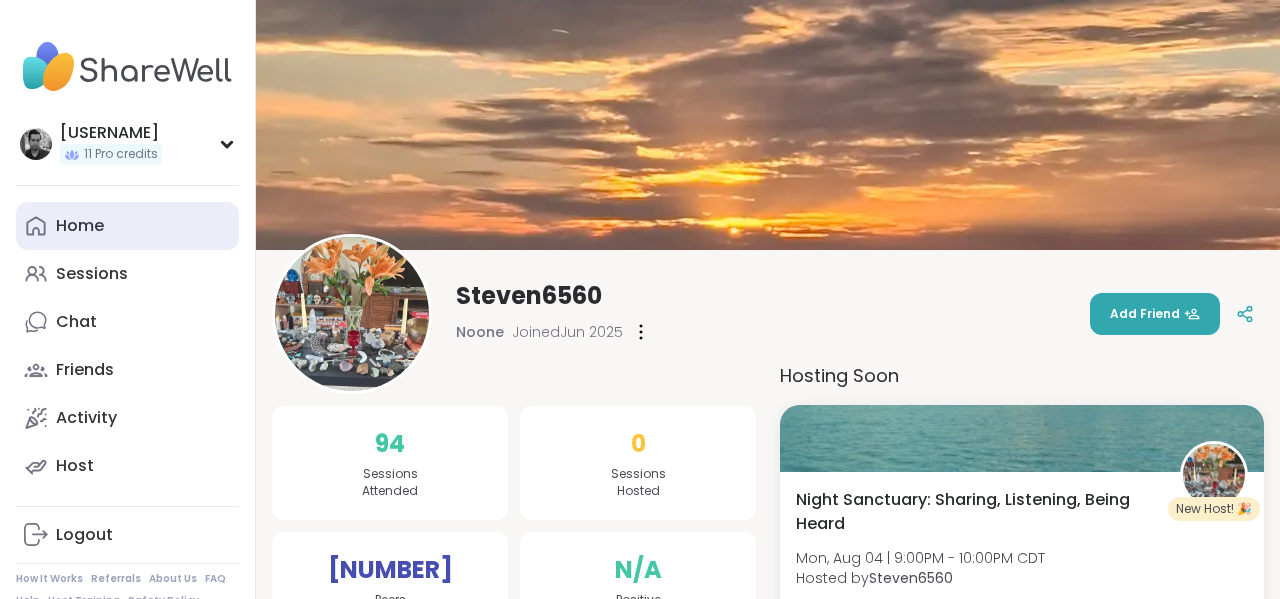 click on "Home" at bounding box center (80, 226) 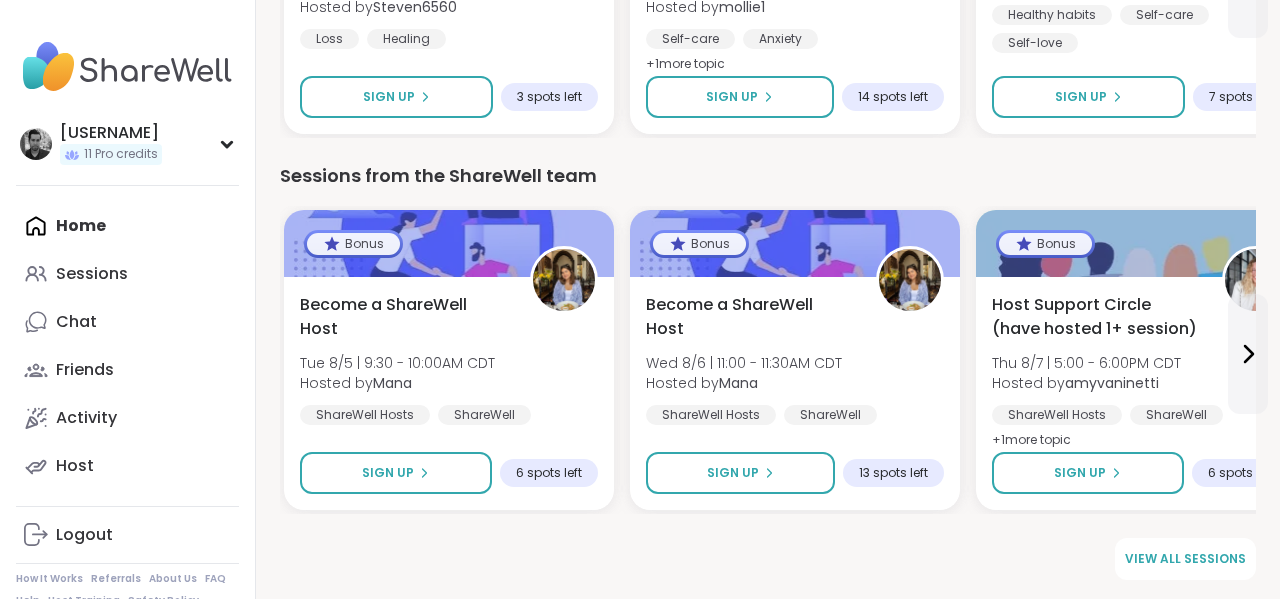 scroll, scrollTop: 0, scrollLeft: 0, axis: both 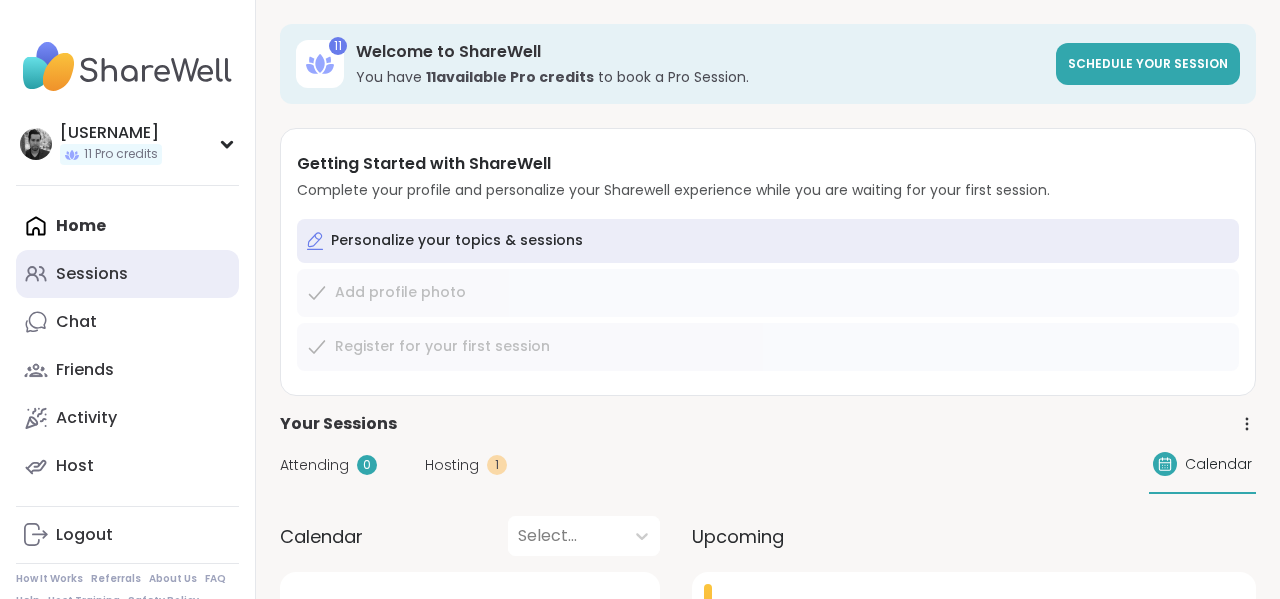 click on "Sessions" at bounding box center (92, 274) 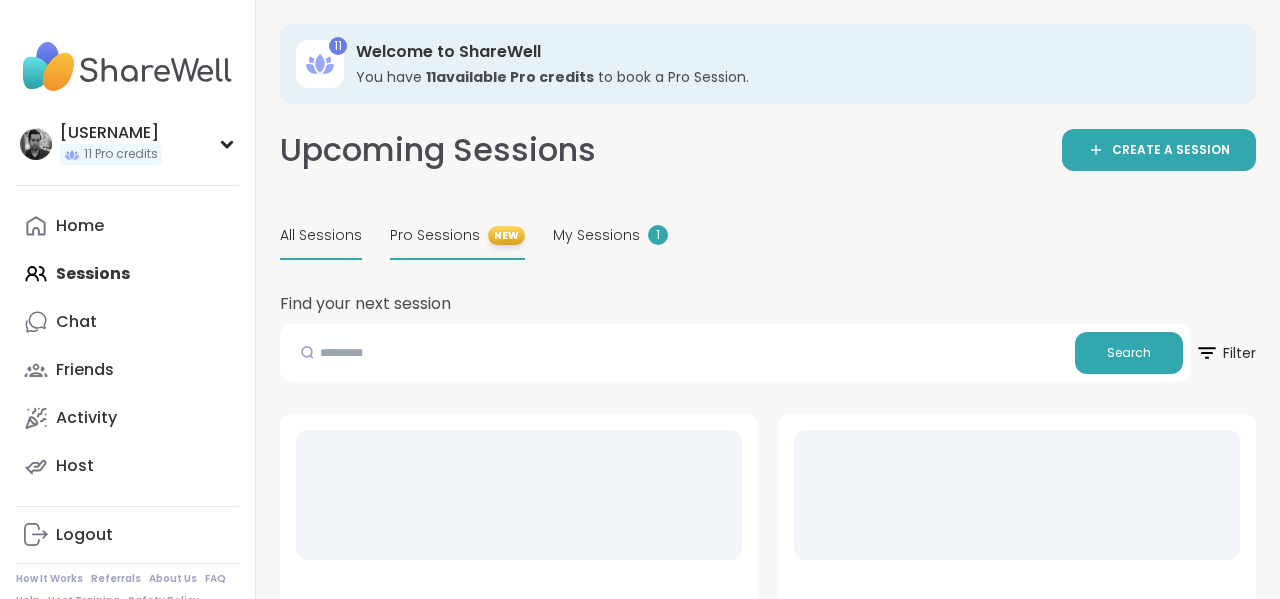click on "Pro Sessions" at bounding box center [435, 235] 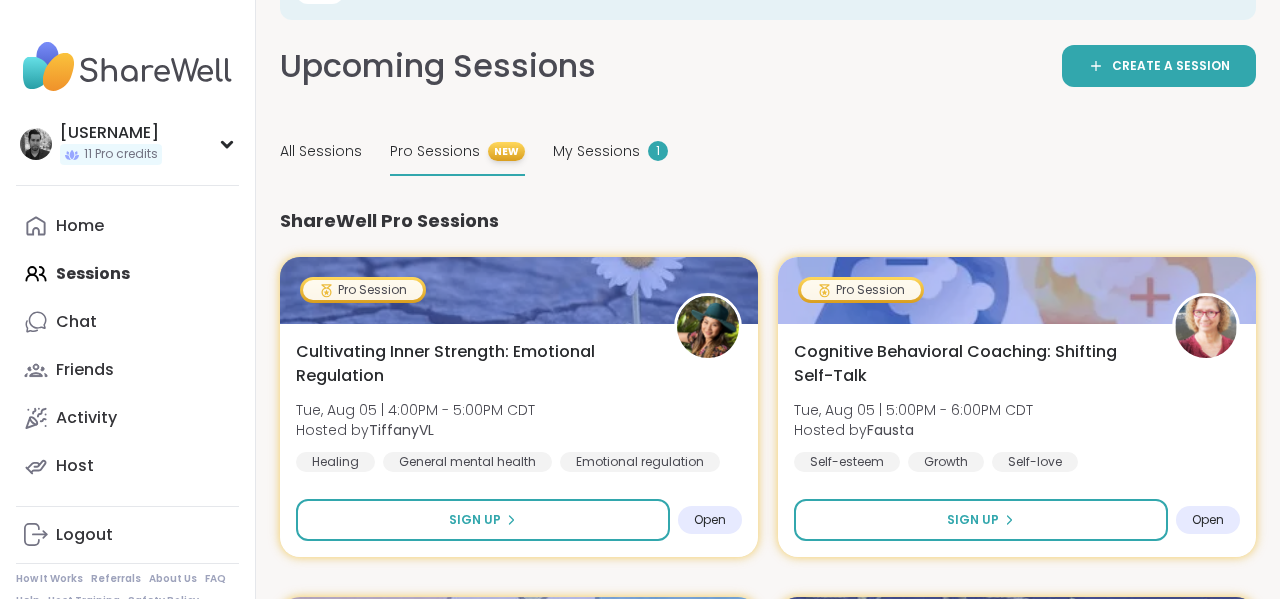 scroll, scrollTop: 0, scrollLeft: 0, axis: both 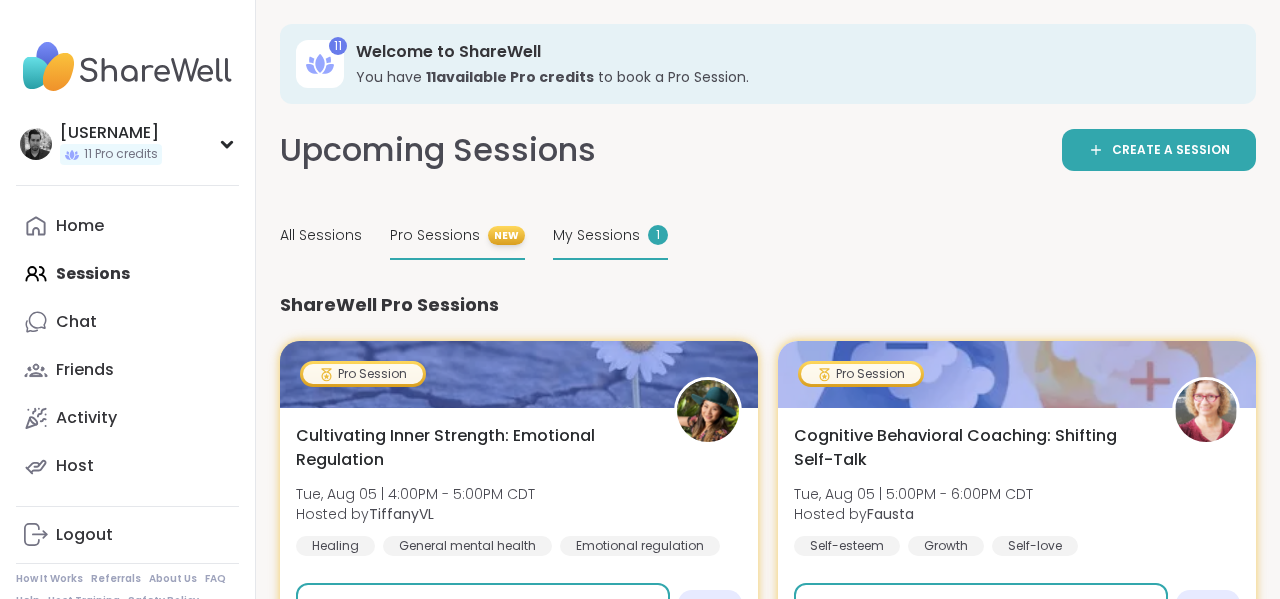 click on "My Sessions" at bounding box center (596, 235) 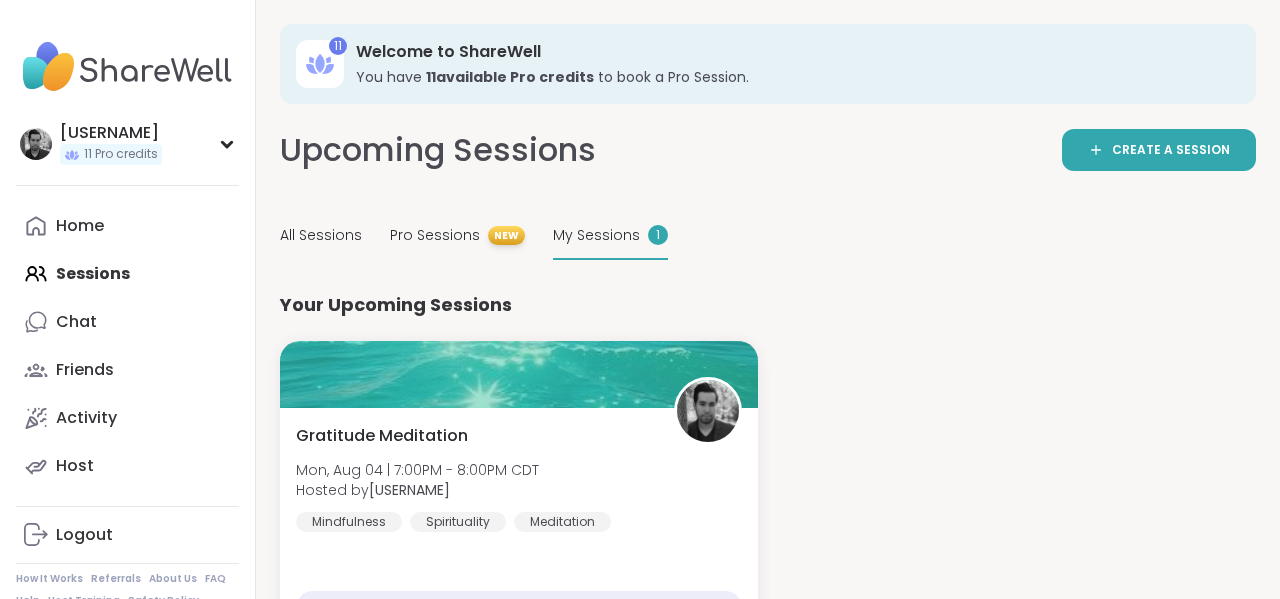 scroll, scrollTop: 62, scrollLeft: 0, axis: vertical 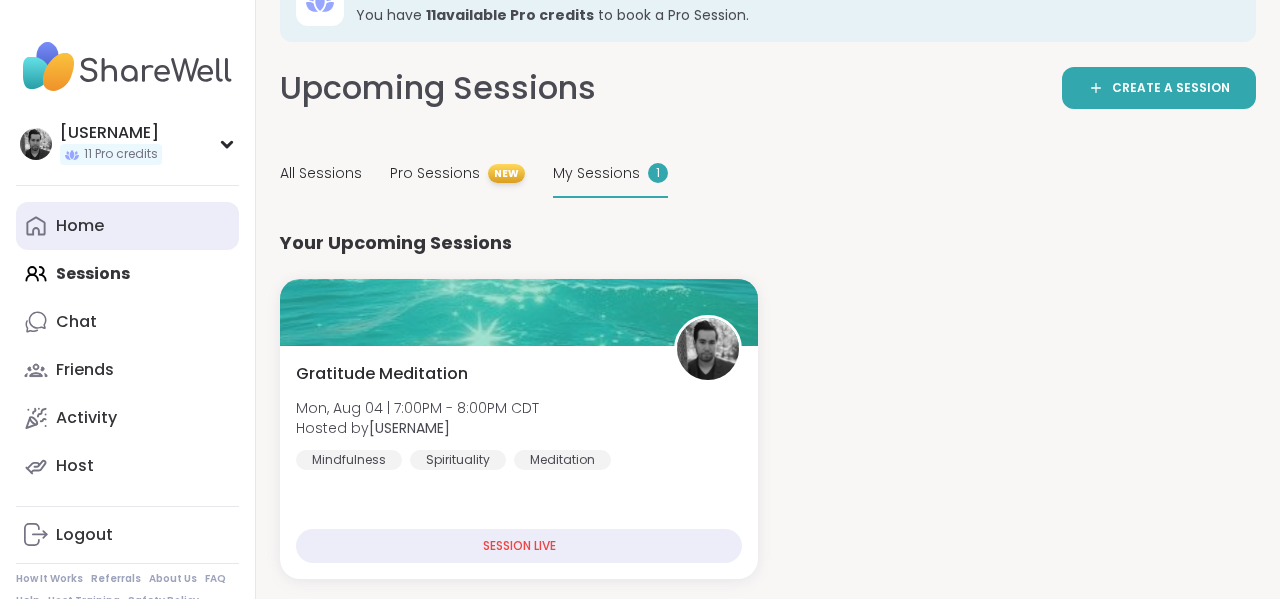 click on "Home" at bounding box center [80, 226] 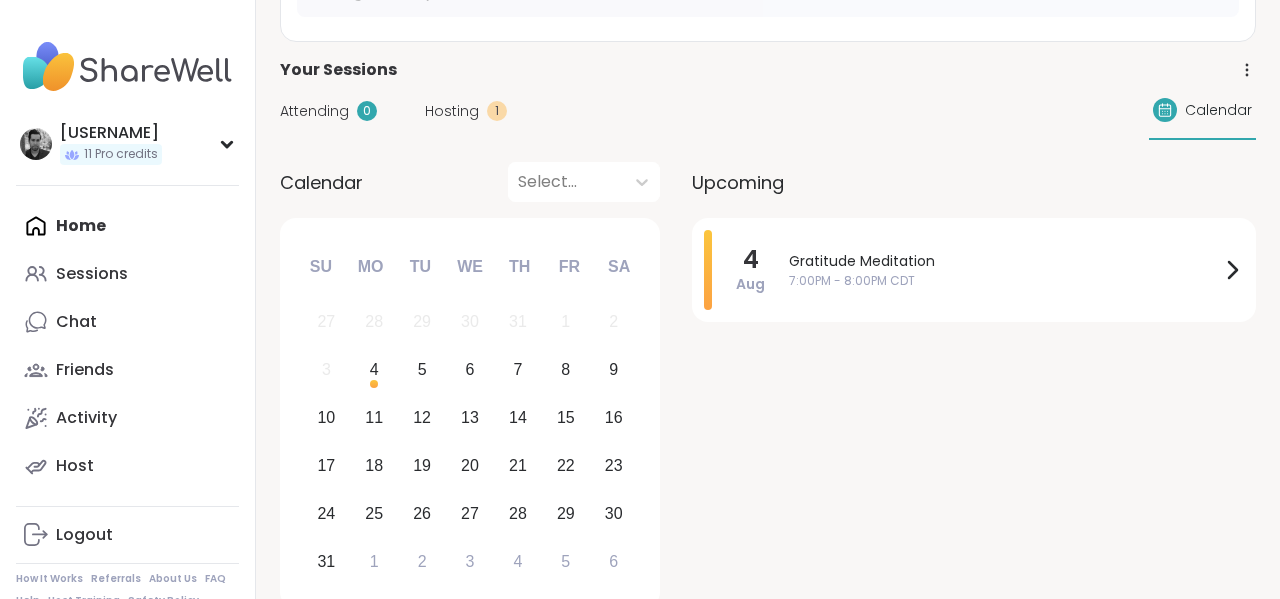 scroll, scrollTop: 358, scrollLeft: 0, axis: vertical 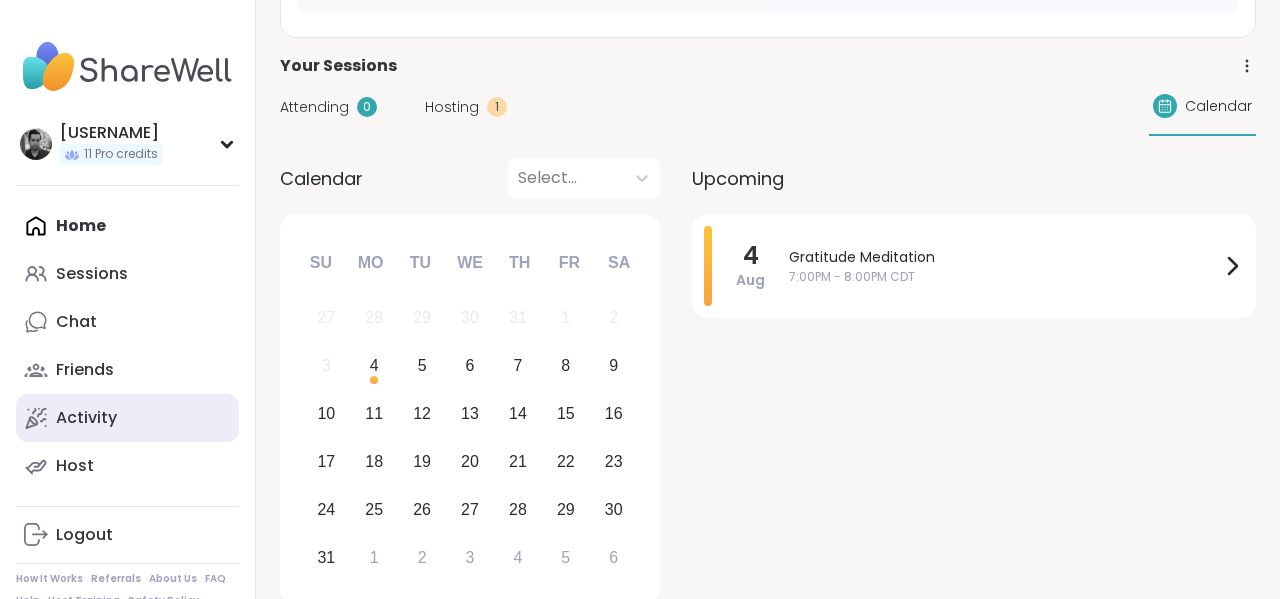 click on "Activity" at bounding box center (86, 418) 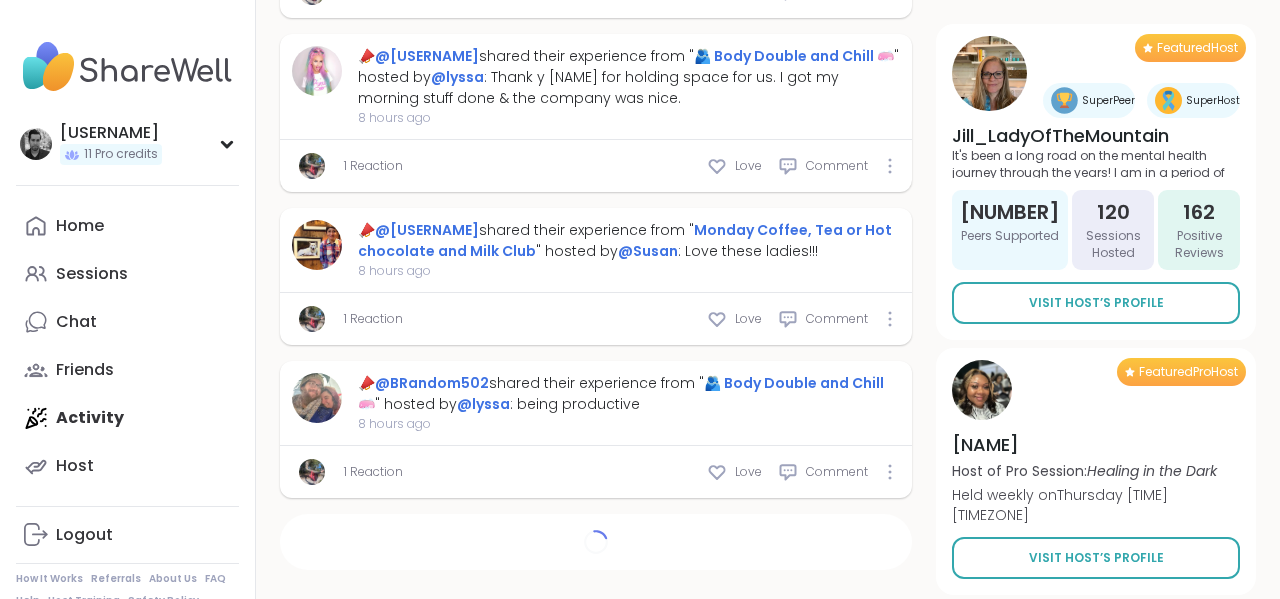 scroll, scrollTop: 8188, scrollLeft: 0, axis: vertical 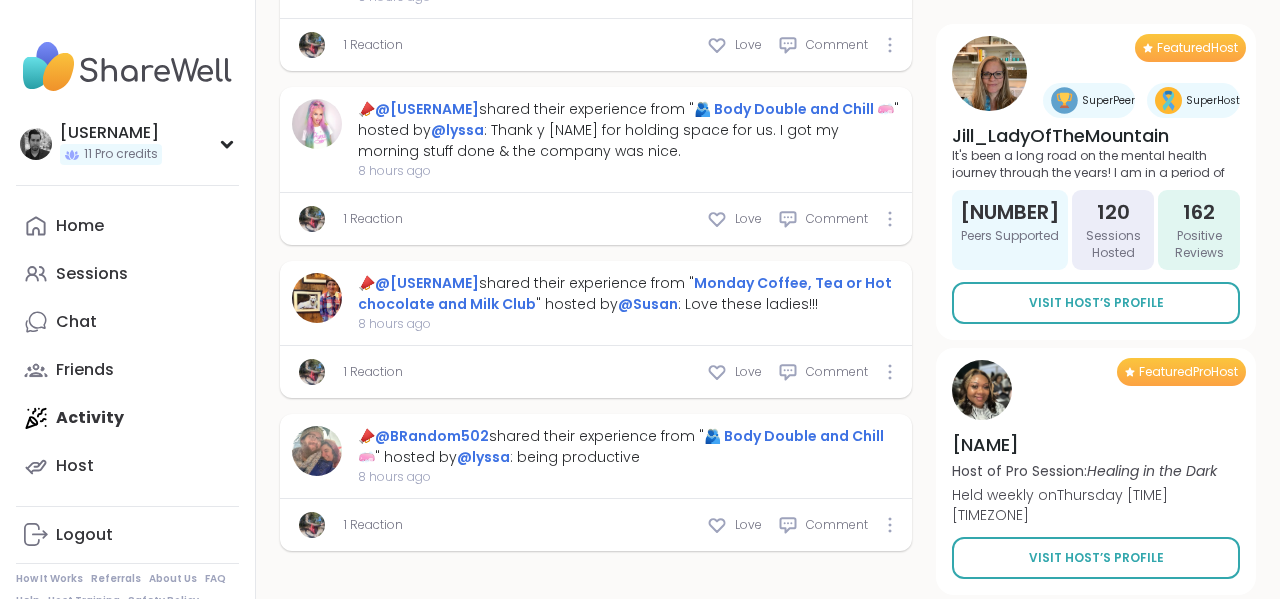 type on "*" 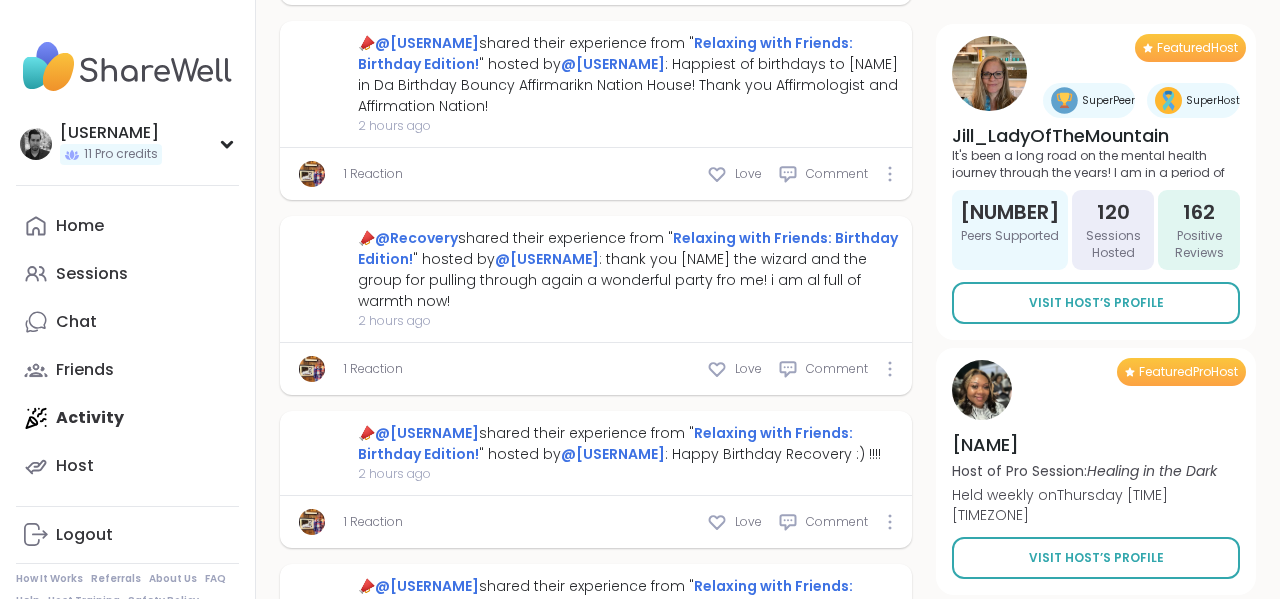 scroll, scrollTop: 0, scrollLeft: 0, axis: both 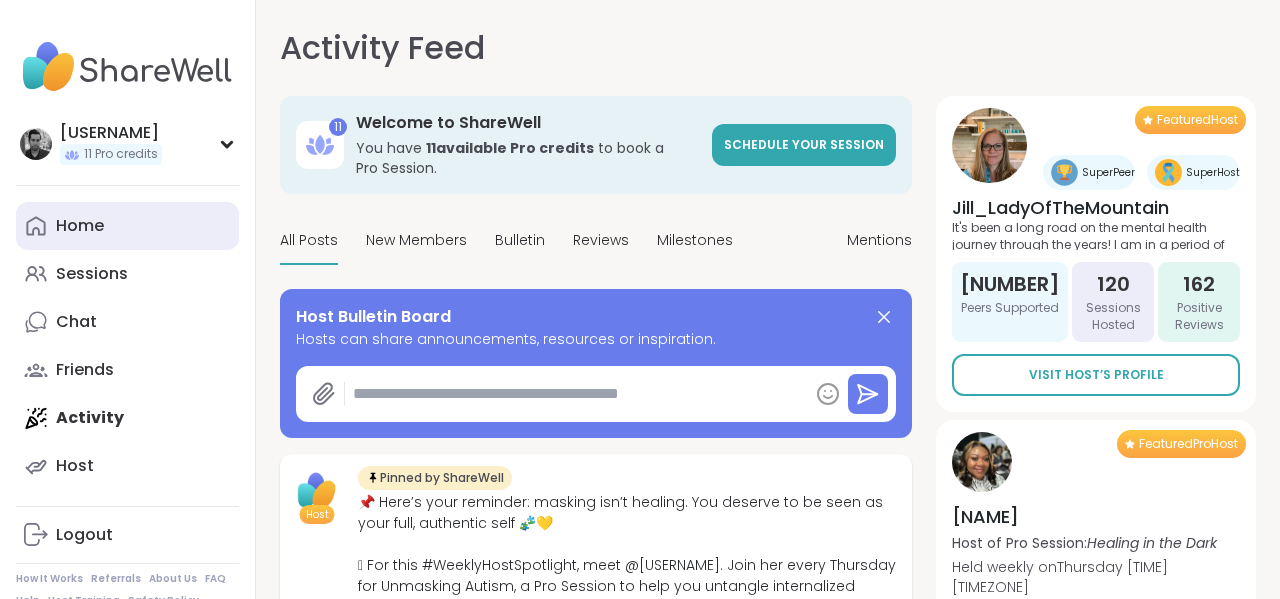 click on "Home" at bounding box center [80, 226] 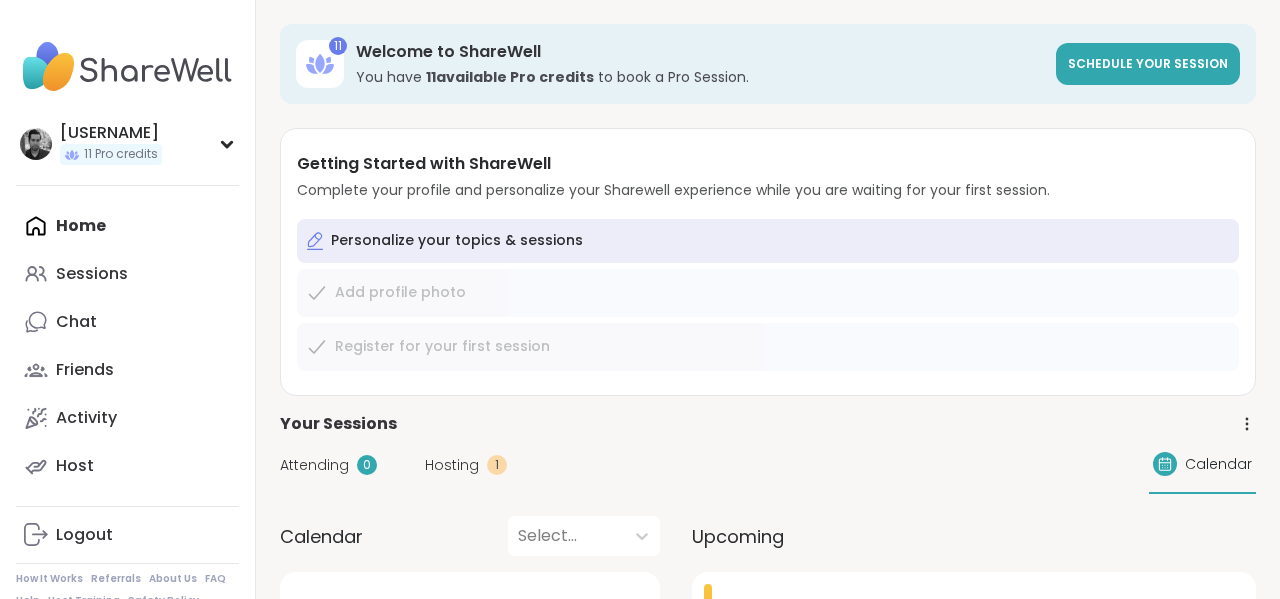 click on "Home Sessions Chat Friends Activity Host" at bounding box center [127, 346] 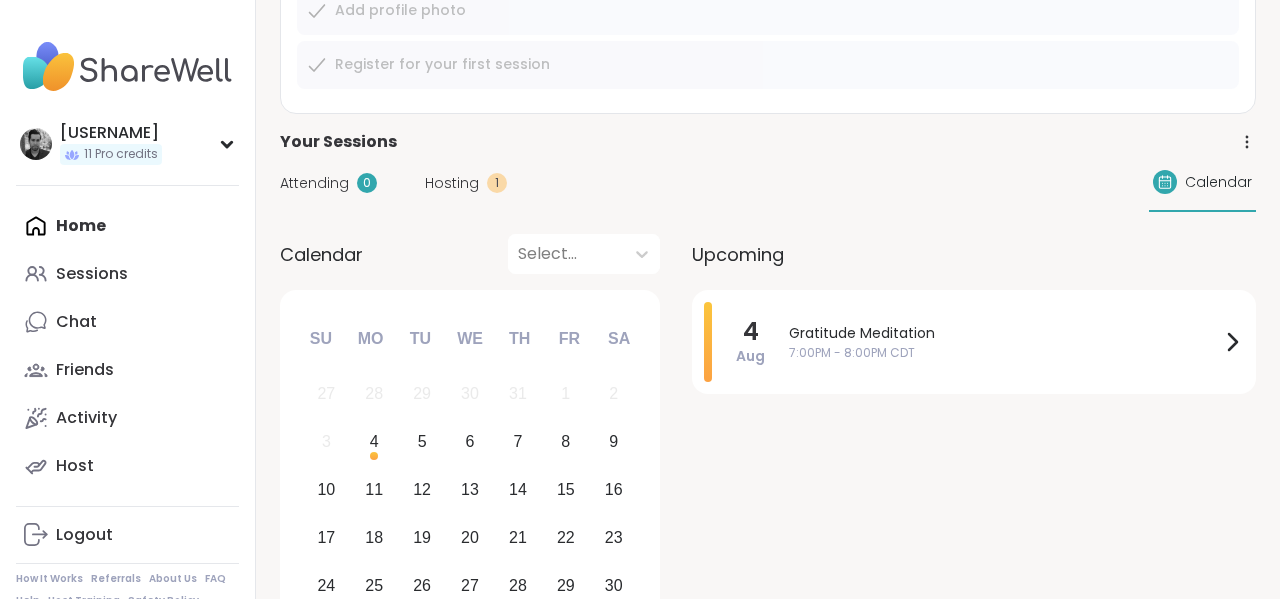 scroll, scrollTop: 278, scrollLeft: 0, axis: vertical 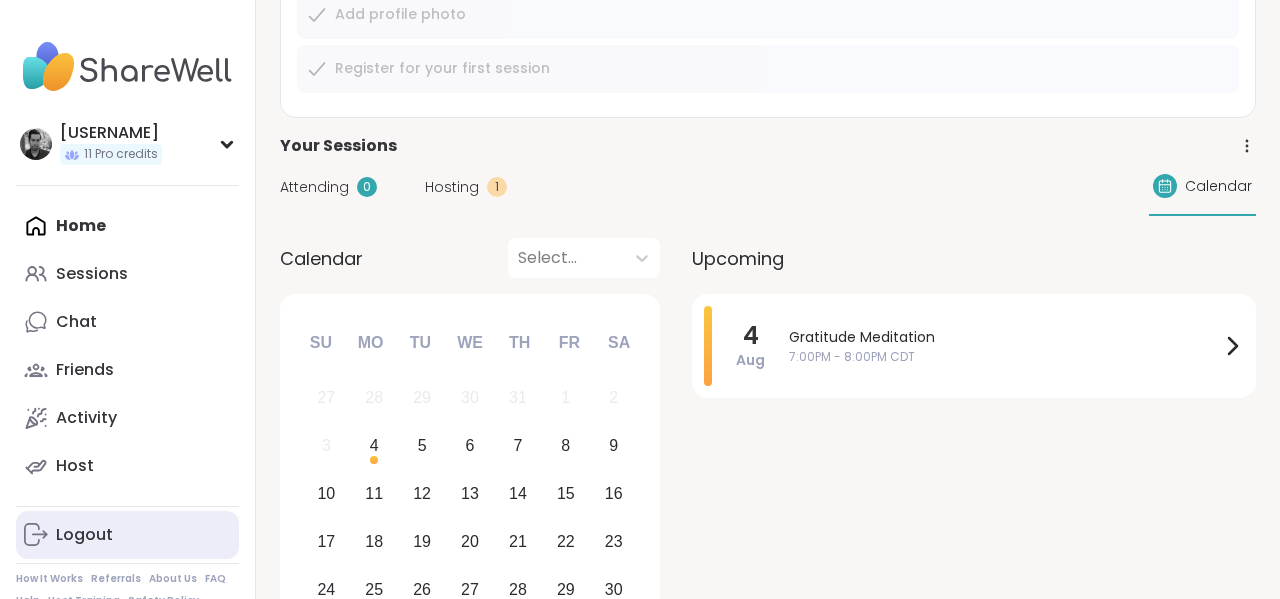 click on "Logout" at bounding box center [84, 535] 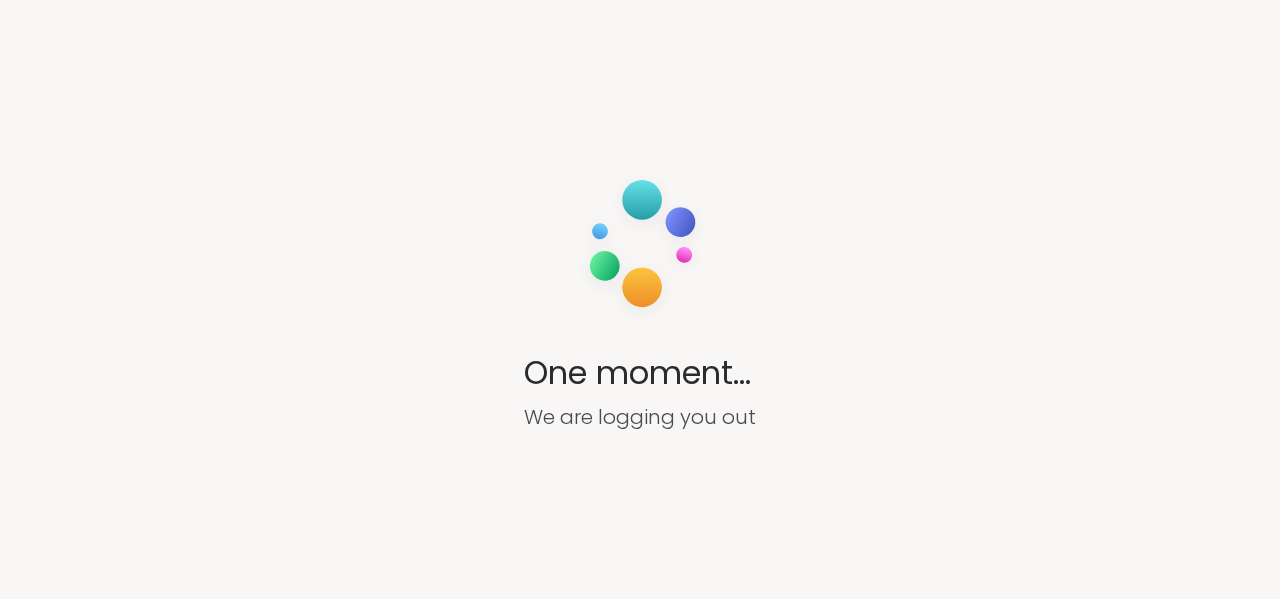 scroll, scrollTop: 0, scrollLeft: 0, axis: both 